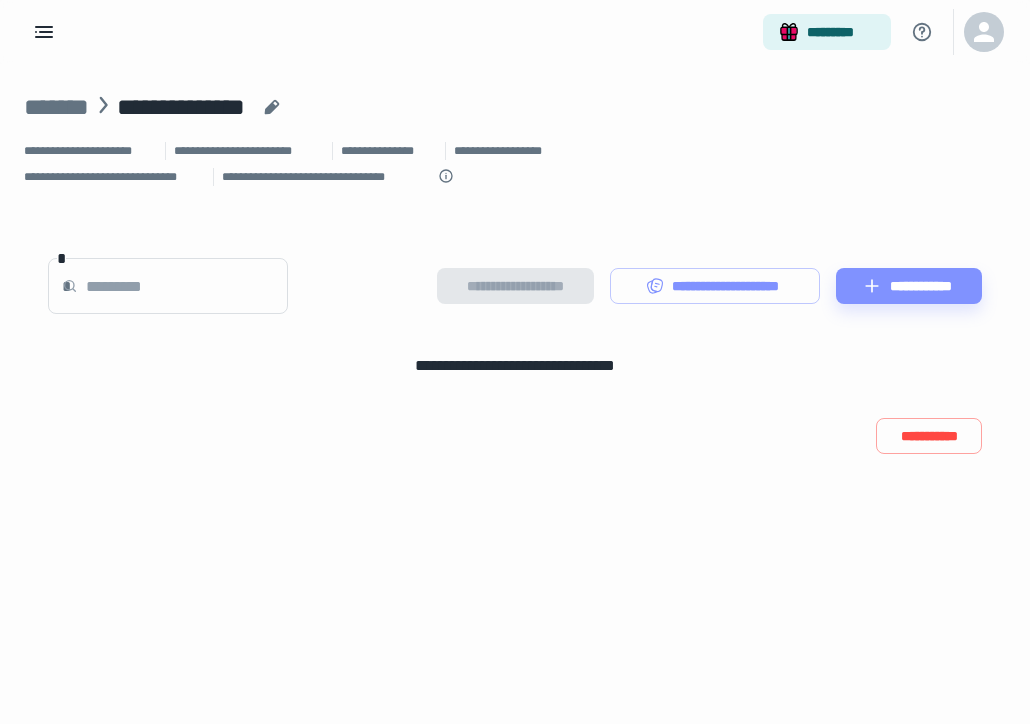 scroll, scrollTop: 0, scrollLeft: 0, axis: both 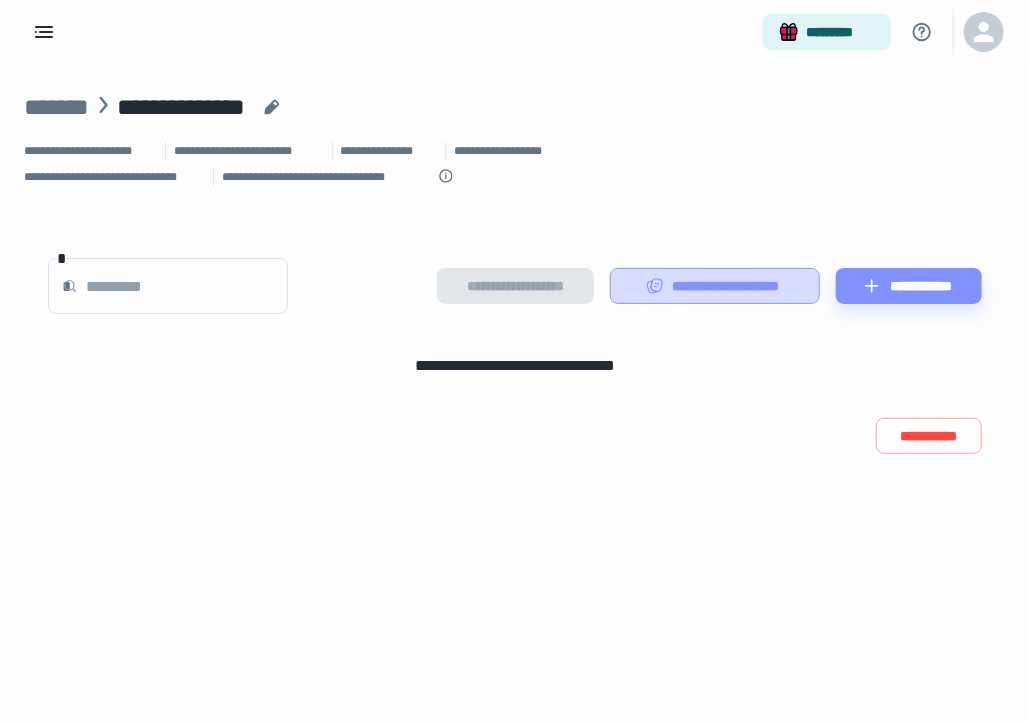click 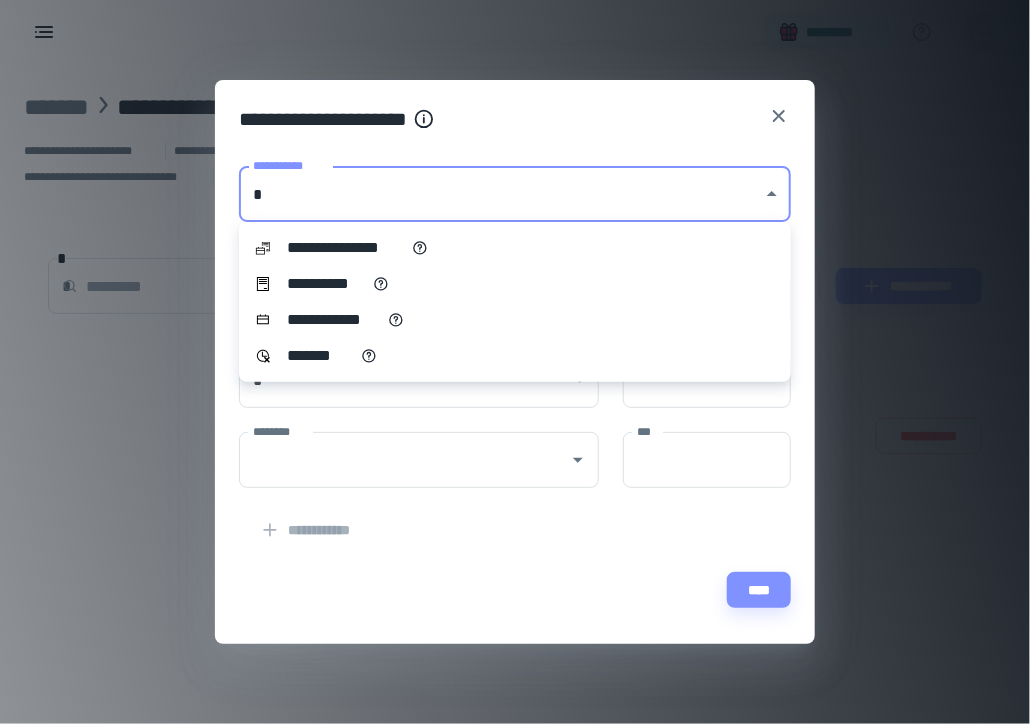 click on "**********" at bounding box center [515, 362] 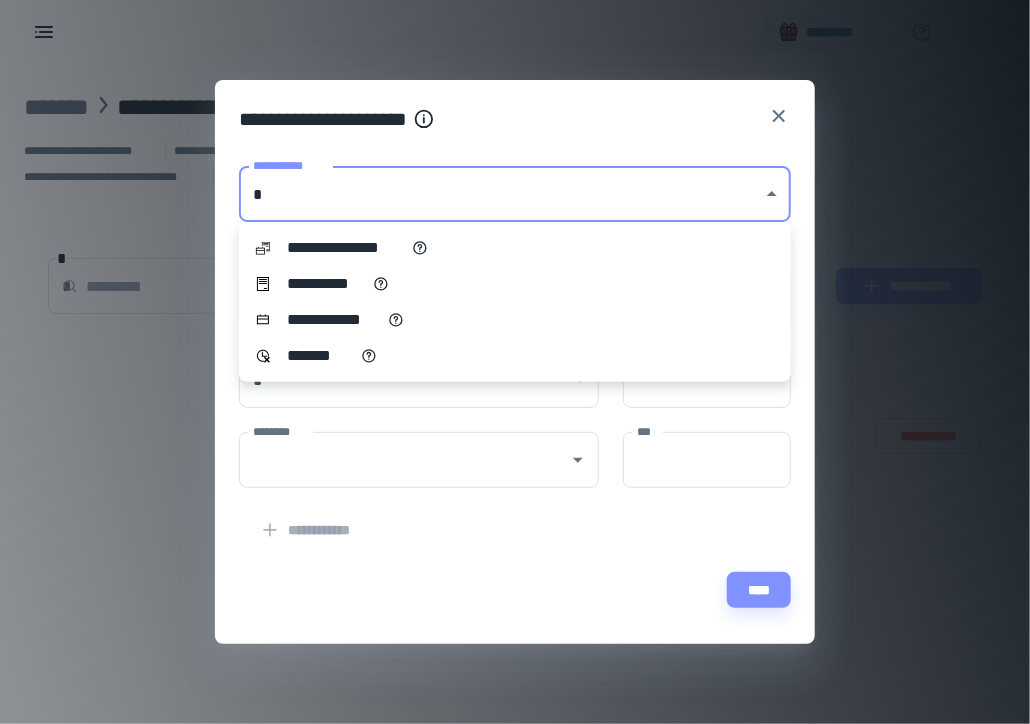 type 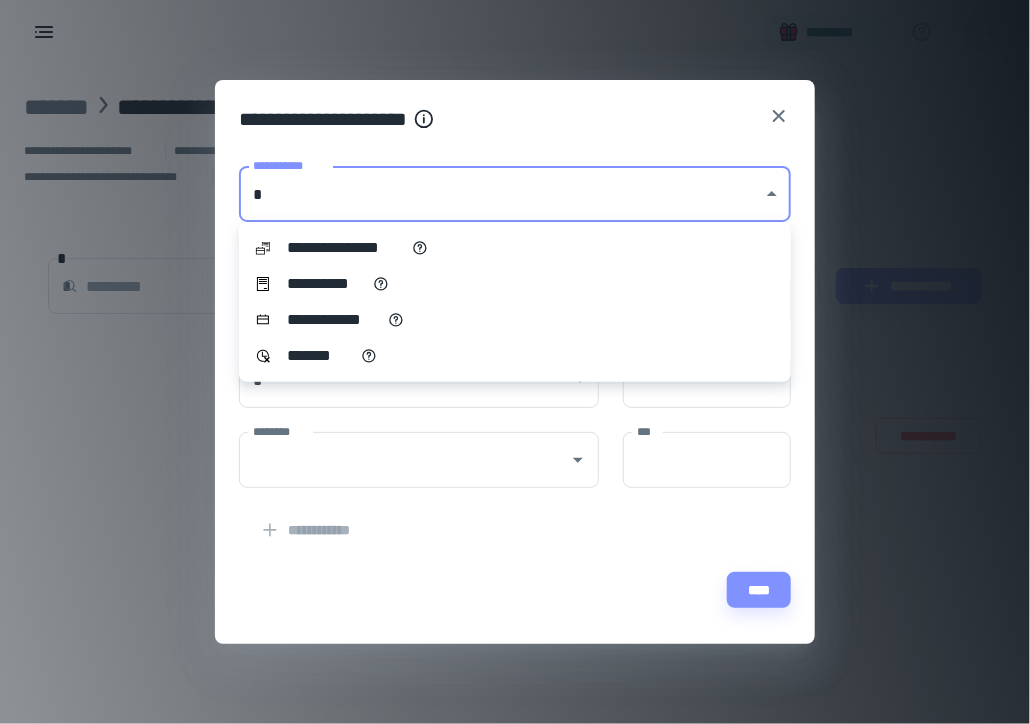 click at bounding box center [515, 362] 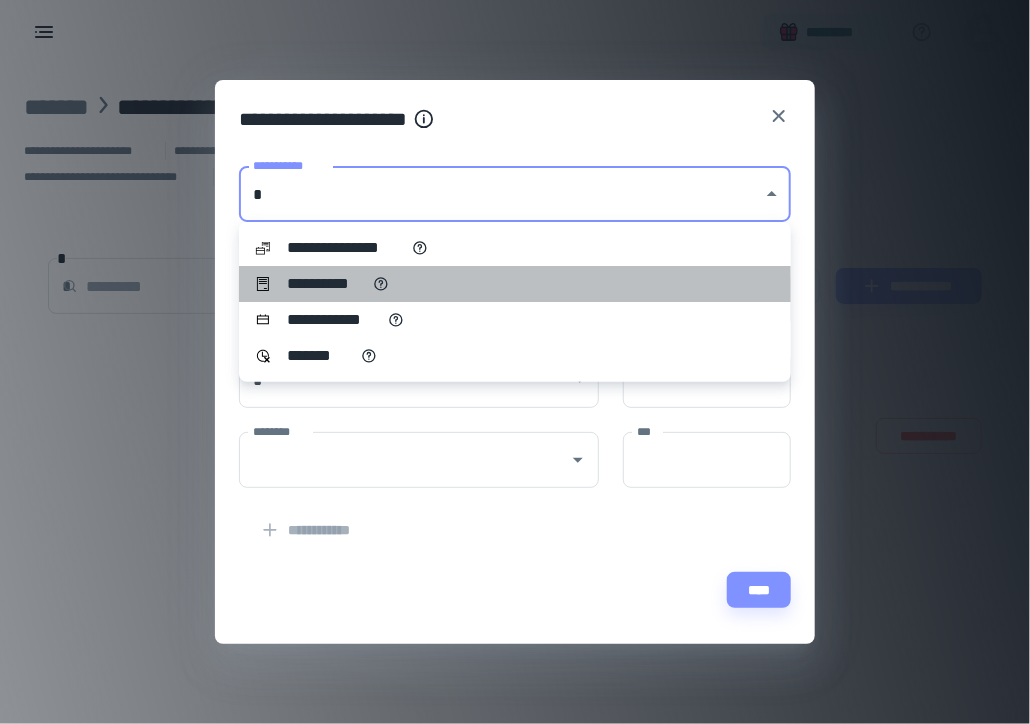 click on "**********" at bounding box center (326, 284) 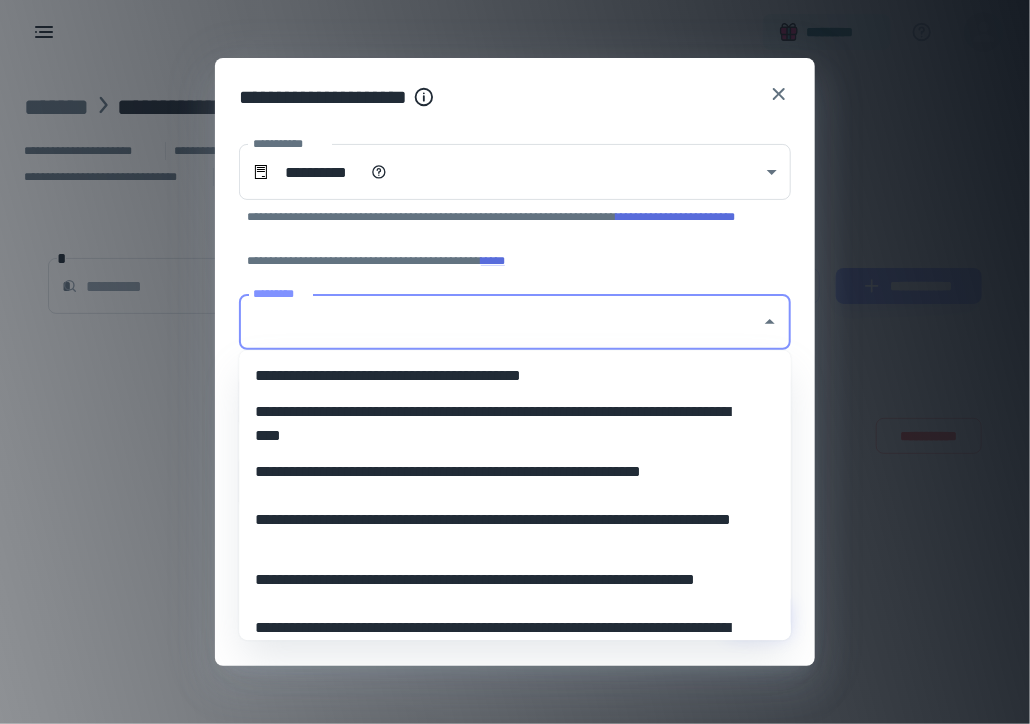 click on "*********" at bounding box center [500, 322] 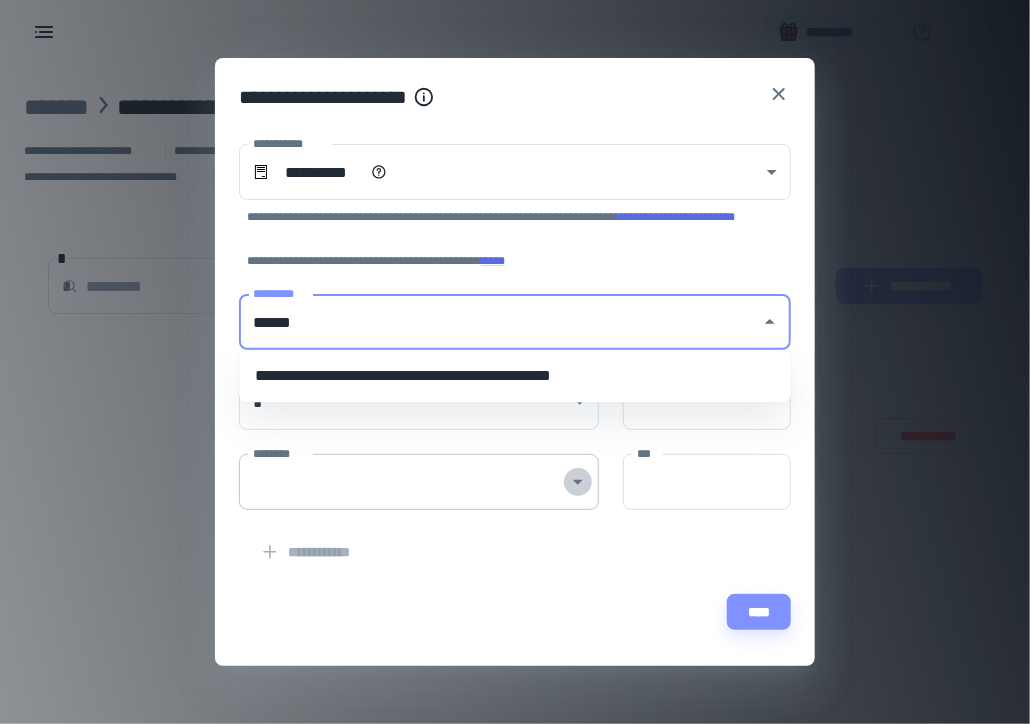 click 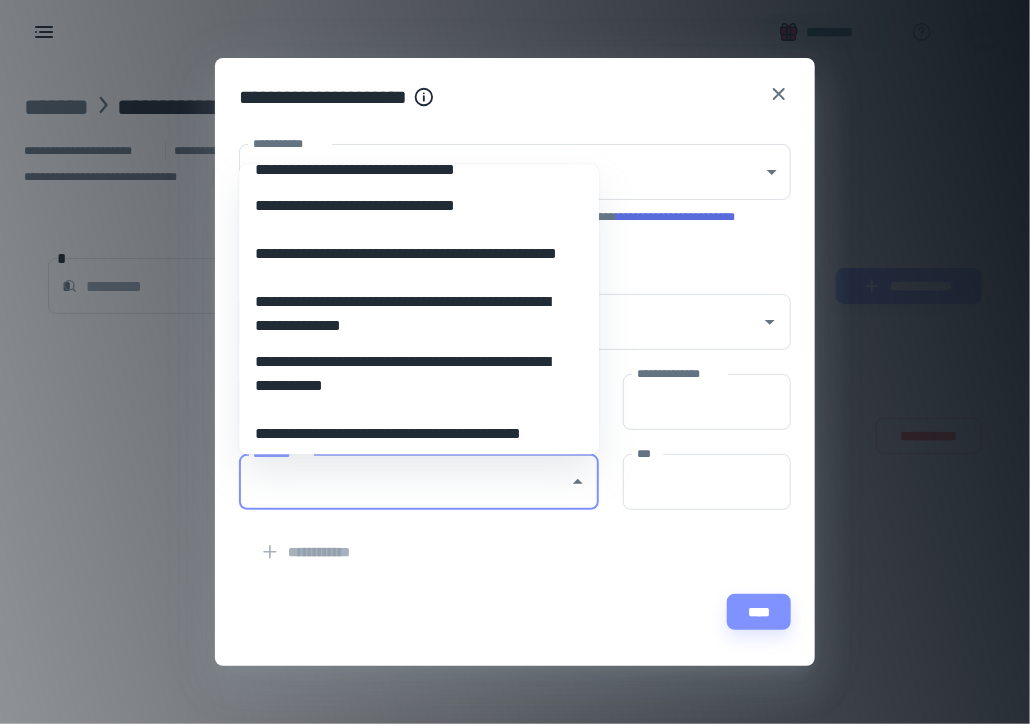 scroll, scrollTop: 240, scrollLeft: 0, axis: vertical 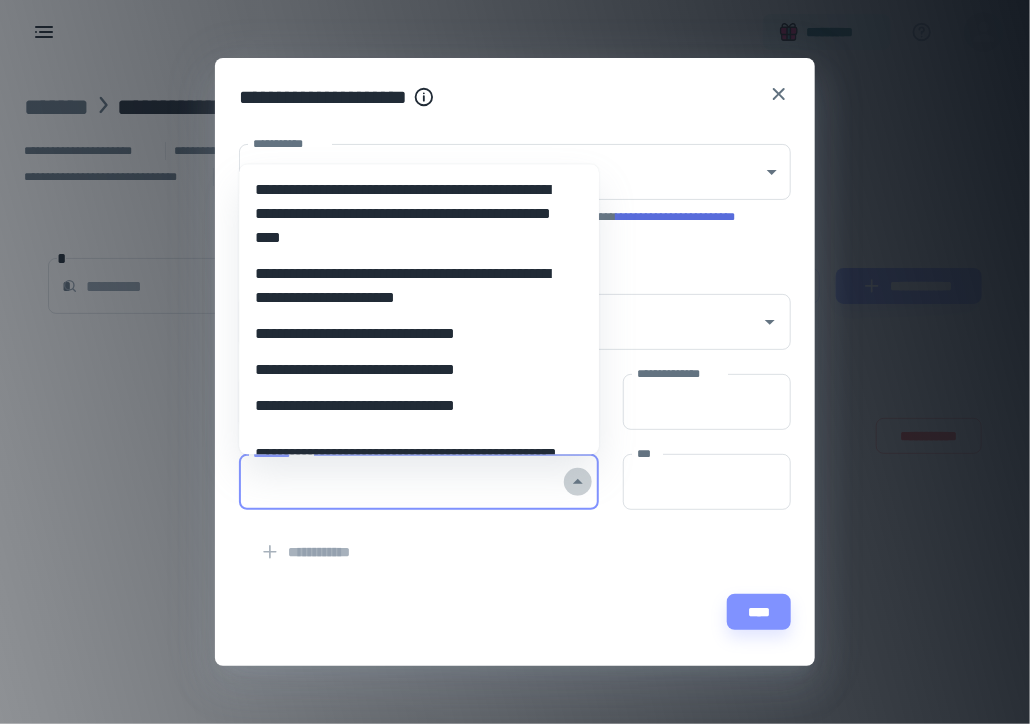 click 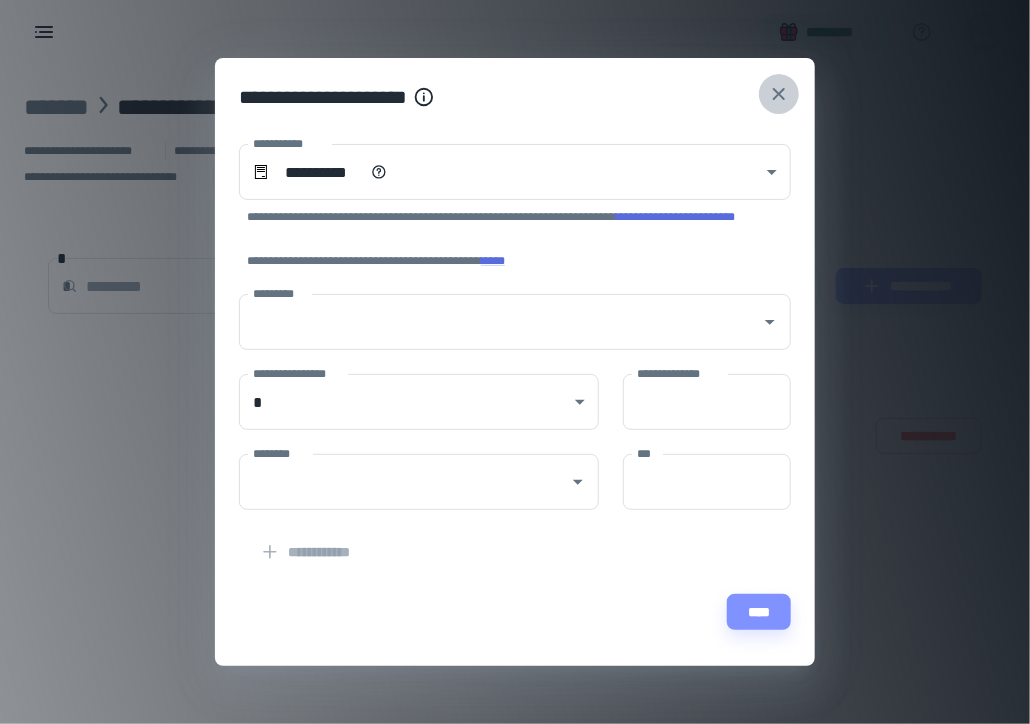 click 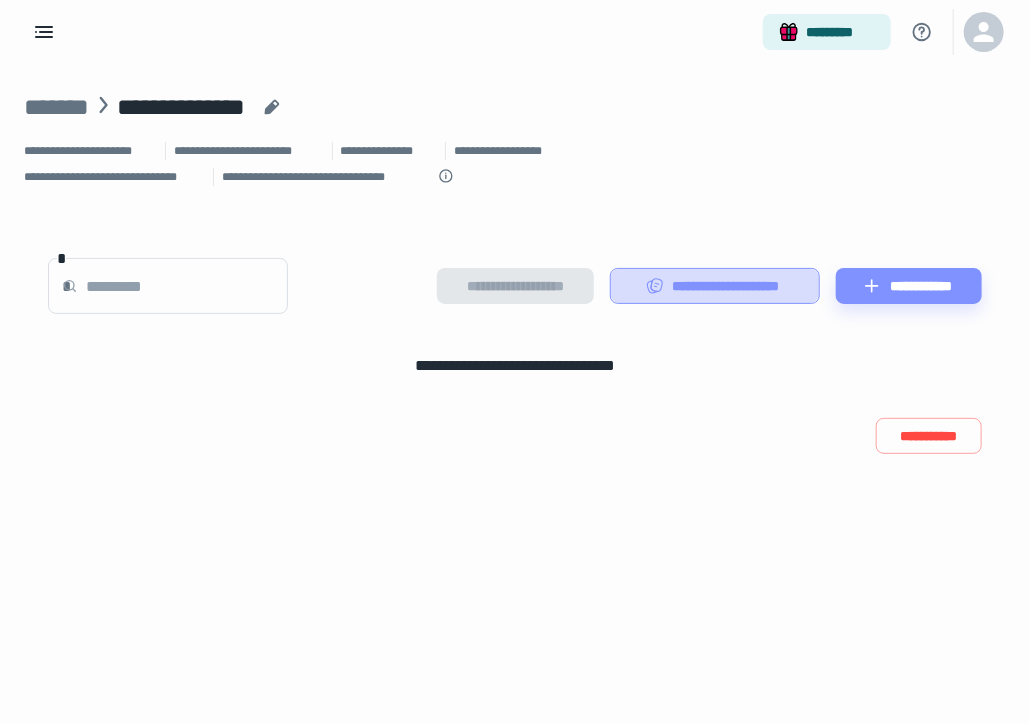 click on "**********" at bounding box center [715, 286] 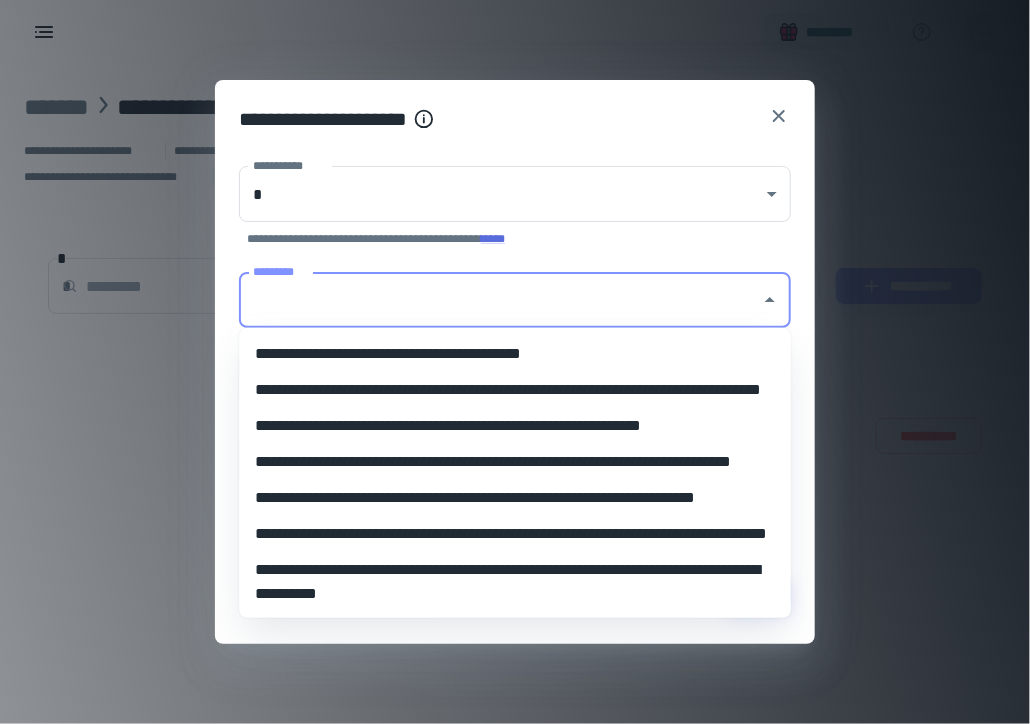 click on "*********" at bounding box center [500, 300] 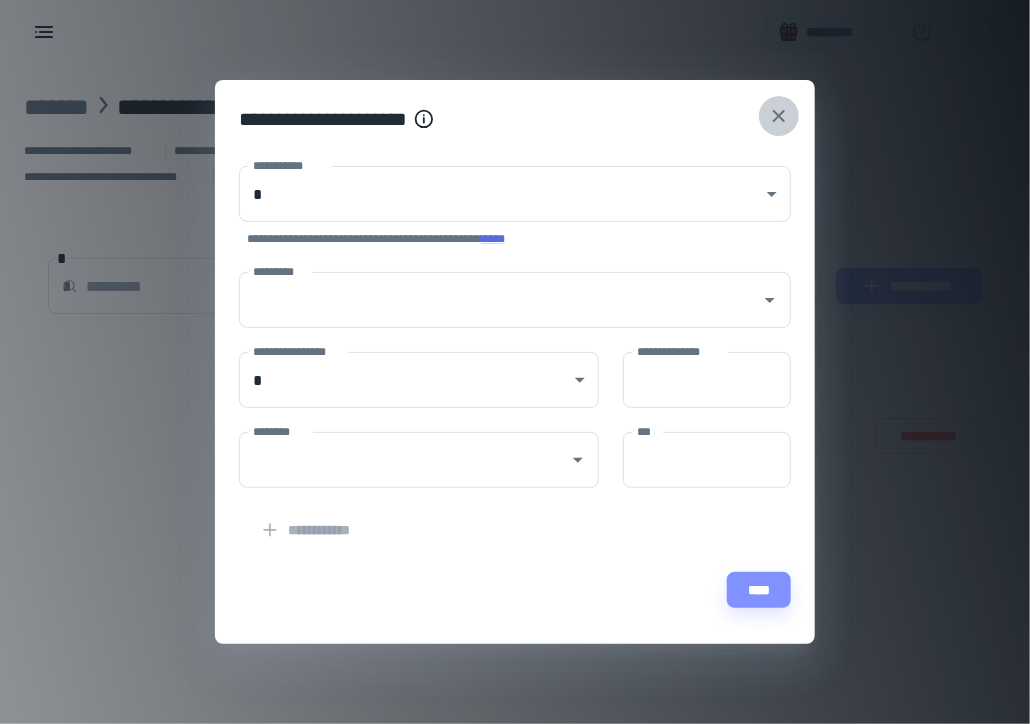 click 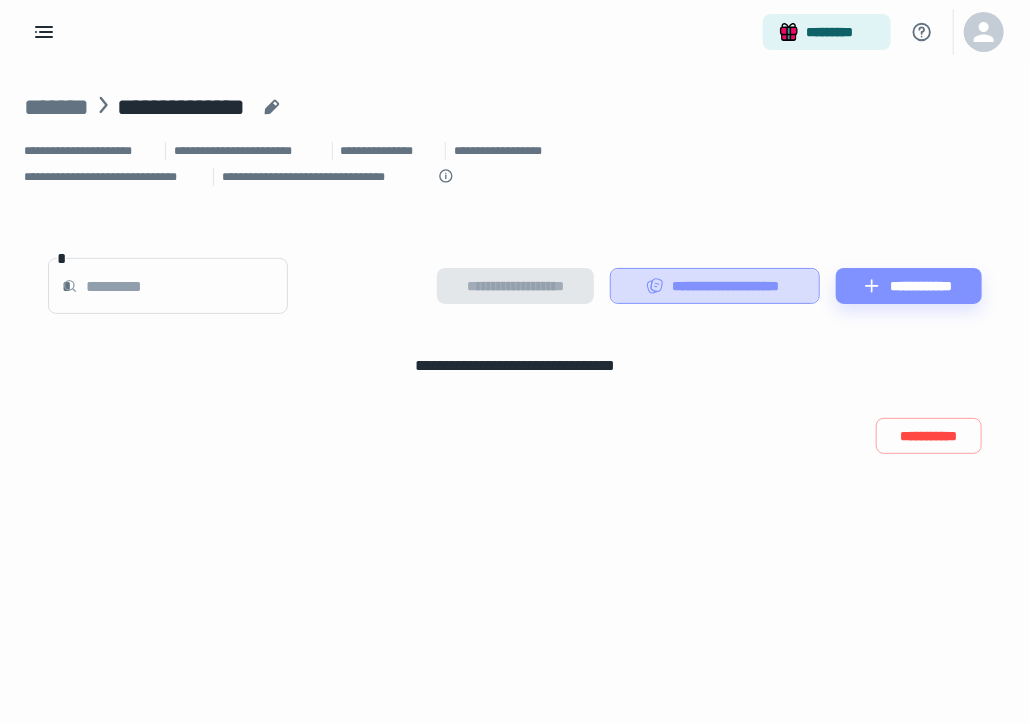 click on "**********" at bounding box center [715, 286] 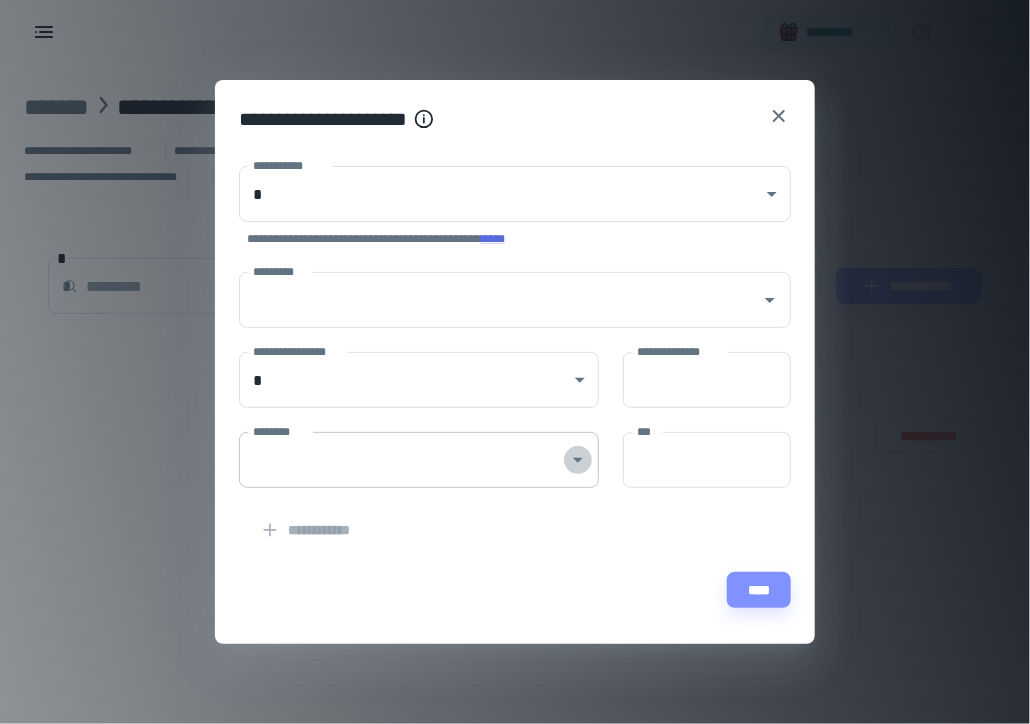 click 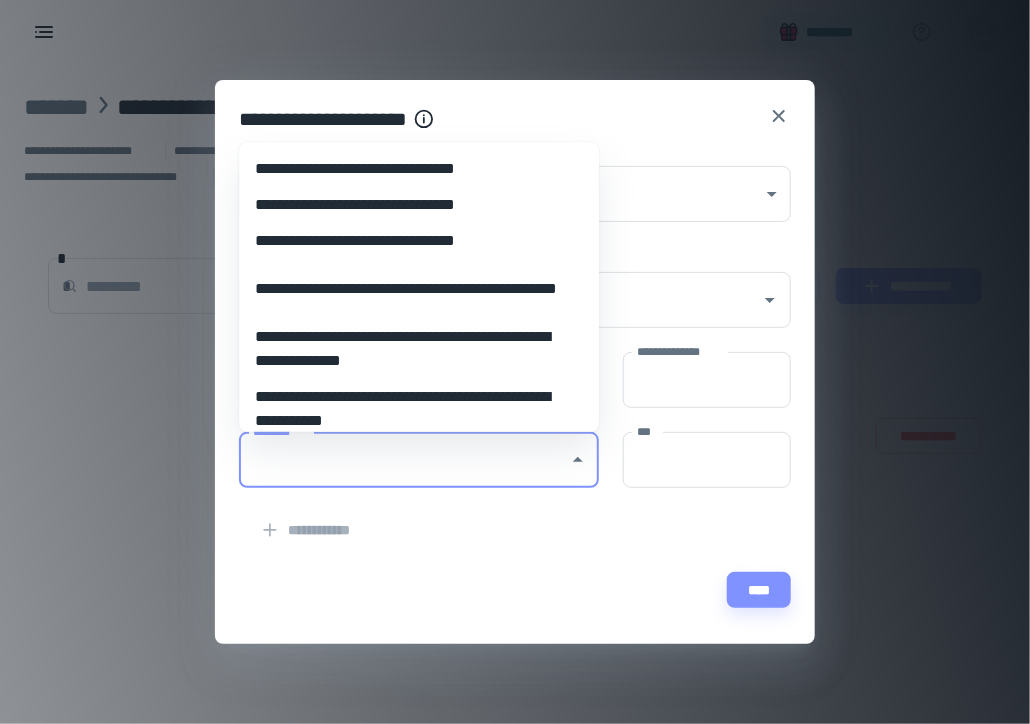 scroll, scrollTop: 160, scrollLeft: 0, axis: vertical 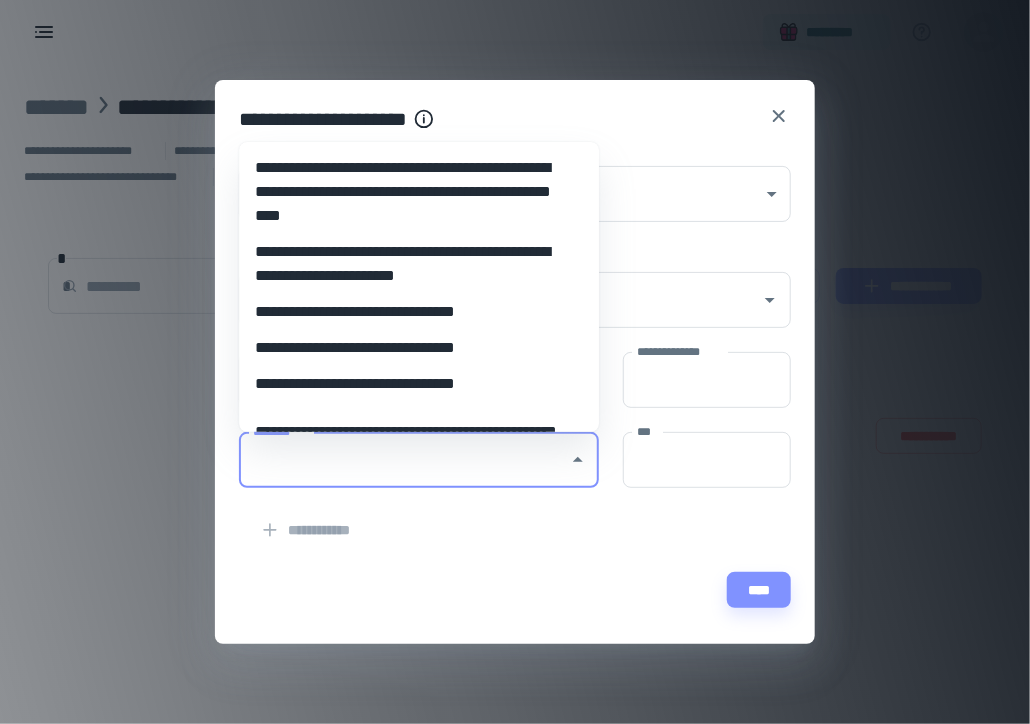 click on "**********" at bounding box center (411, 384) 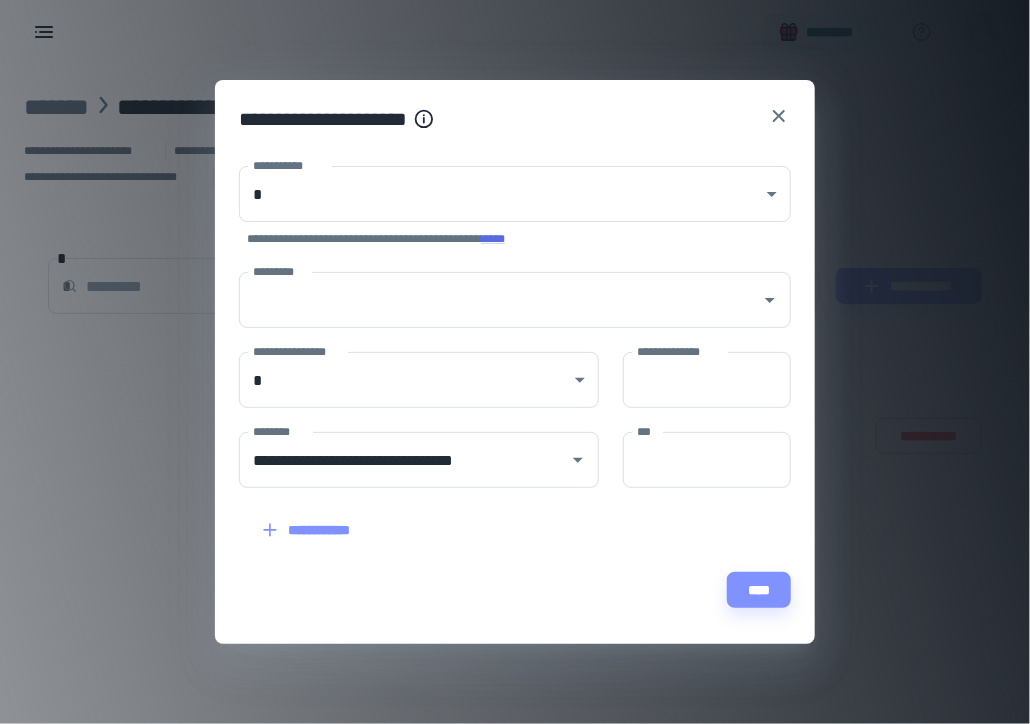 click on "**********" at bounding box center (290, 165) 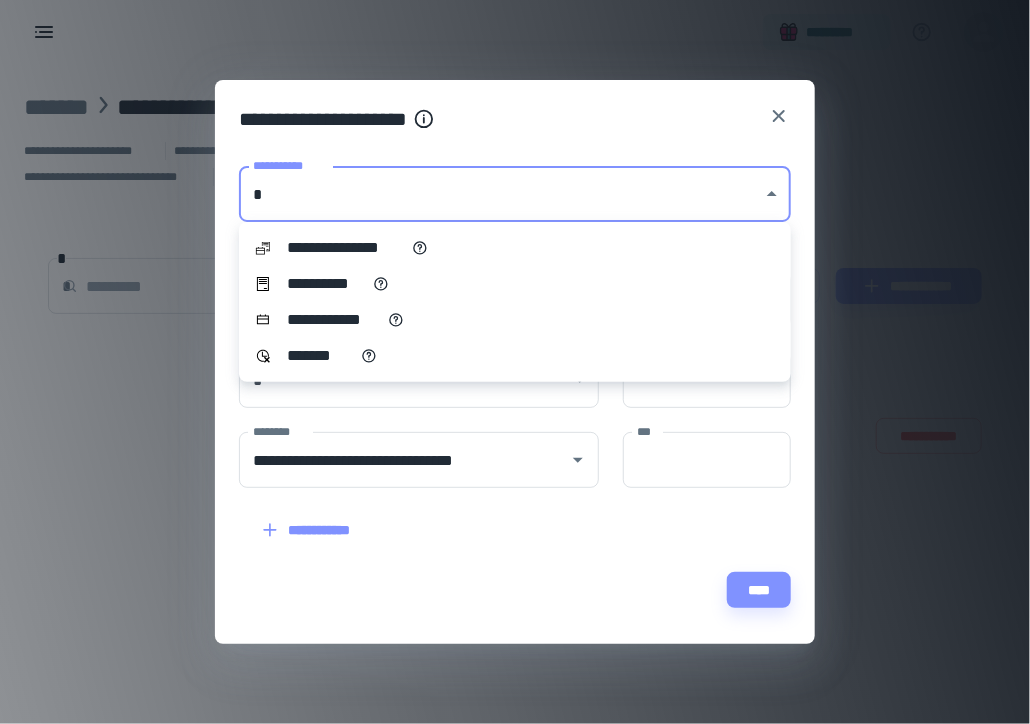 click on "**********" at bounding box center [515, 362] 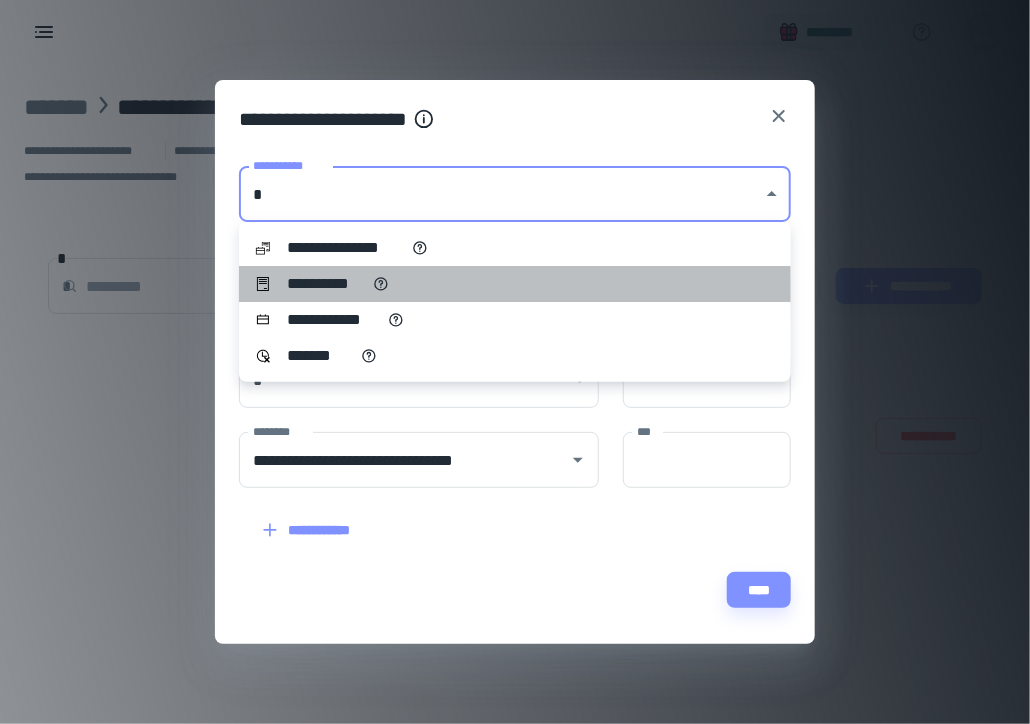 click on "**********" at bounding box center (326, 284) 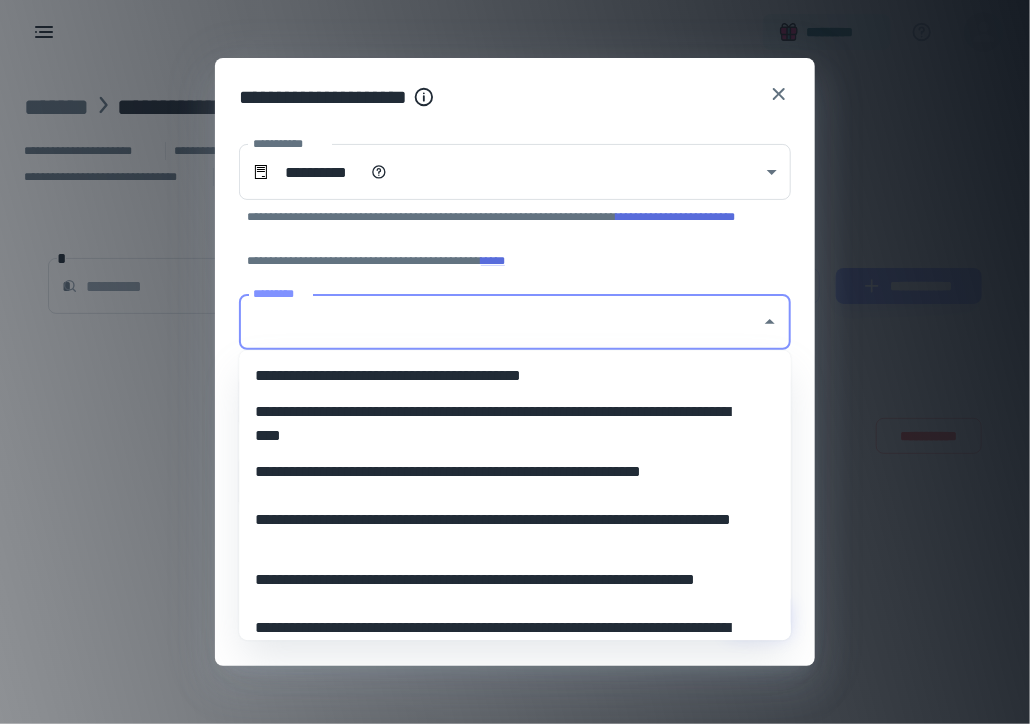 click on "*********" at bounding box center [500, 322] 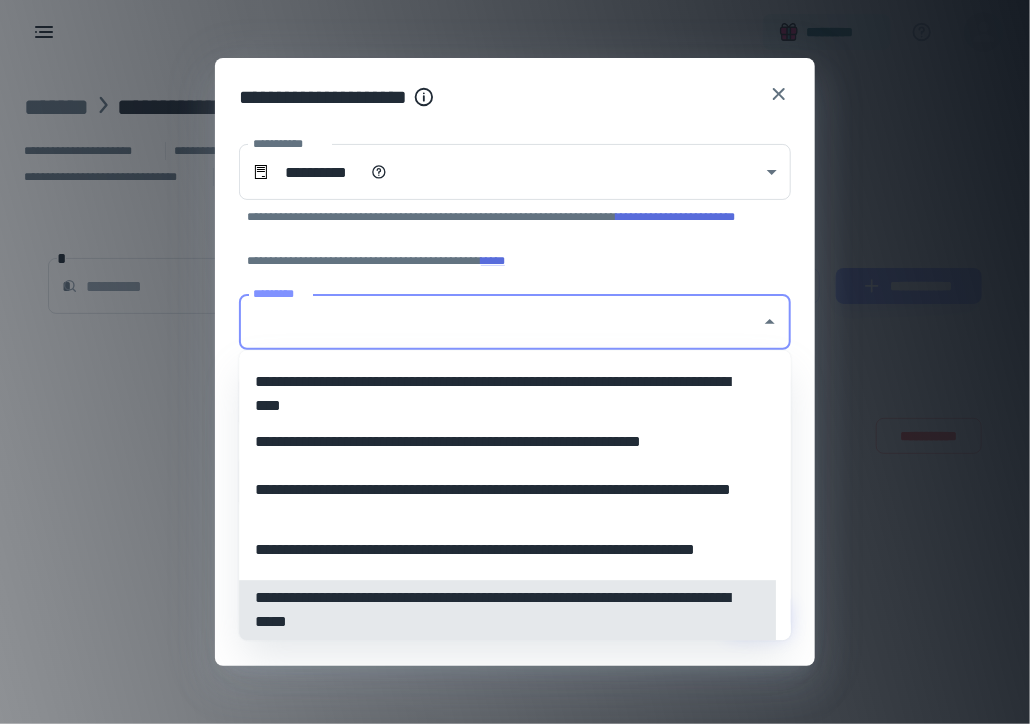 scroll, scrollTop: 8, scrollLeft: 0, axis: vertical 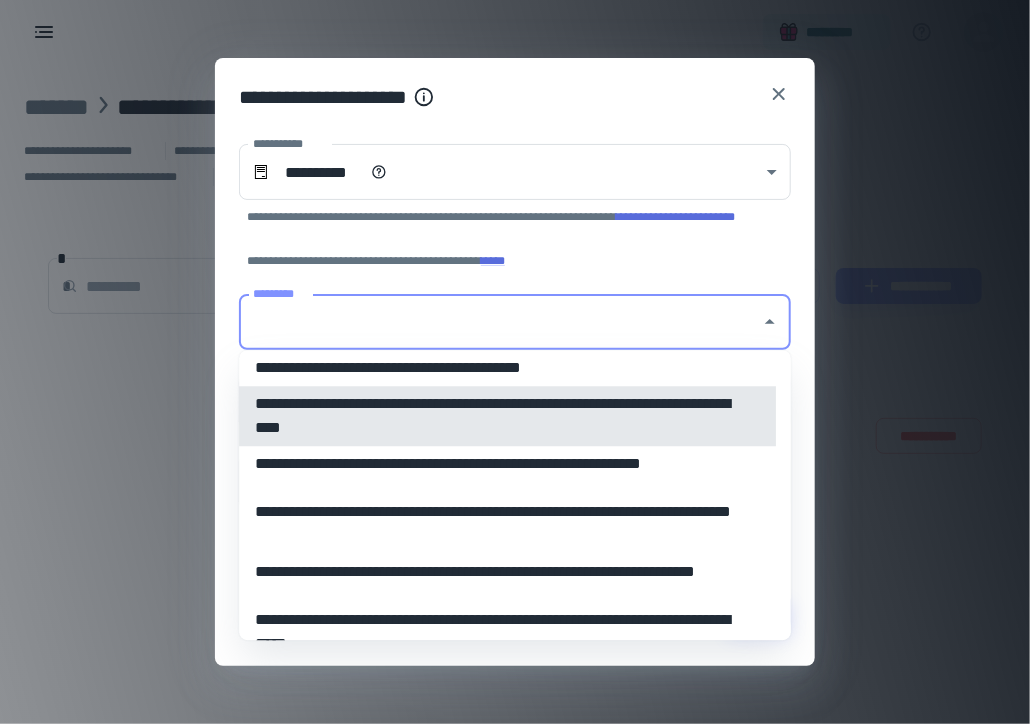 type on "*" 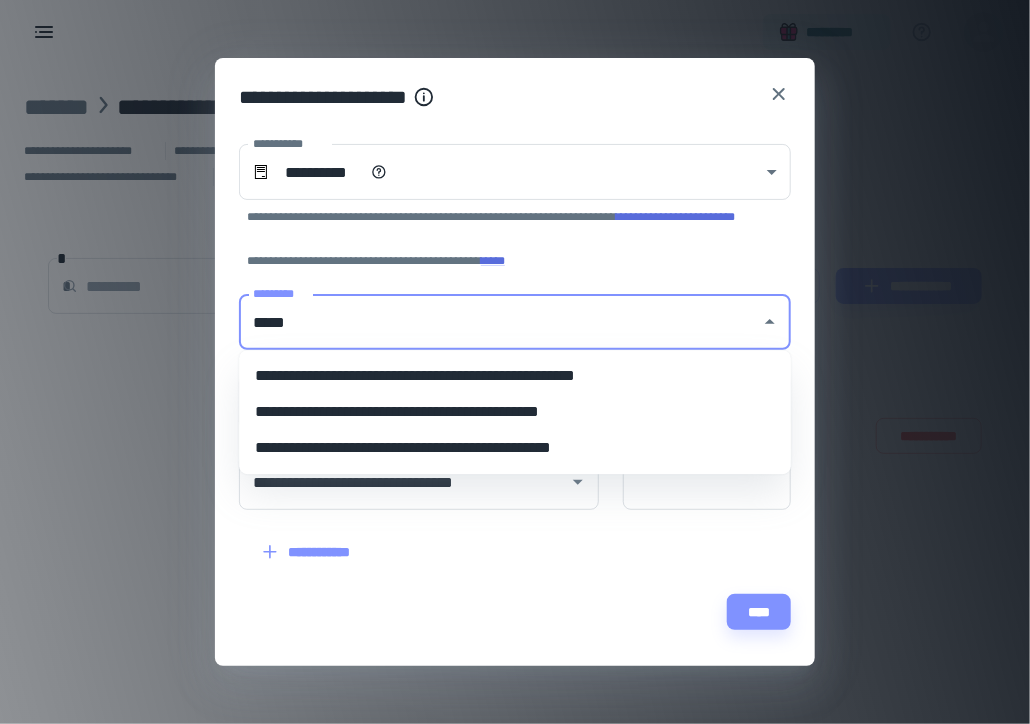 scroll, scrollTop: 0, scrollLeft: 0, axis: both 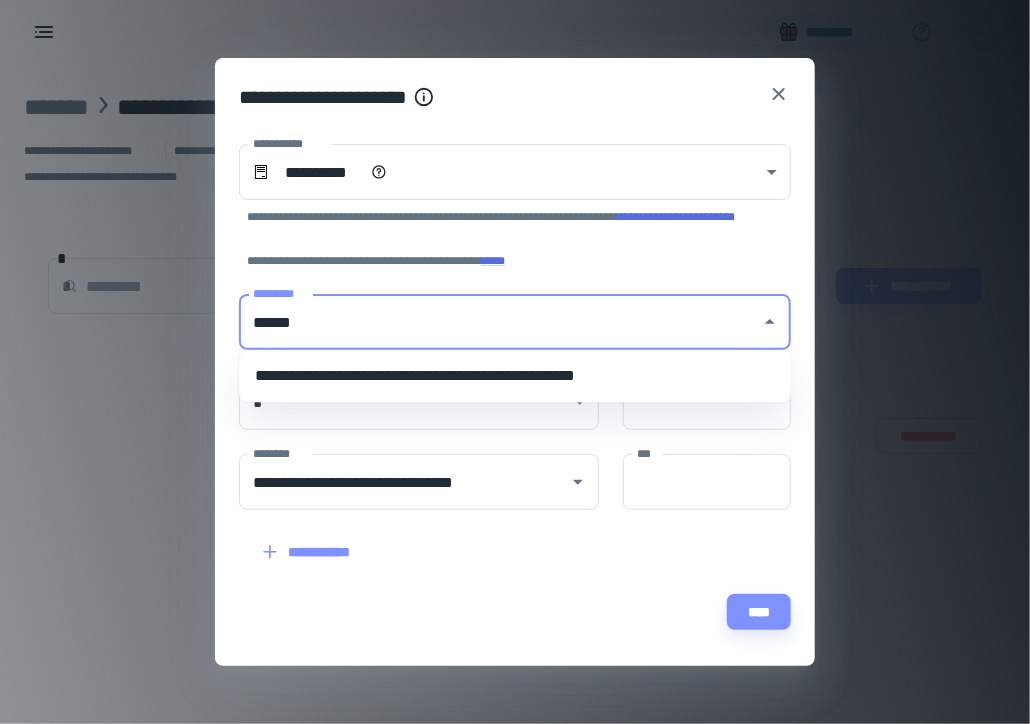 click on "**********" at bounding box center [515, 376] 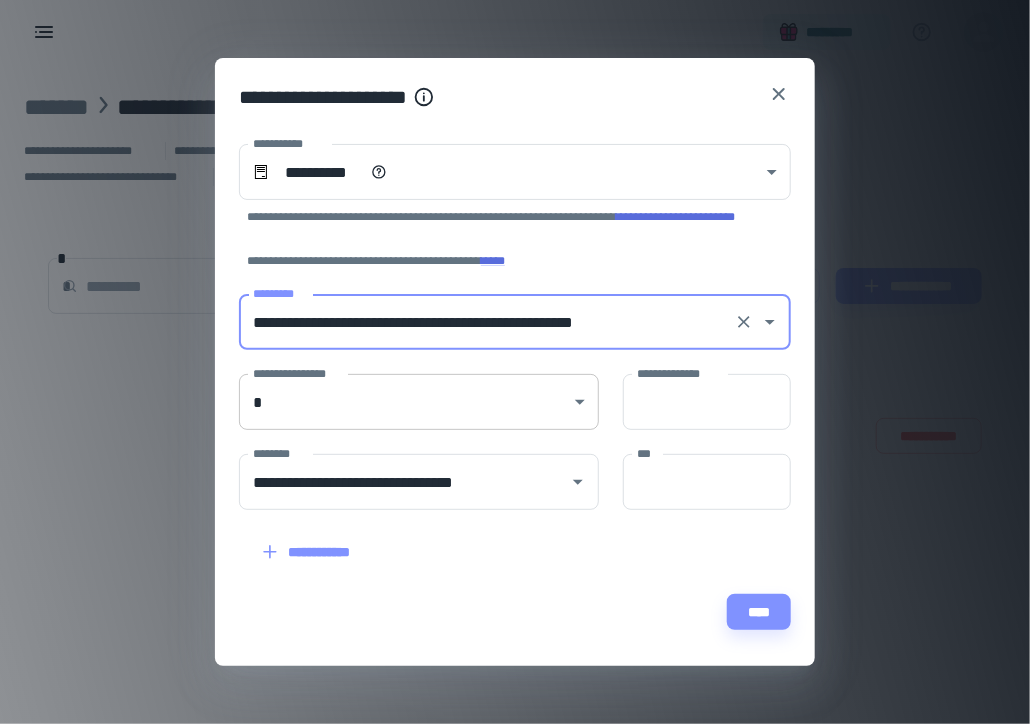 type on "**********" 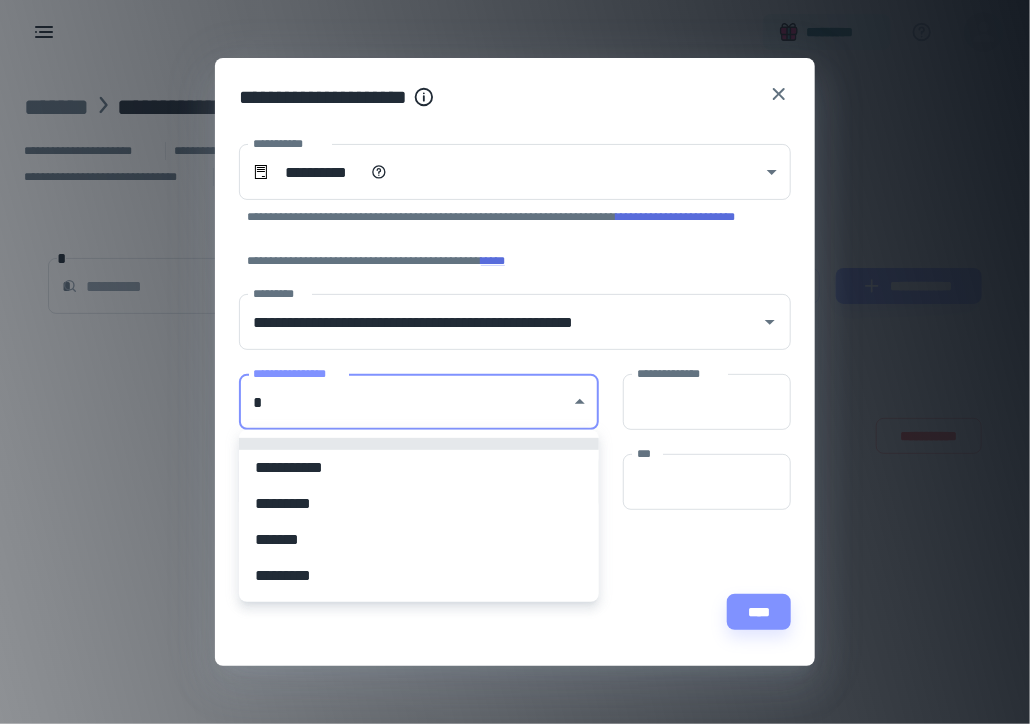 click on "[FIRST] [LAST] [MIDDLE]   [STREET] [CITY], [STATE]   [ZIP] [COUNTRY] [PHONE] [EMAIL]
[FIRST] [LAST] [MIDDLE] [STREET] [CITY] [STATE] [ZIP] [COUNTRY] [PHONE] [EMAIL]" at bounding box center [515, 362] 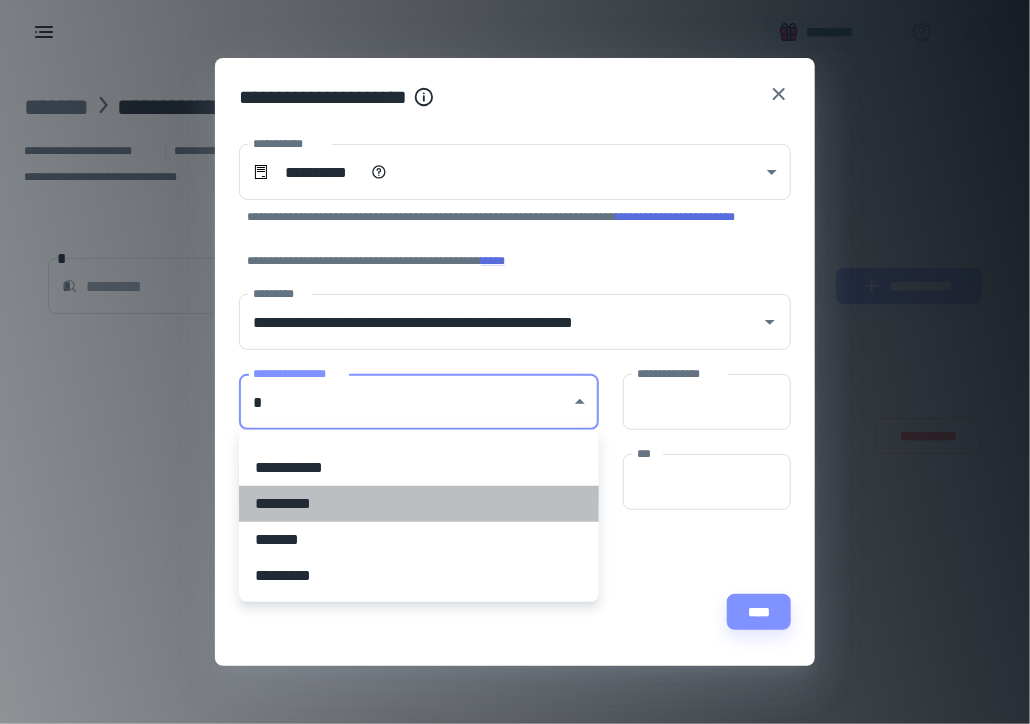 click on "*********" at bounding box center (419, 504) 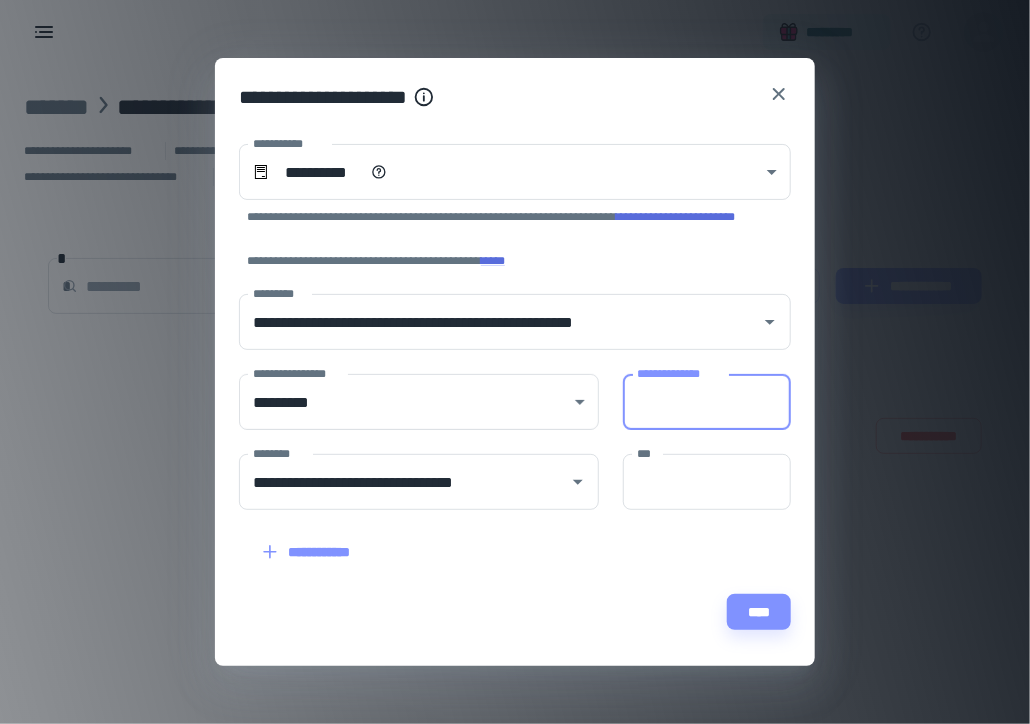 click on "**********" at bounding box center [707, 402] 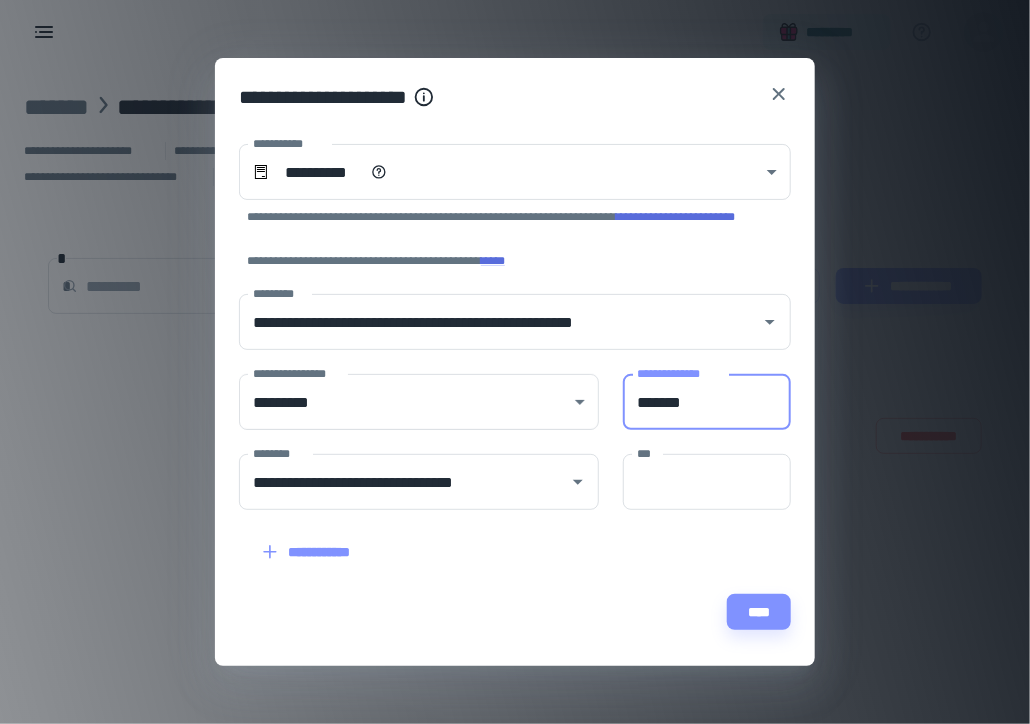 click on "*******" at bounding box center [707, 402] 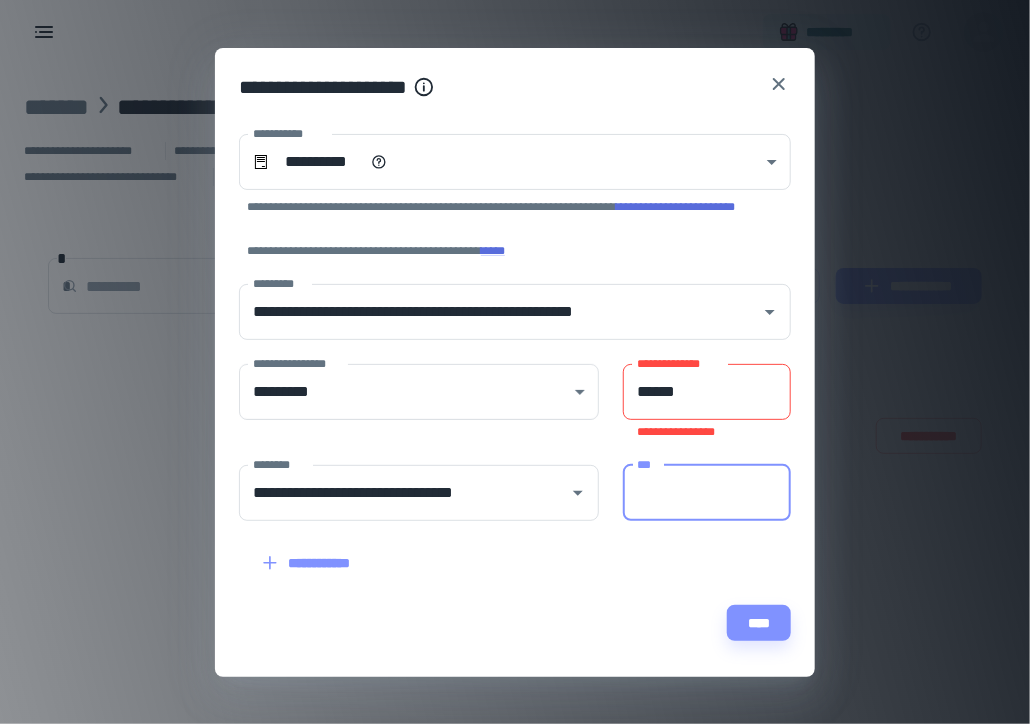click on "***" at bounding box center [707, 493] 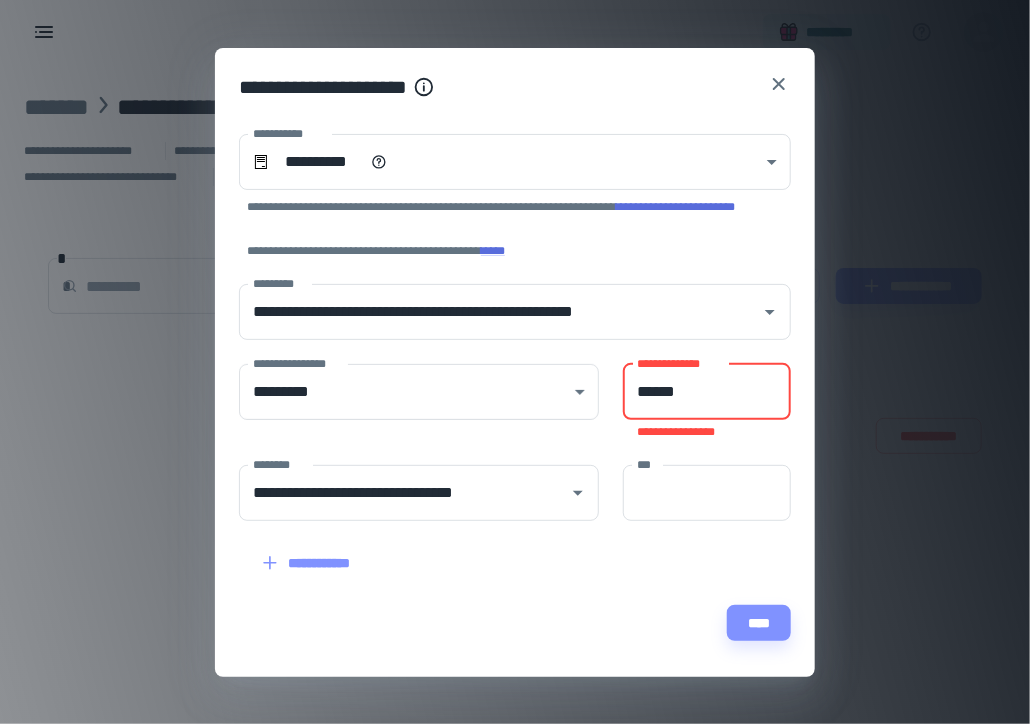 click on "******" at bounding box center (707, 392) 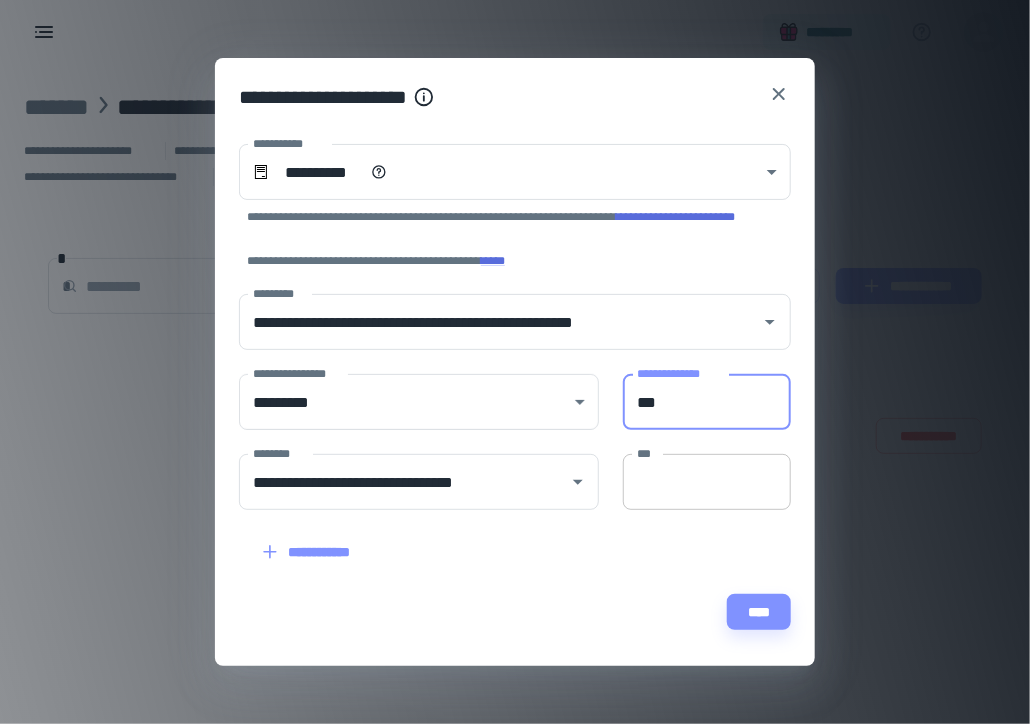 type on "**" 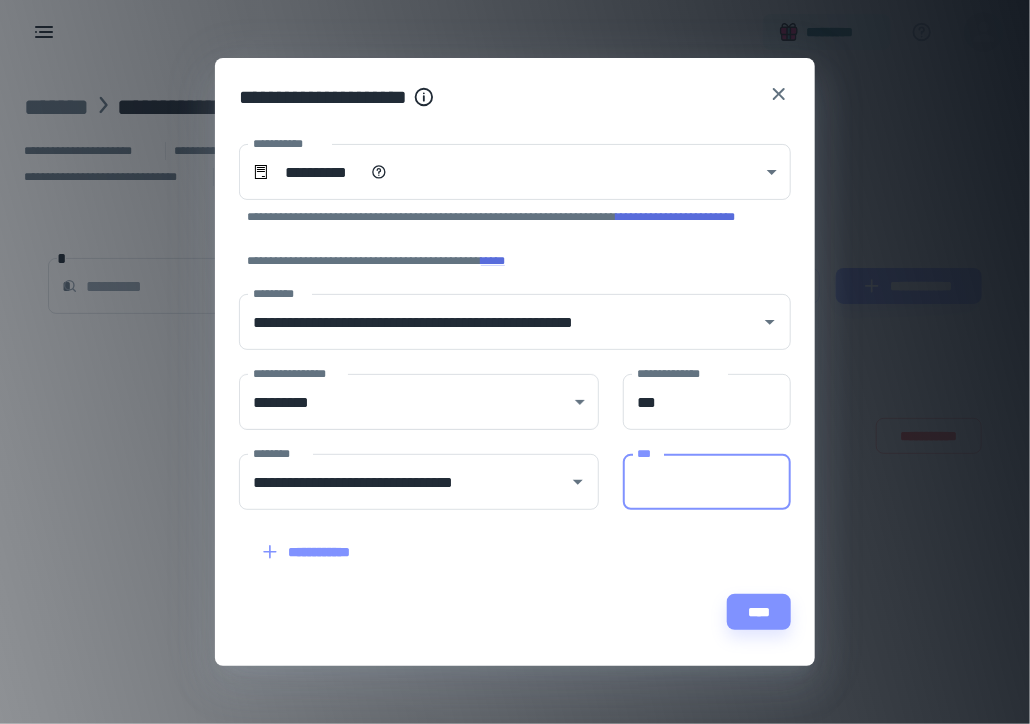 click on "***" at bounding box center [707, 482] 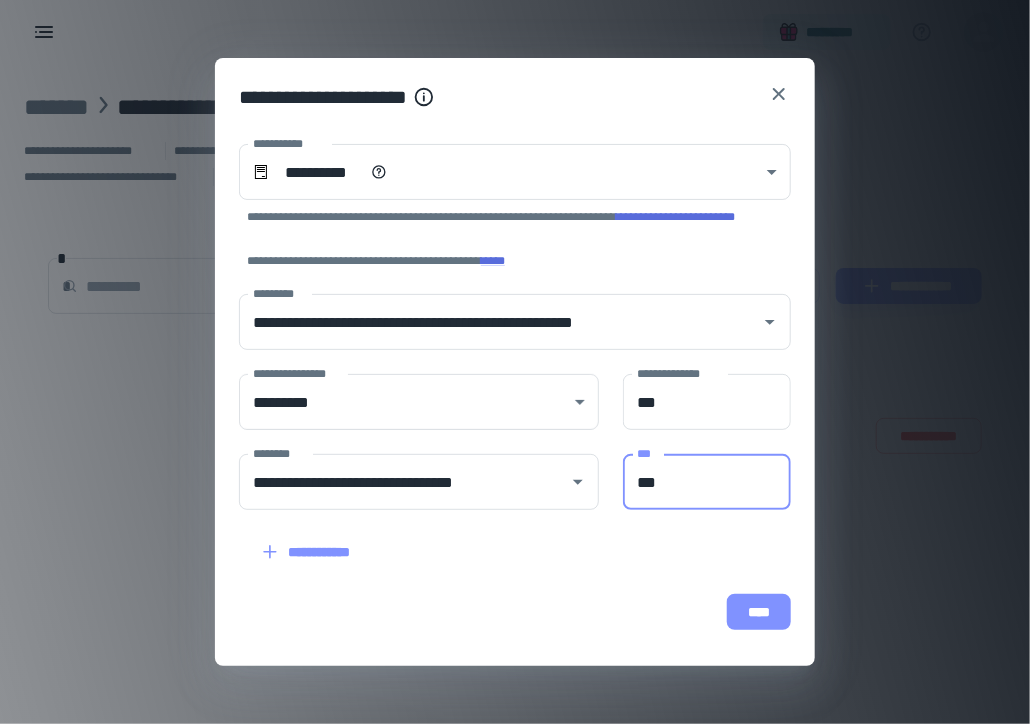 type on "***" 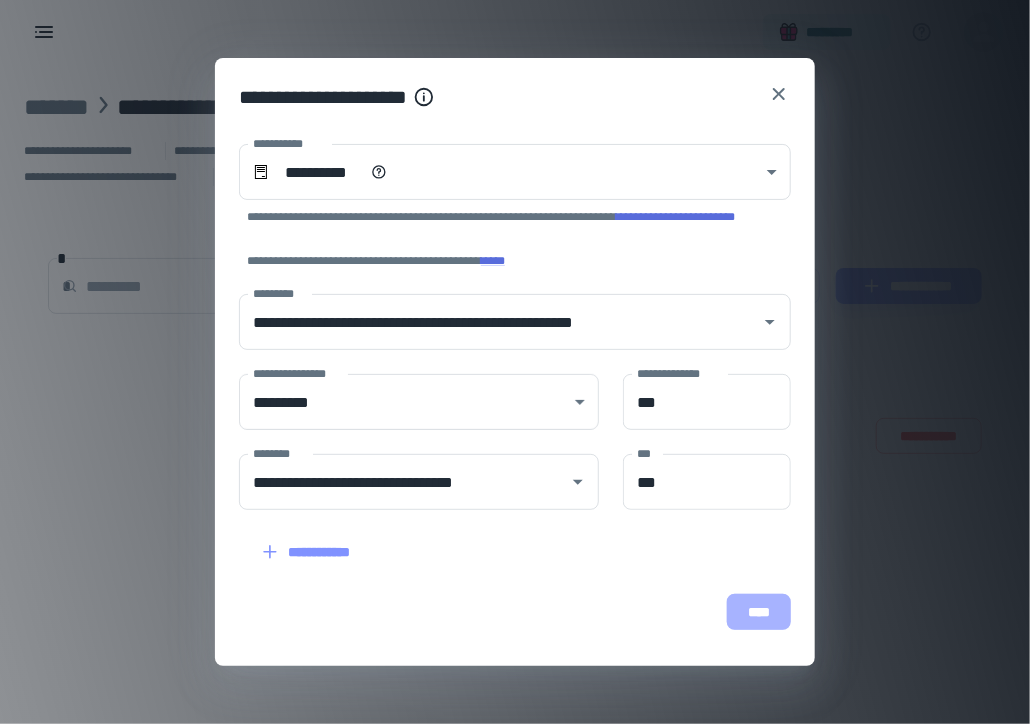 click on "****" at bounding box center [759, 612] 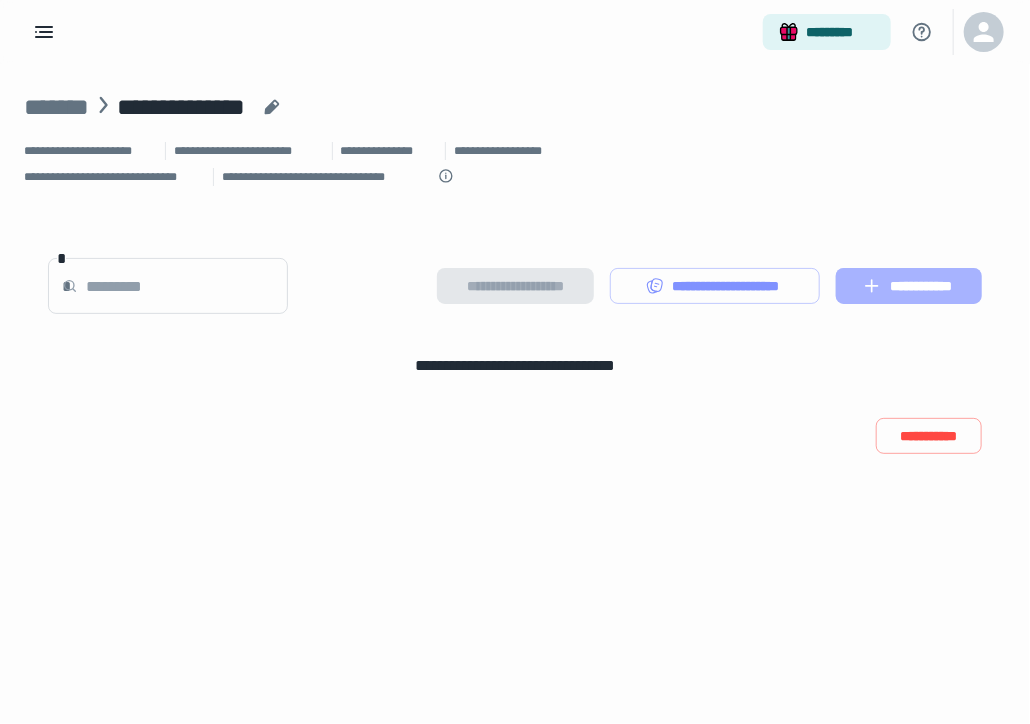 click on "**********" at bounding box center [909, 286] 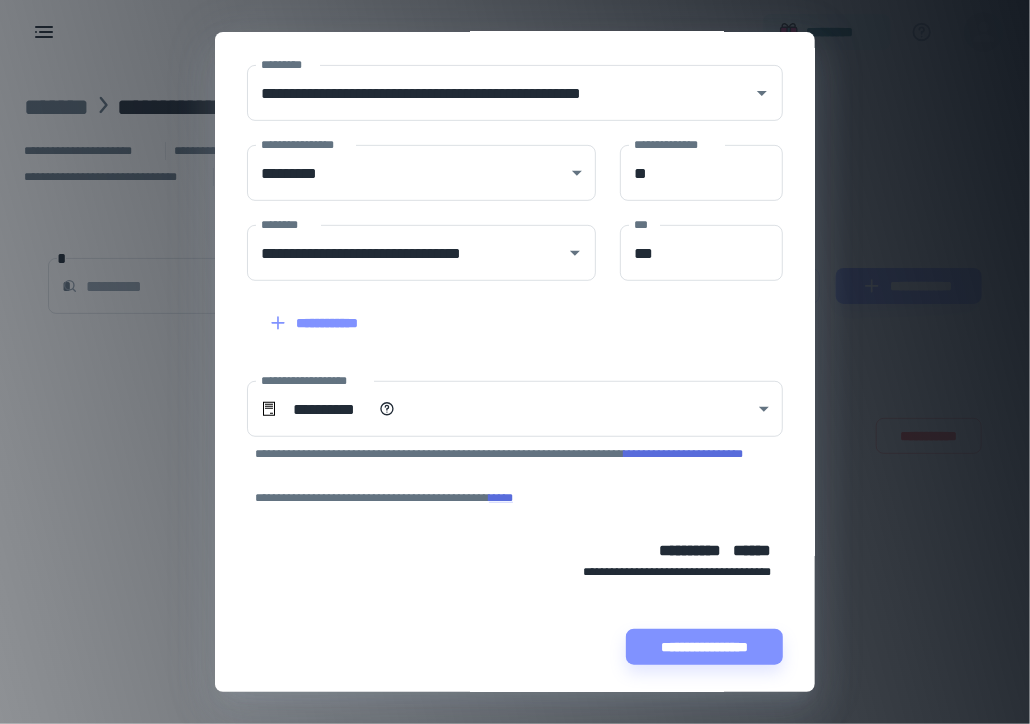 scroll, scrollTop: 244, scrollLeft: 0, axis: vertical 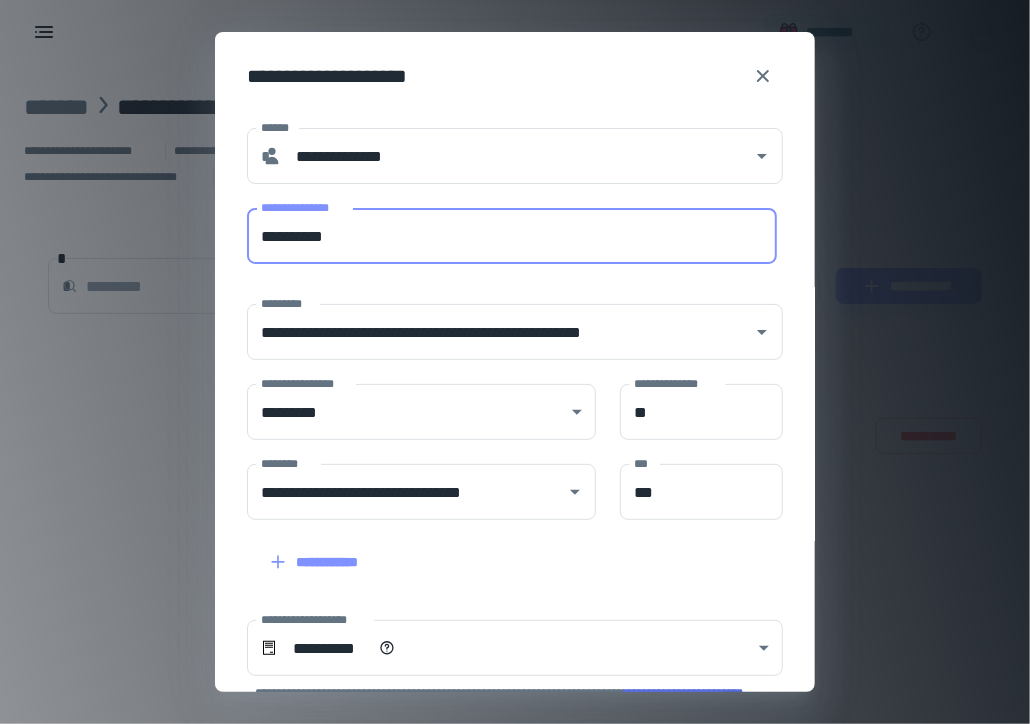 click on "**********" at bounding box center [512, 236] 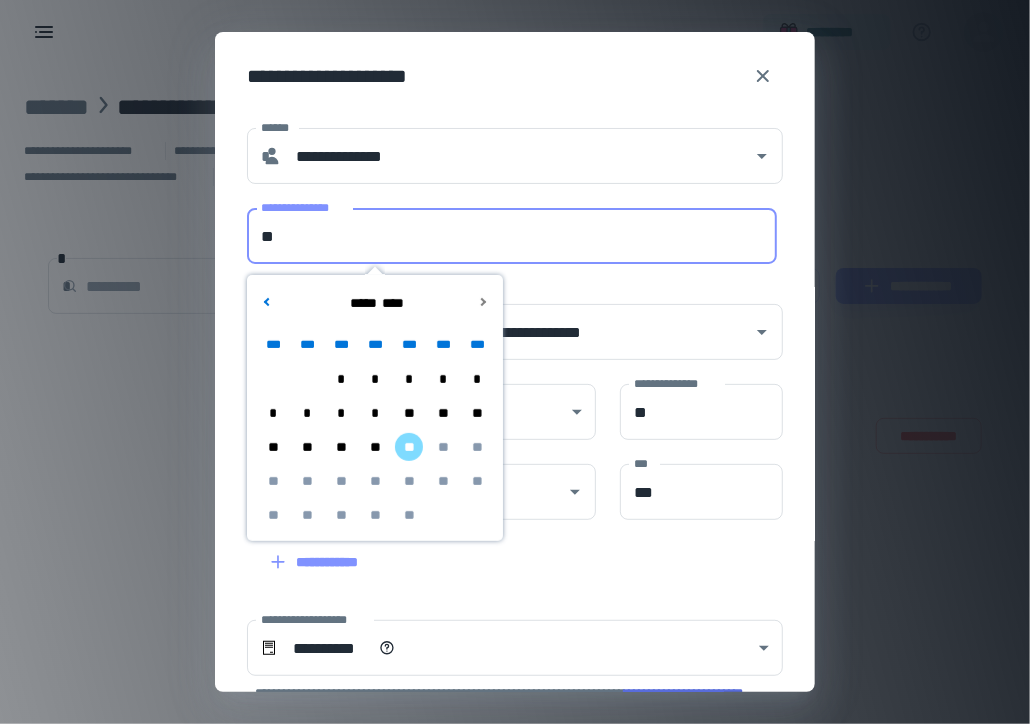 type on "*" 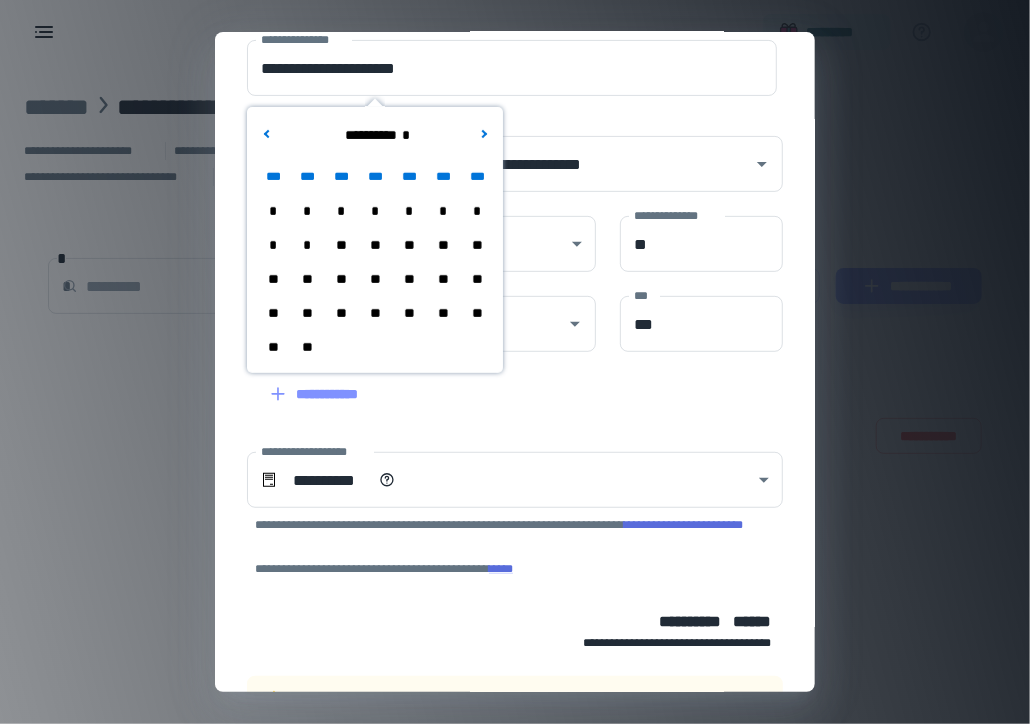 scroll, scrollTop: 173, scrollLeft: 0, axis: vertical 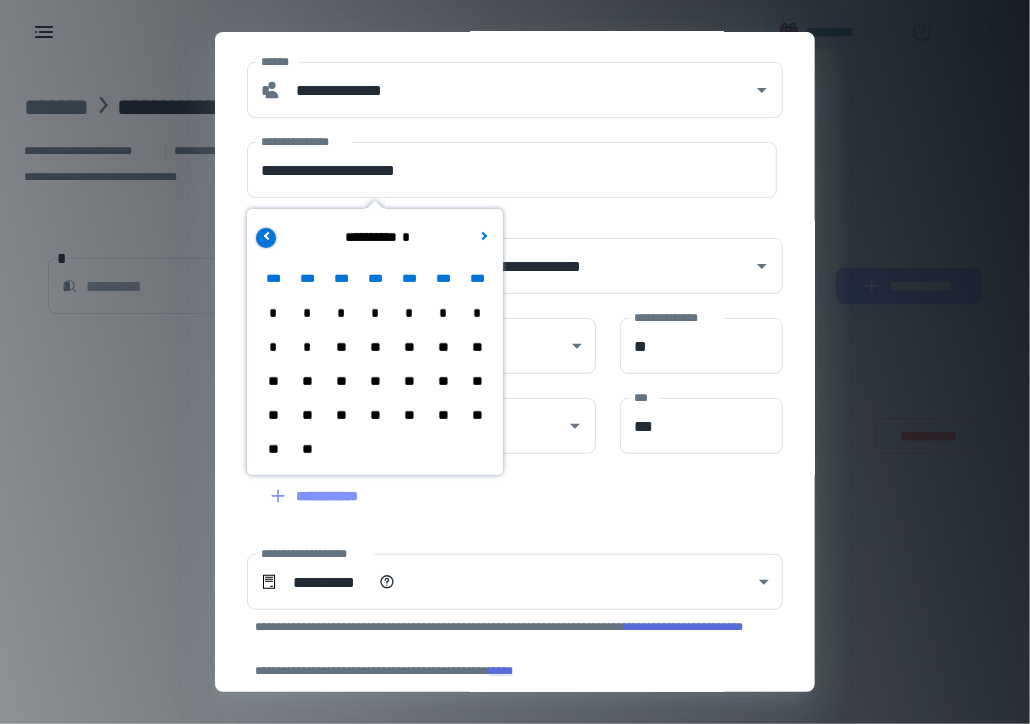 click at bounding box center [266, 238] 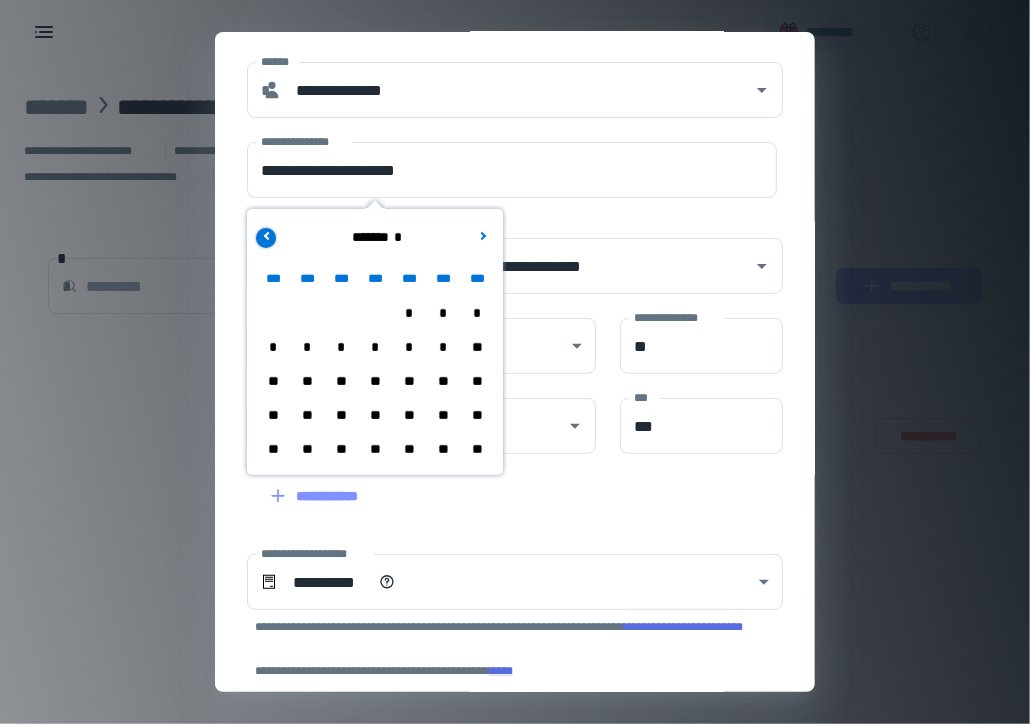 click at bounding box center (266, 238) 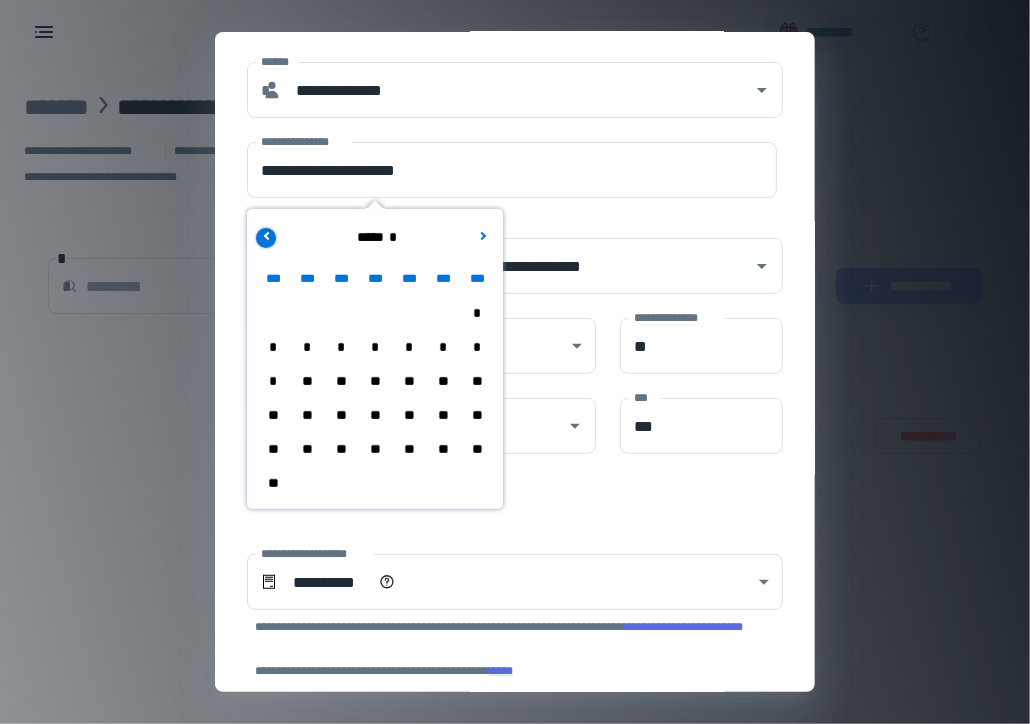 click at bounding box center [266, 238] 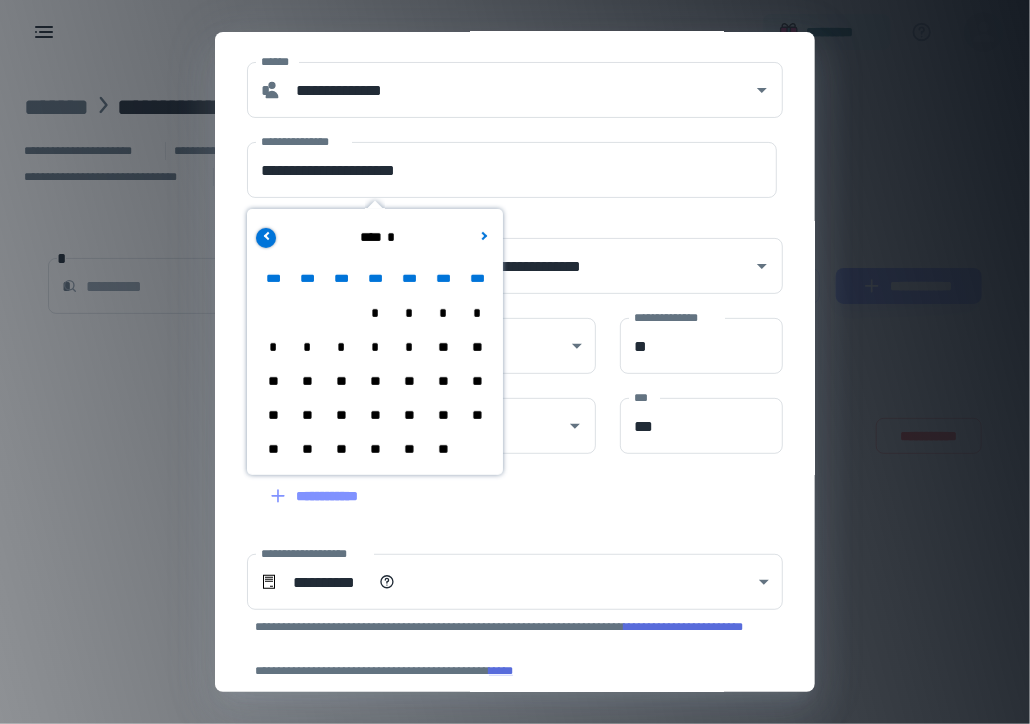 click at bounding box center [266, 238] 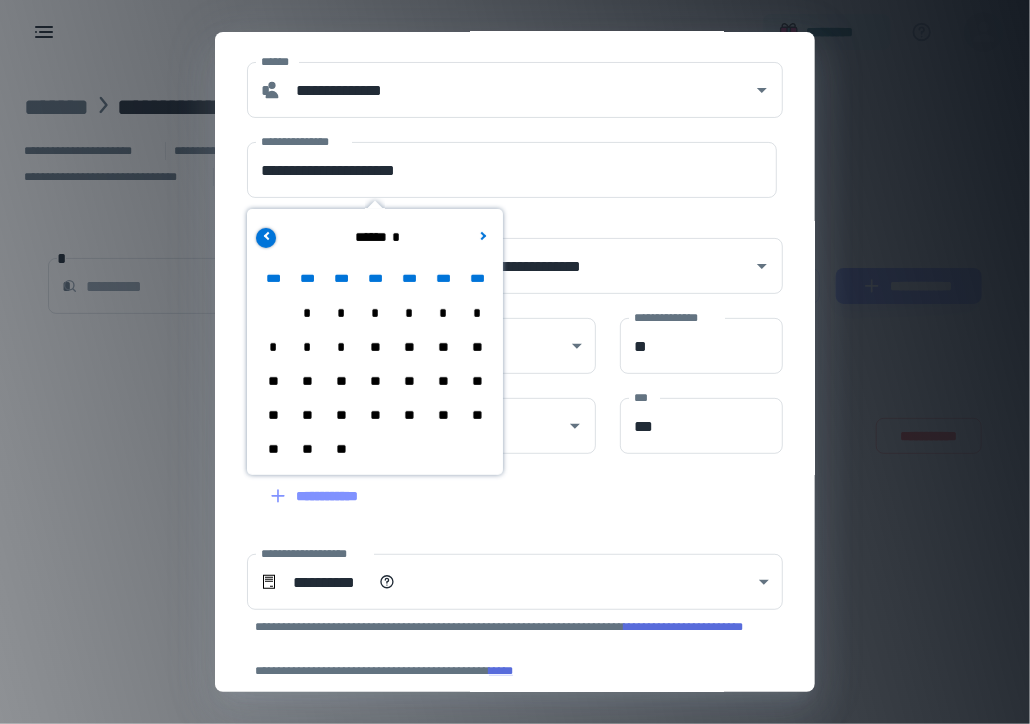 click at bounding box center (266, 238) 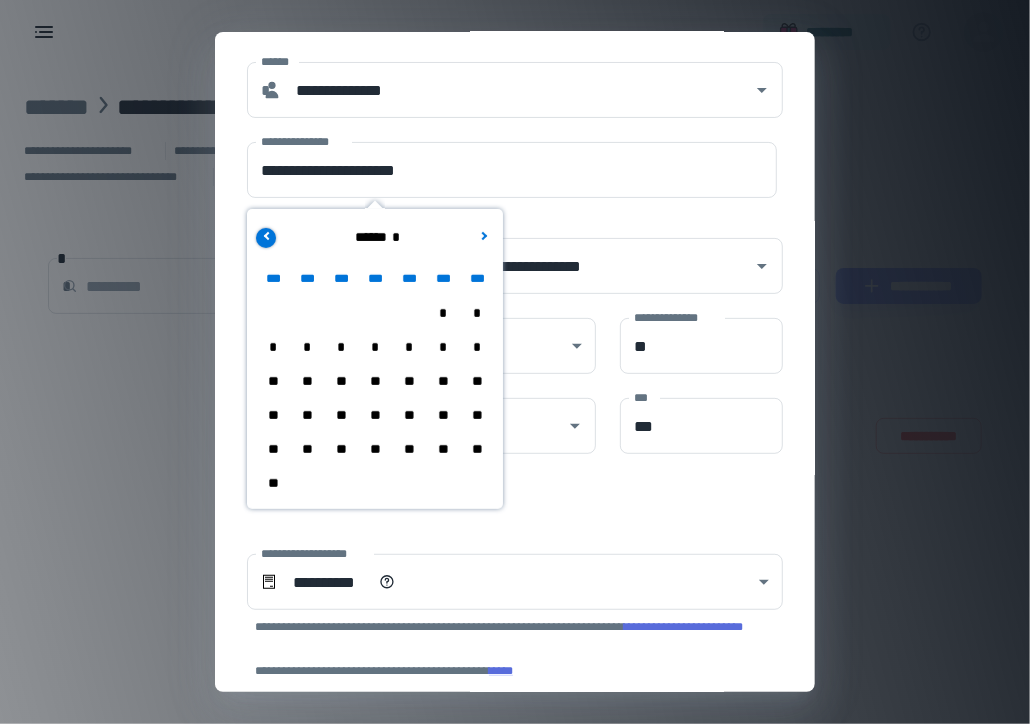 click at bounding box center [266, 238] 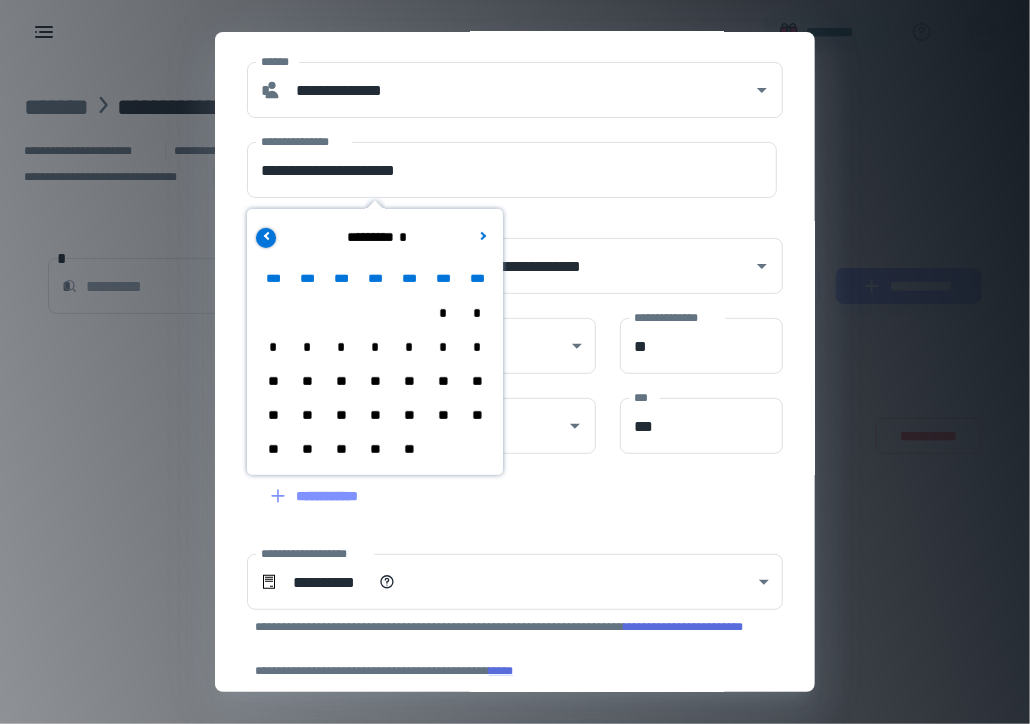 click at bounding box center (266, 238) 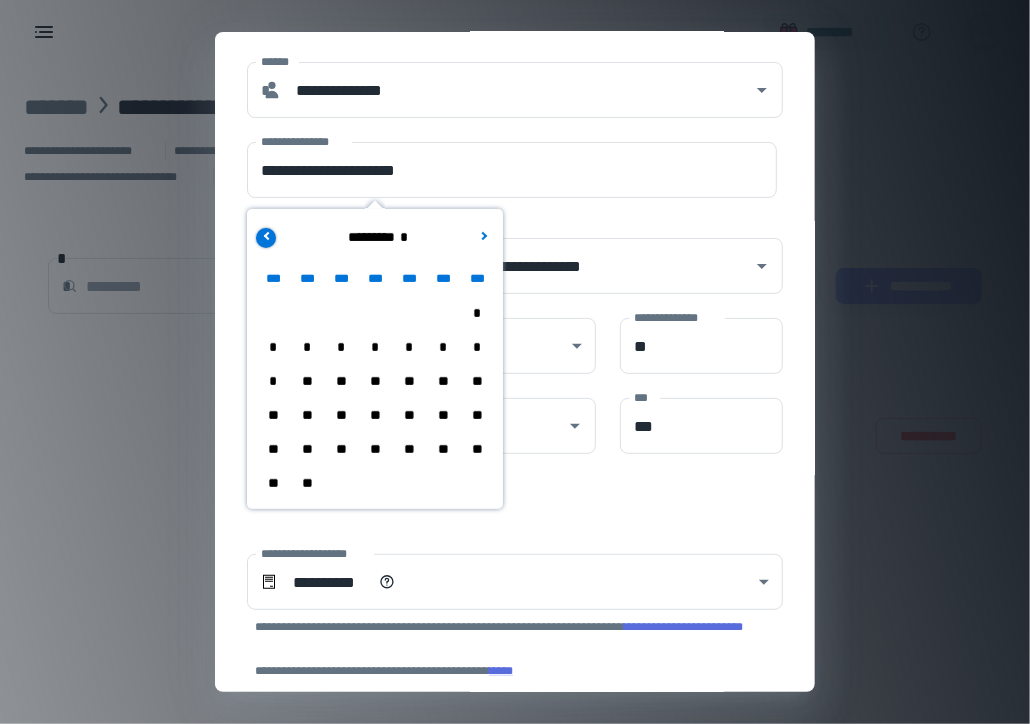 click at bounding box center [266, 238] 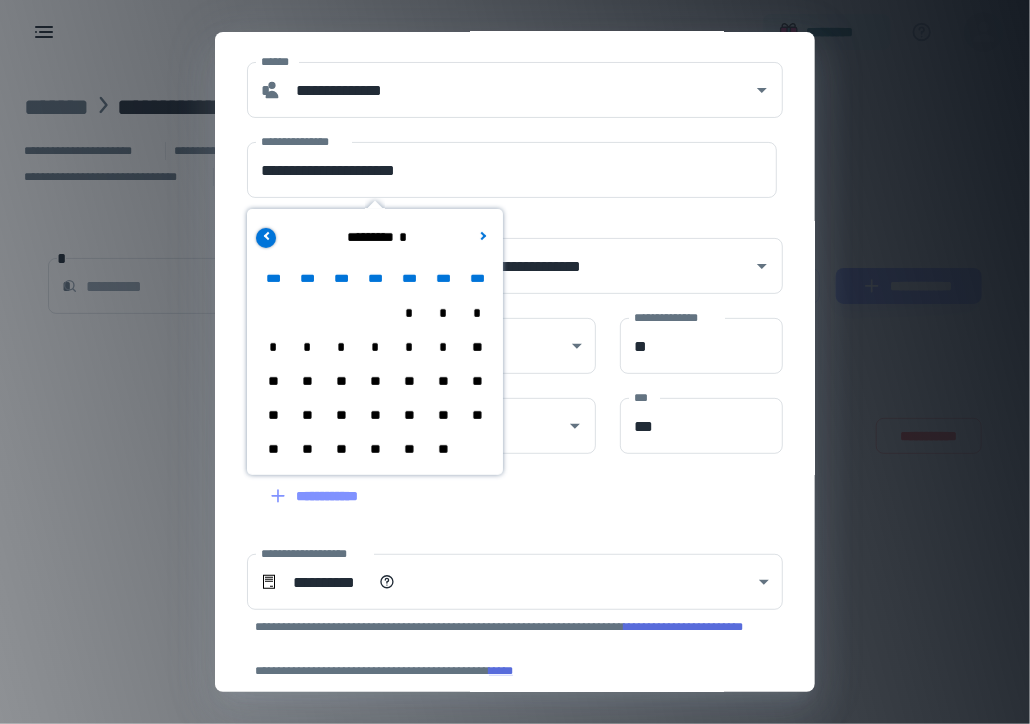 click at bounding box center [266, 238] 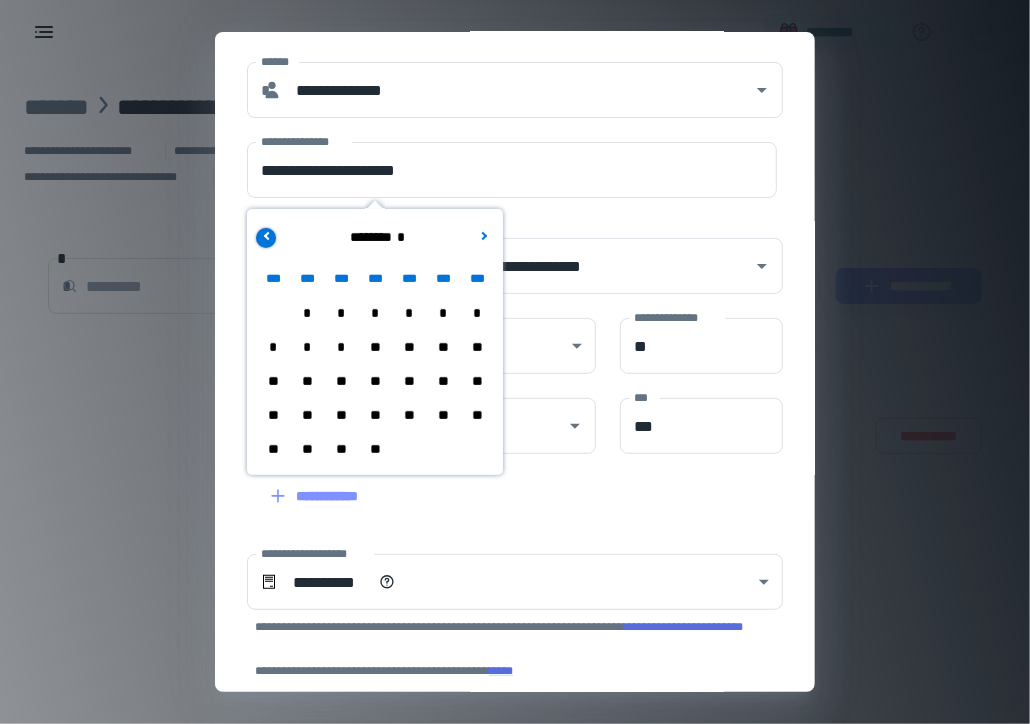 click at bounding box center (266, 238) 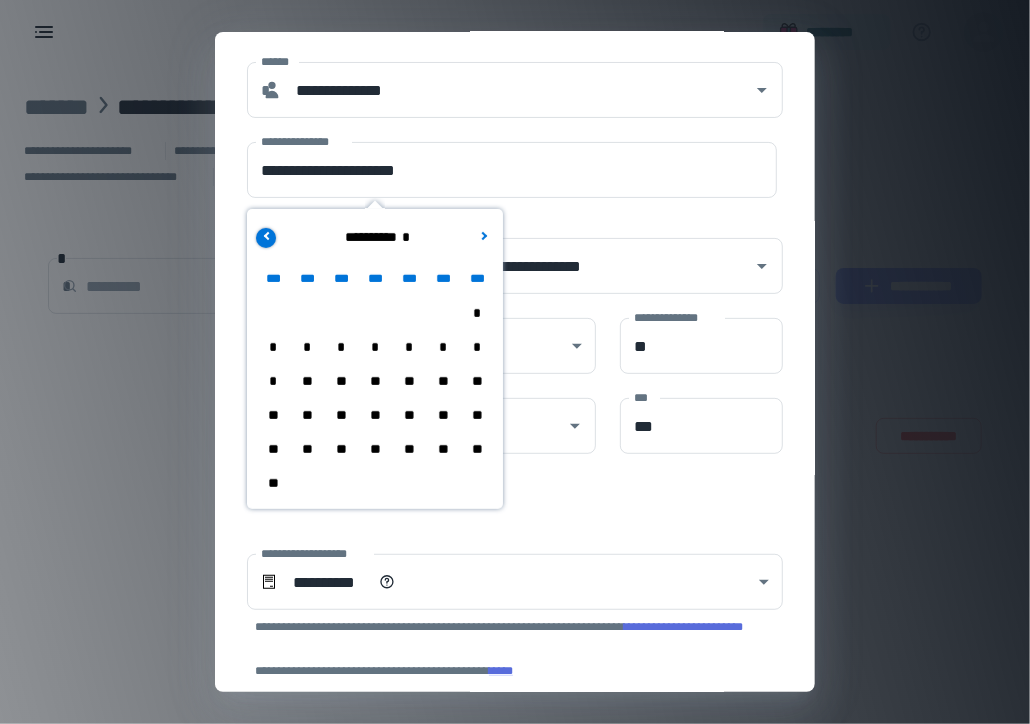 click at bounding box center [266, 238] 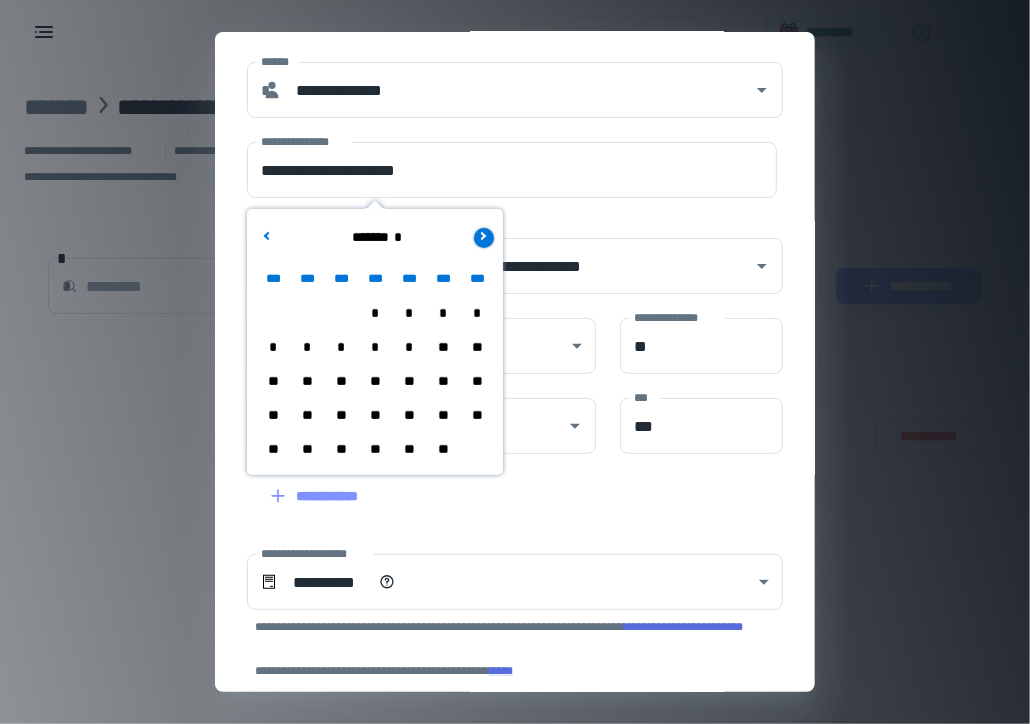 click at bounding box center (484, 238) 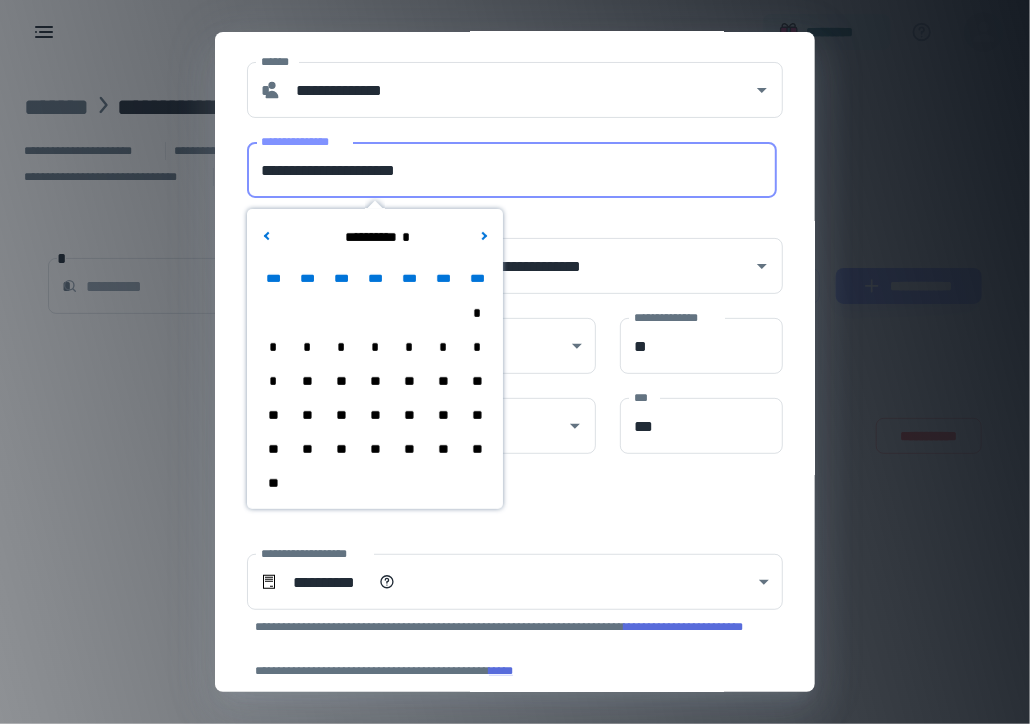 click on "**********" at bounding box center [512, 170] 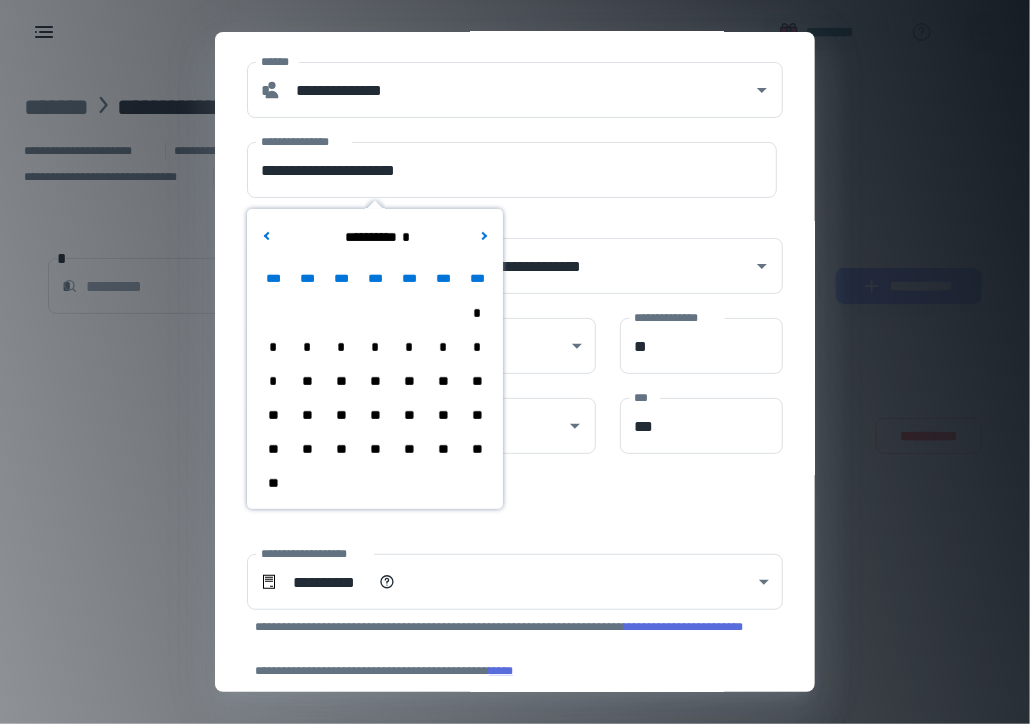 click on "[FIRST] [LAST] [MIDDLE] [STREET] [CITY] [STATE] [ZIP] [COUNTRY] [PHONE] [EMAIL]" at bounding box center (515, 537) 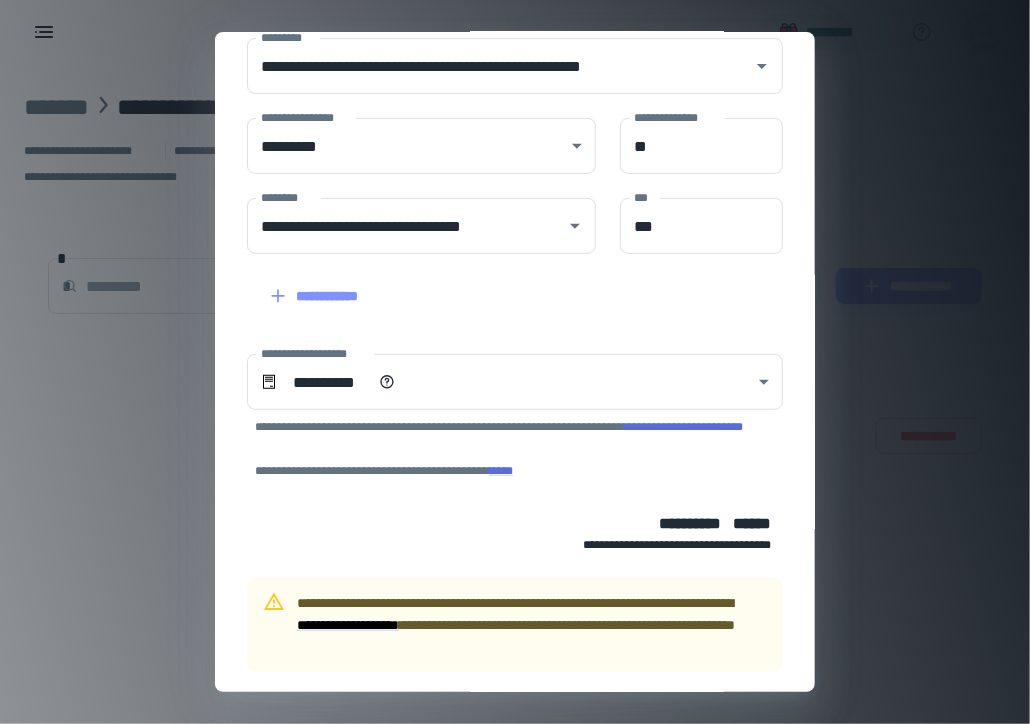 scroll, scrollTop: 306, scrollLeft: 0, axis: vertical 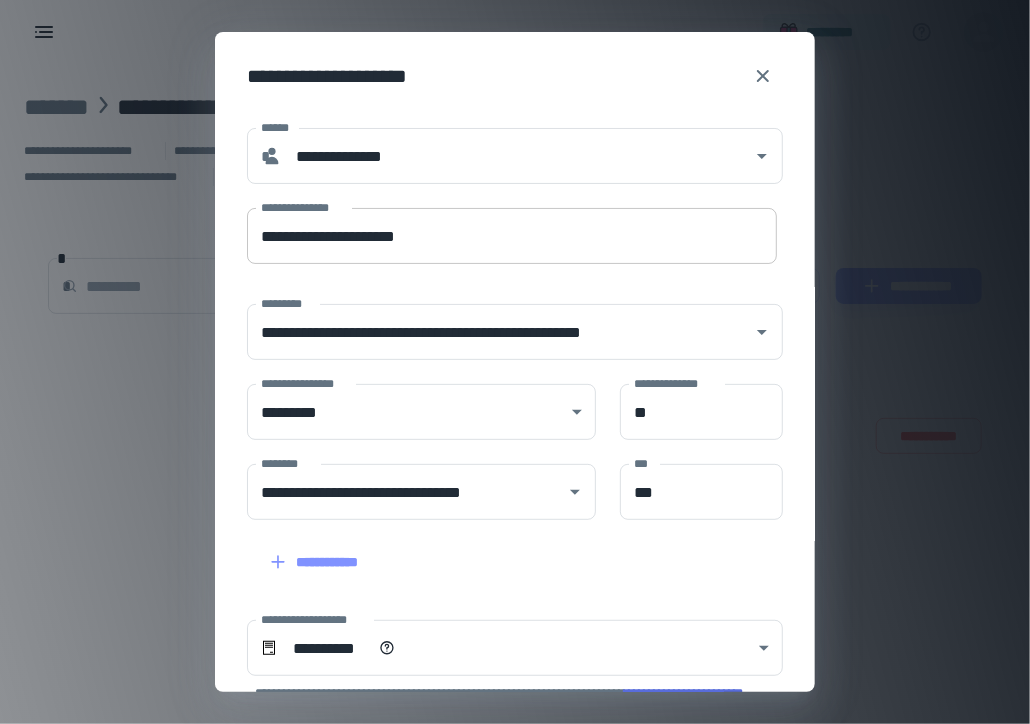 click on "**********" at bounding box center [512, 236] 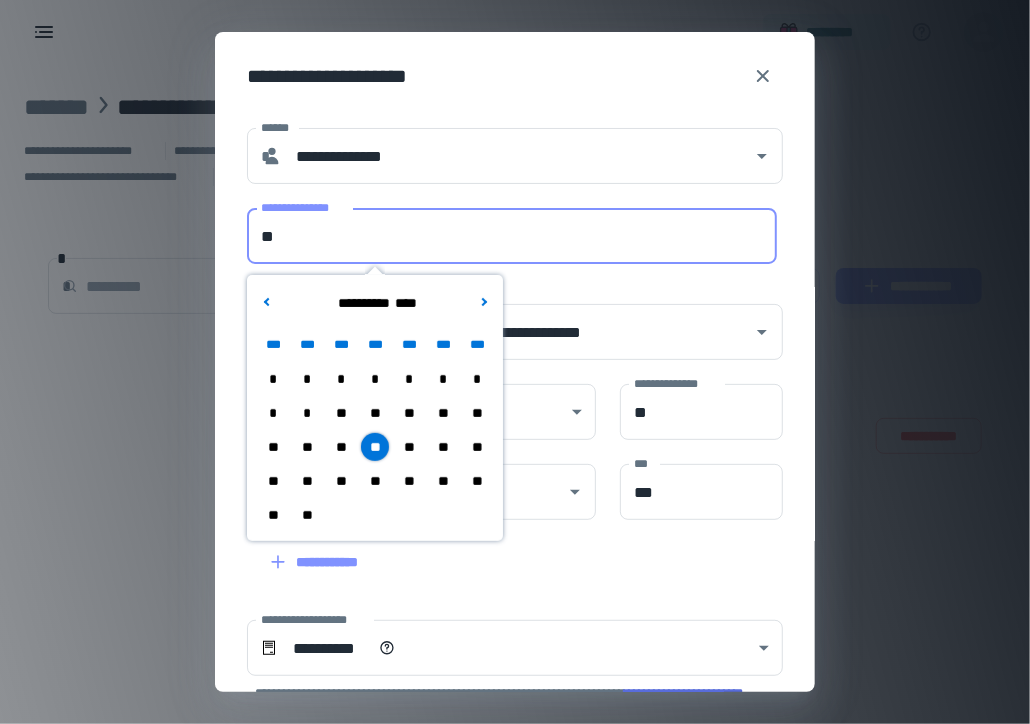 type on "*" 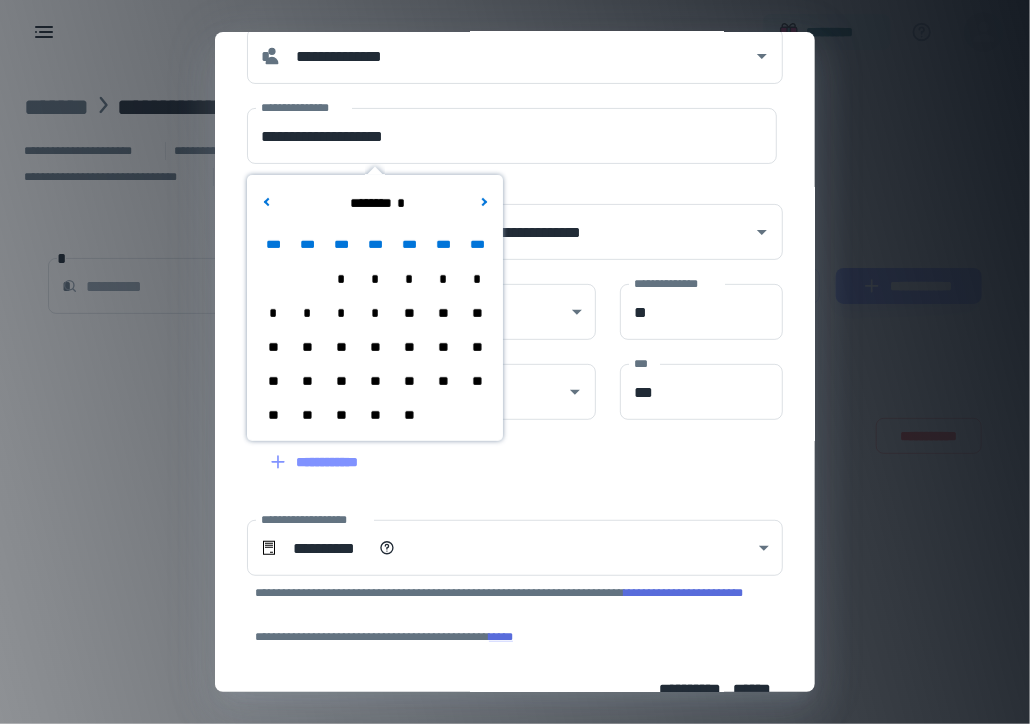 scroll, scrollTop: 106, scrollLeft: 0, axis: vertical 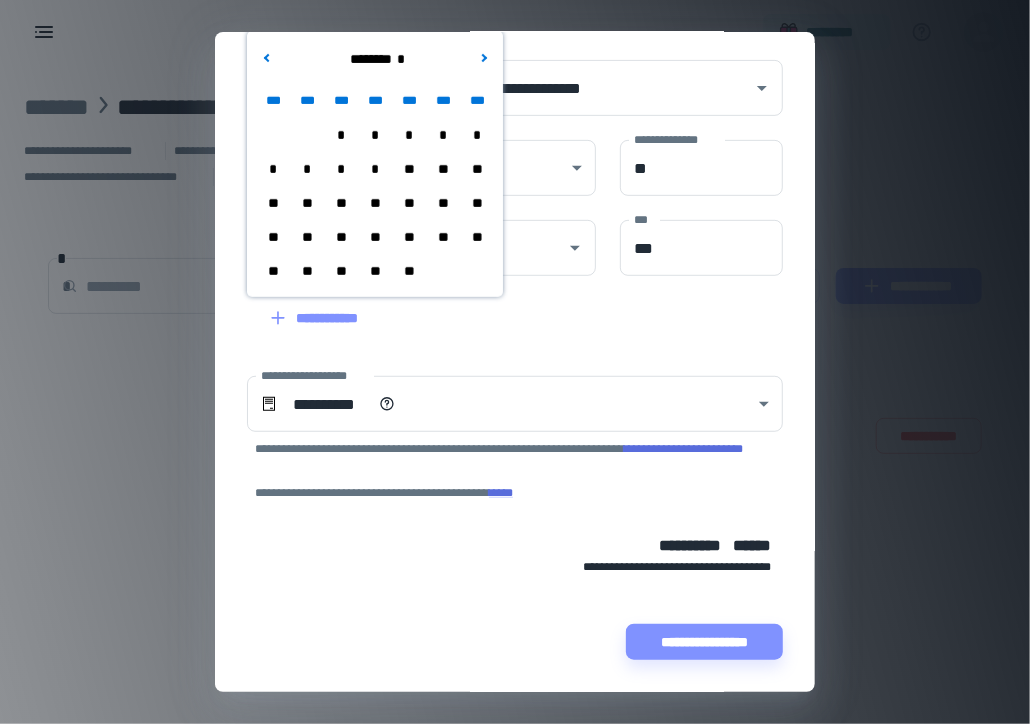 click on "**********" at bounding box center [503, 630] 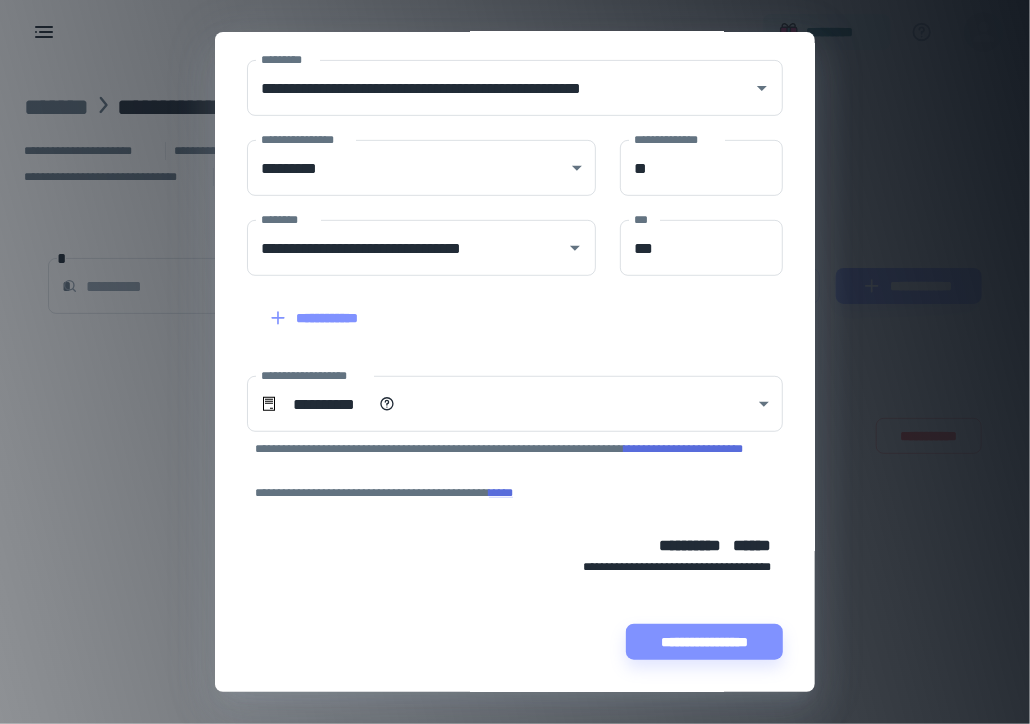 click on "[STREET] [CITY] [STATE] [ZIP] [COUNTRY] [PHONE] [EMAIL]" at bounding box center [515, 280] 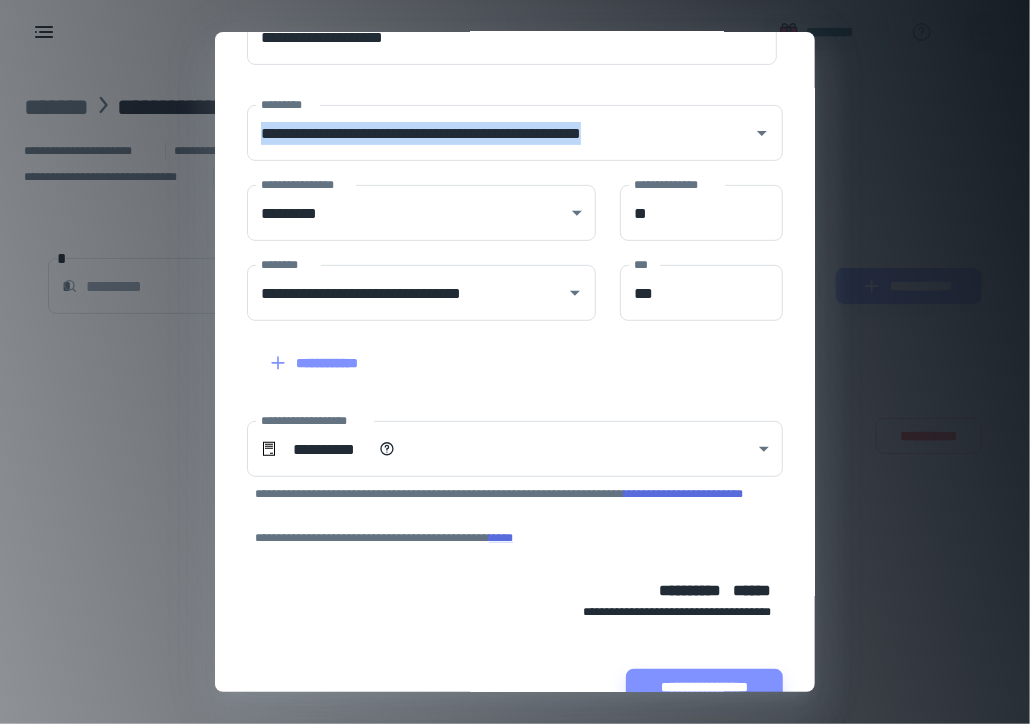 click on "[STREET] [CITY] [STATE] [ZIP] [COUNTRY] [PHONE] [EMAIL]" at bounding box center [515, 325] 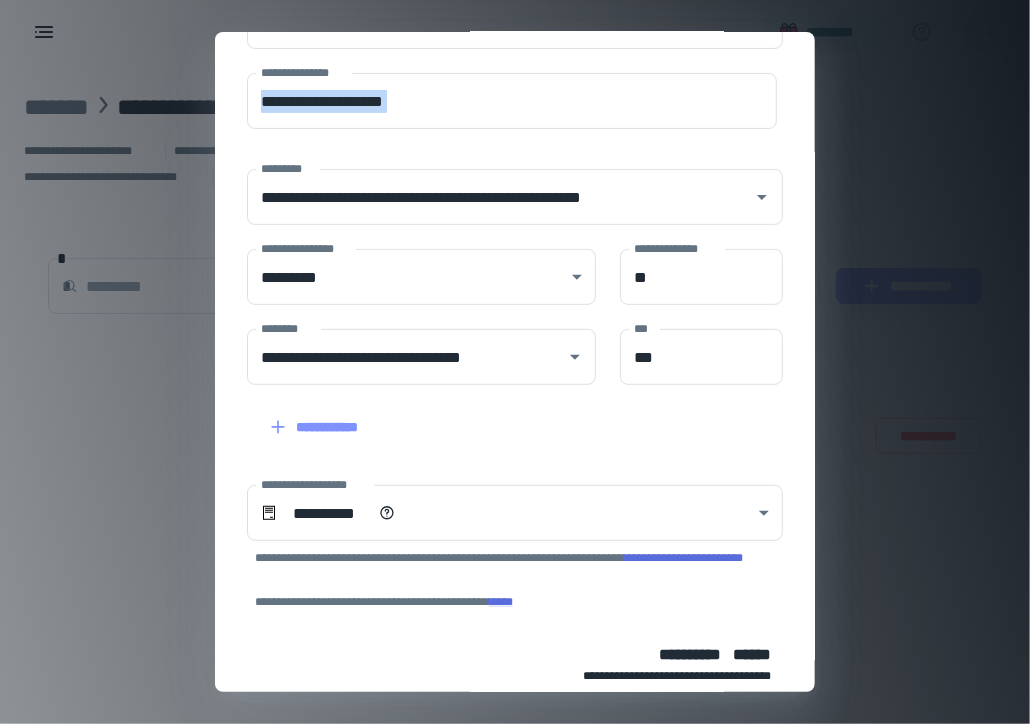 click on "[STREET] [CITY] [STATE] [ZIP] [COUNTRY] [PHONE] [EMAIL]" at bounding box center [515, 389] 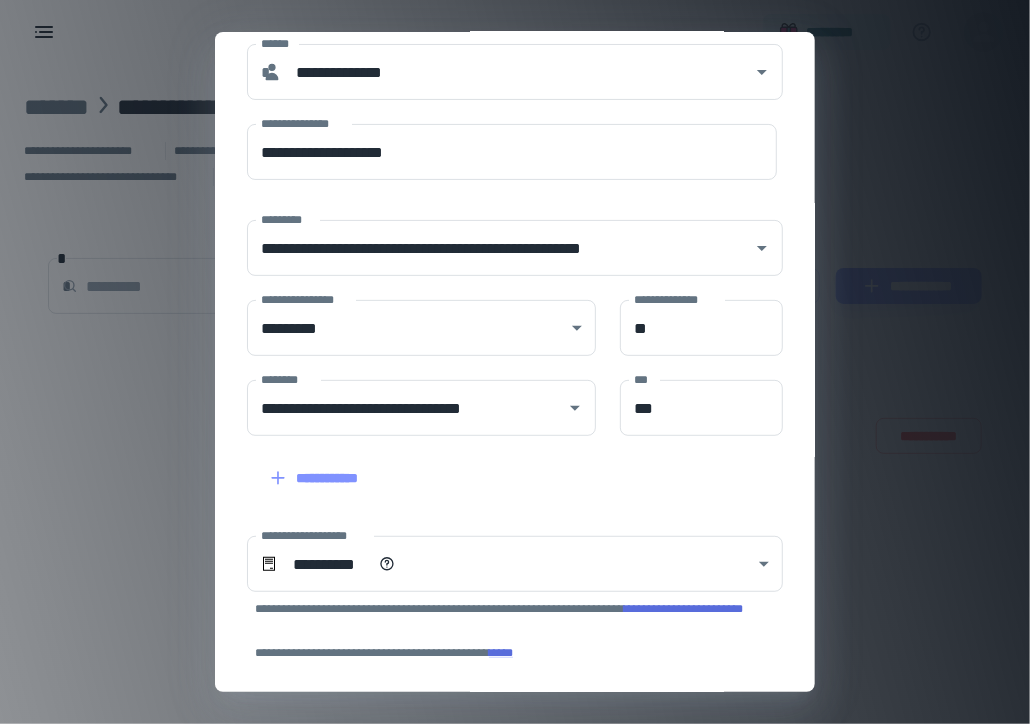 click on "[FIRST] [LAST] [MIDDLE] [STREET] [CITY] [STATE] [ZIP] [COUNTRY] [PHONE] [EMAIL]" at bounding box center [515, 400] 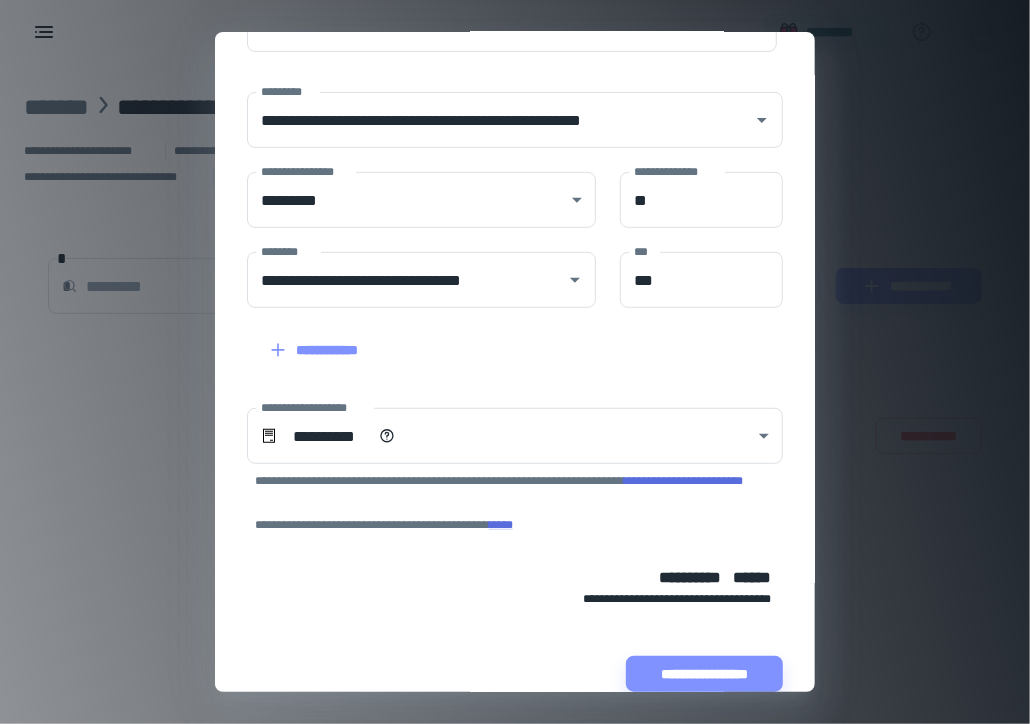 scroll, scrollTop: 244, scrollLeft: 0, axis: vertical 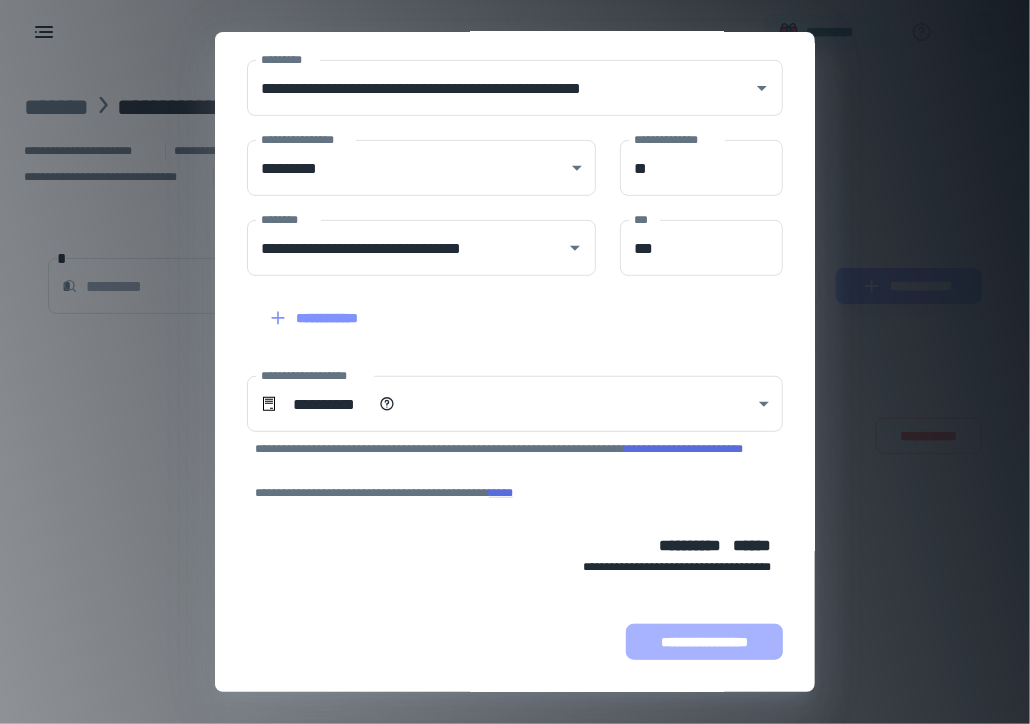 click on "**********" at bounding box center [704, 642] 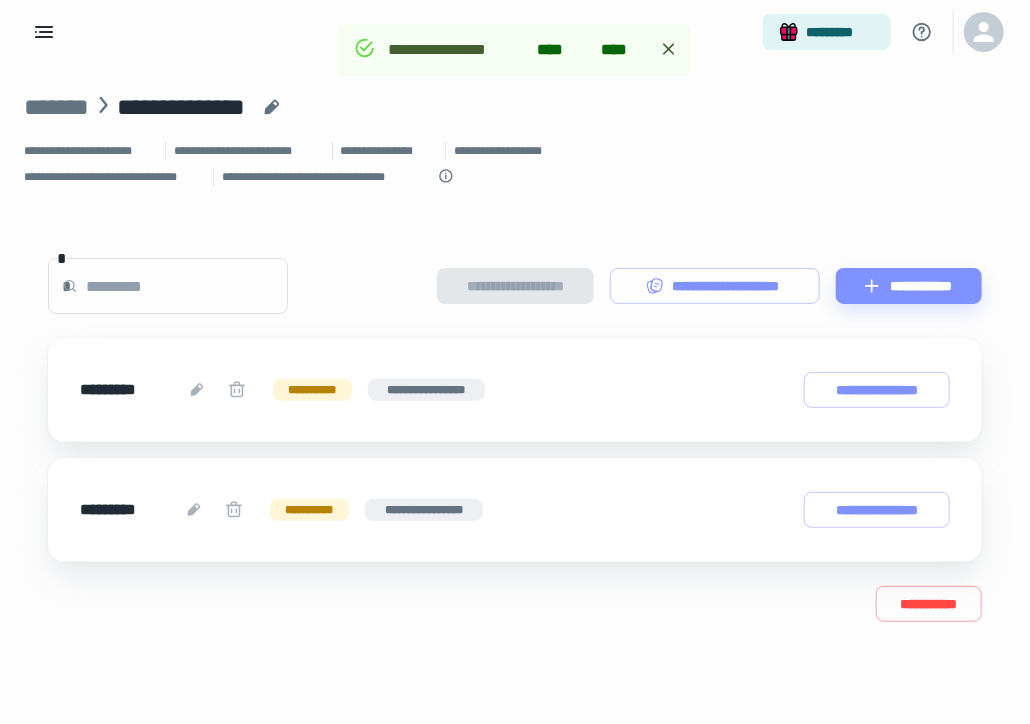 scroll, scrollTop: 392, scrollLeft: 0, axis: vertical 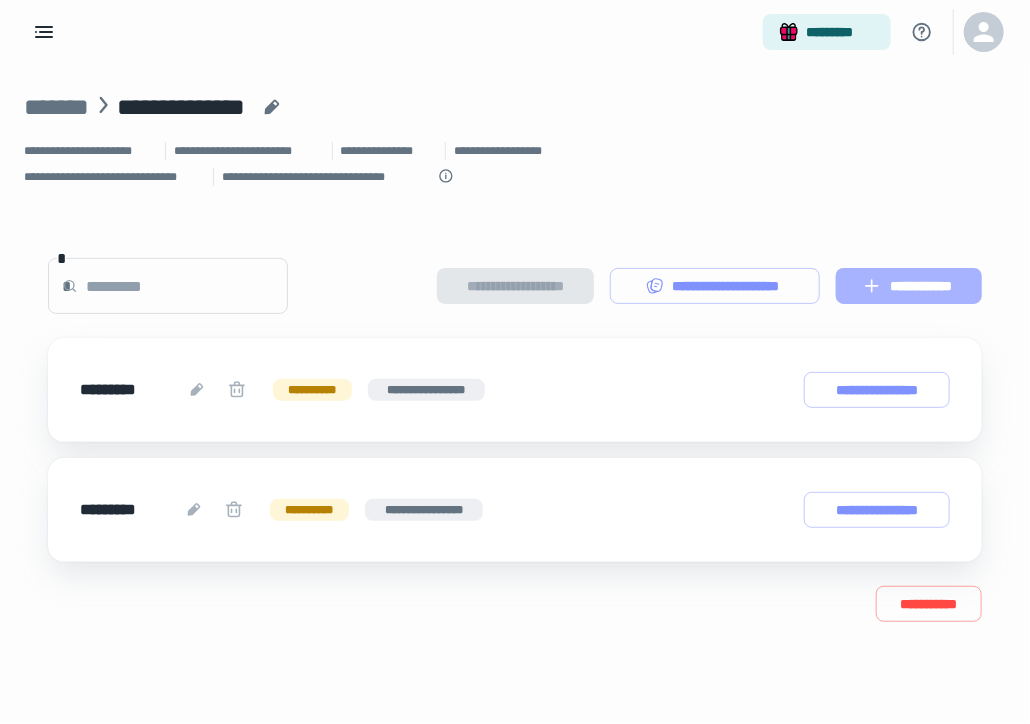 click on "**********" at bounding box center (909, 286) 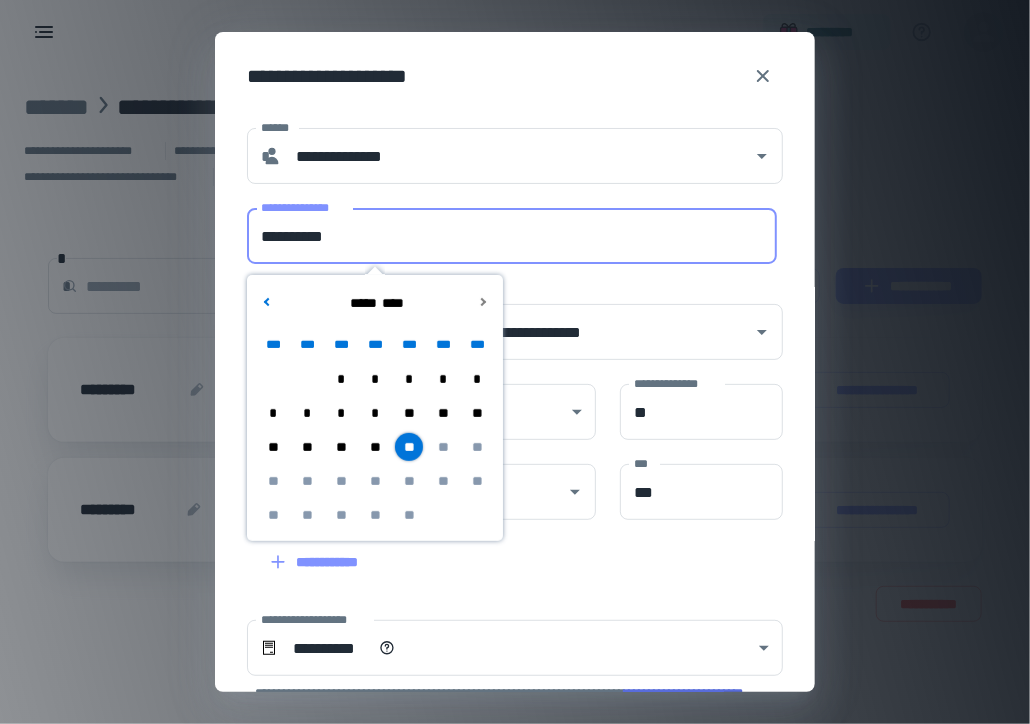 click on "**********" at bounding box center [512, 236] 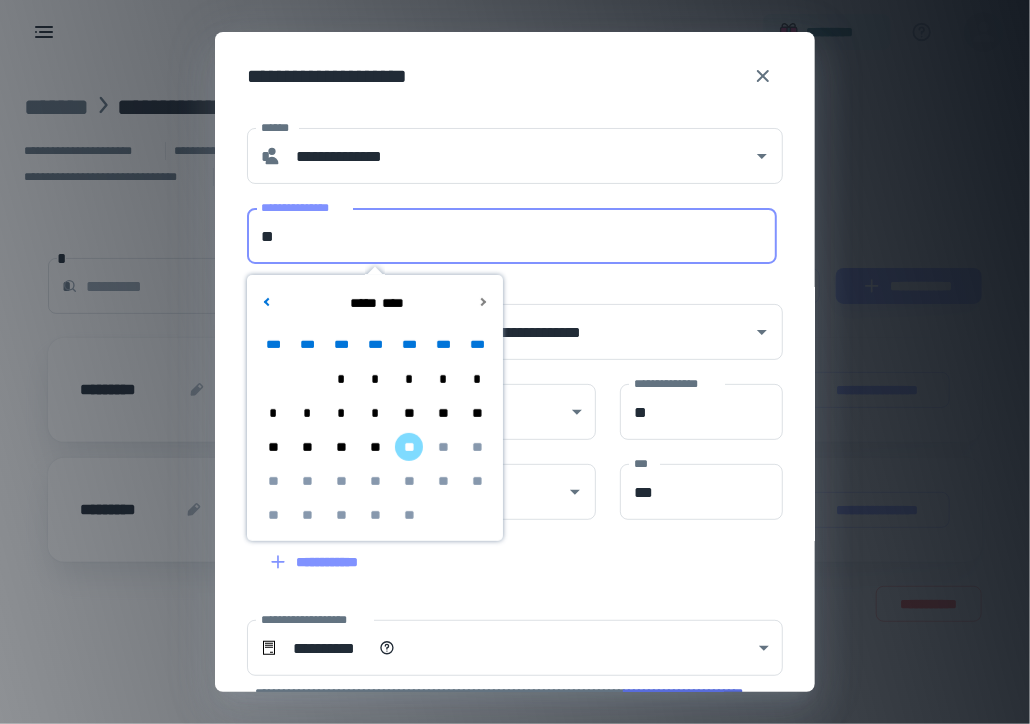 type on "*" 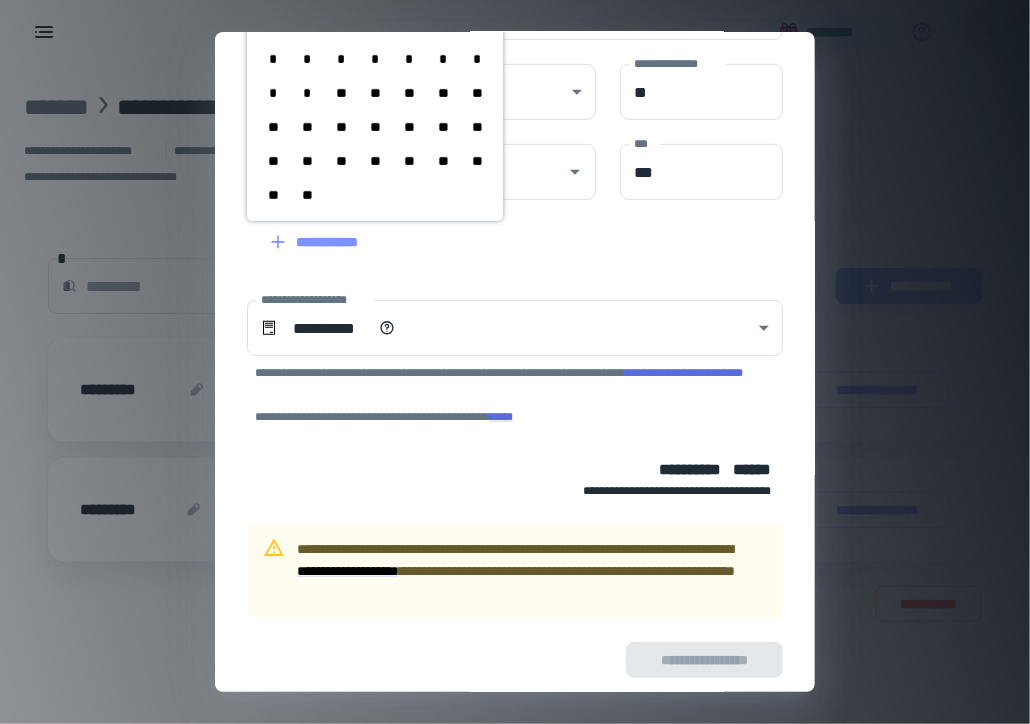 scroll, scrollTop: 338, scrollLeft: 0, axis: vertical 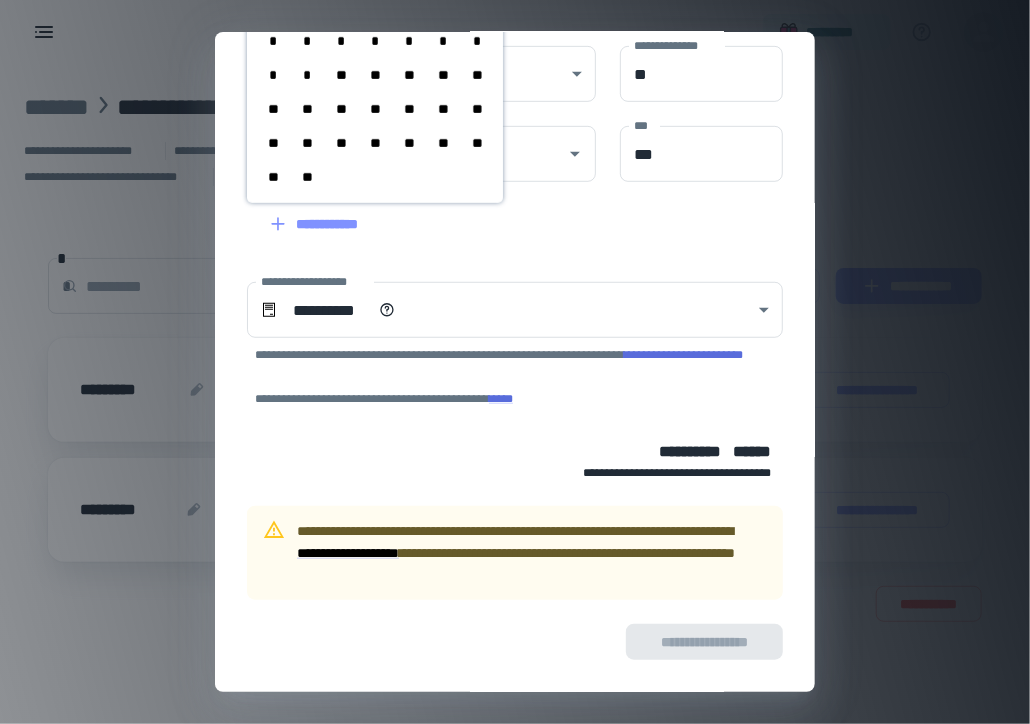 click on "**********" at bounding box center (515, 642) 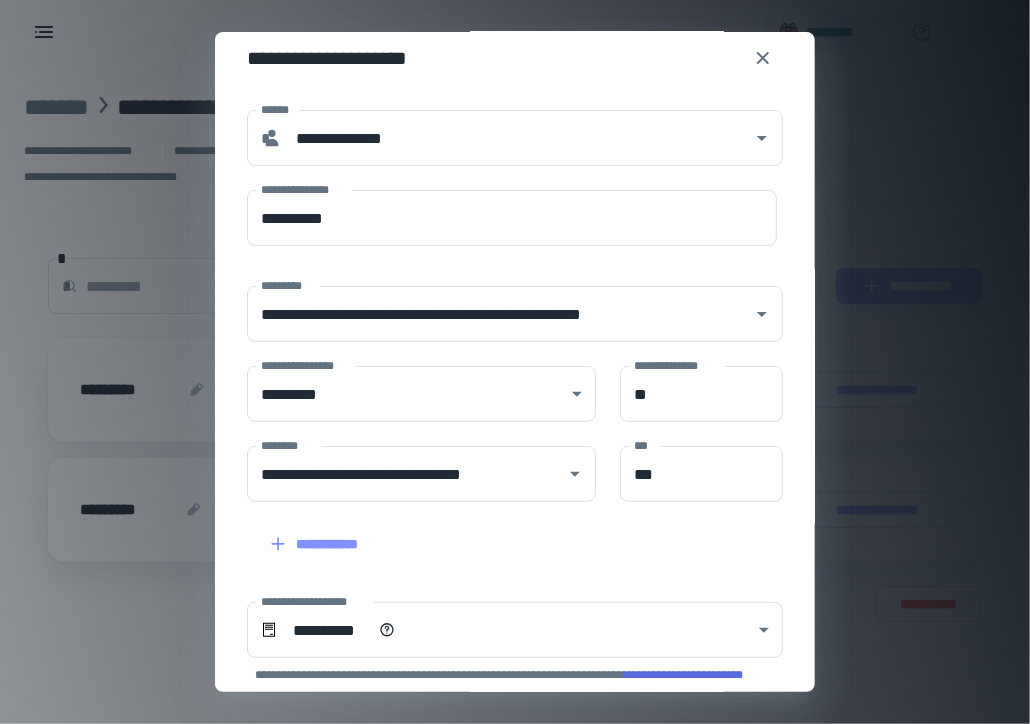 scroll, scrollTop: 0, scrollLeft: 0, axis: both 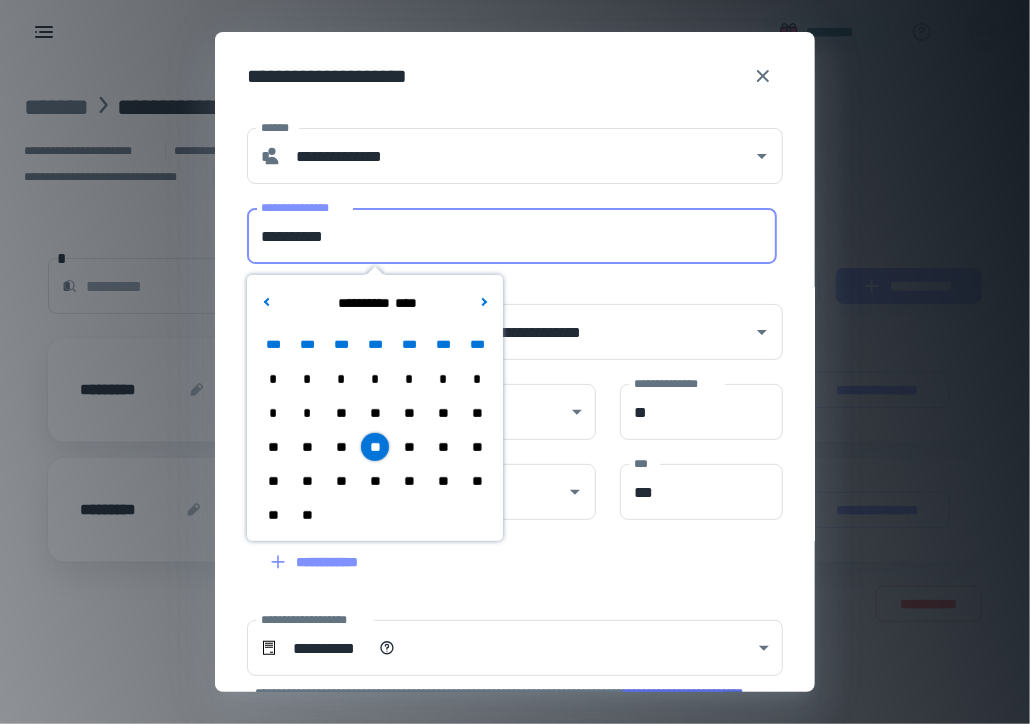 click on "**********" at bounding box center [512, 236] 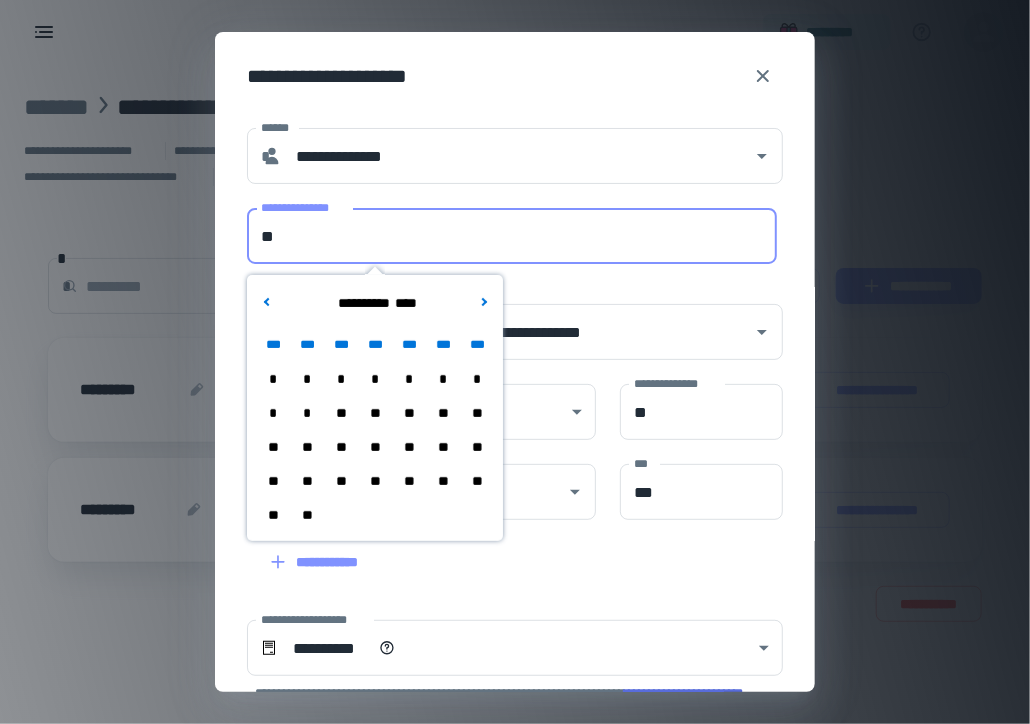 type on "*" 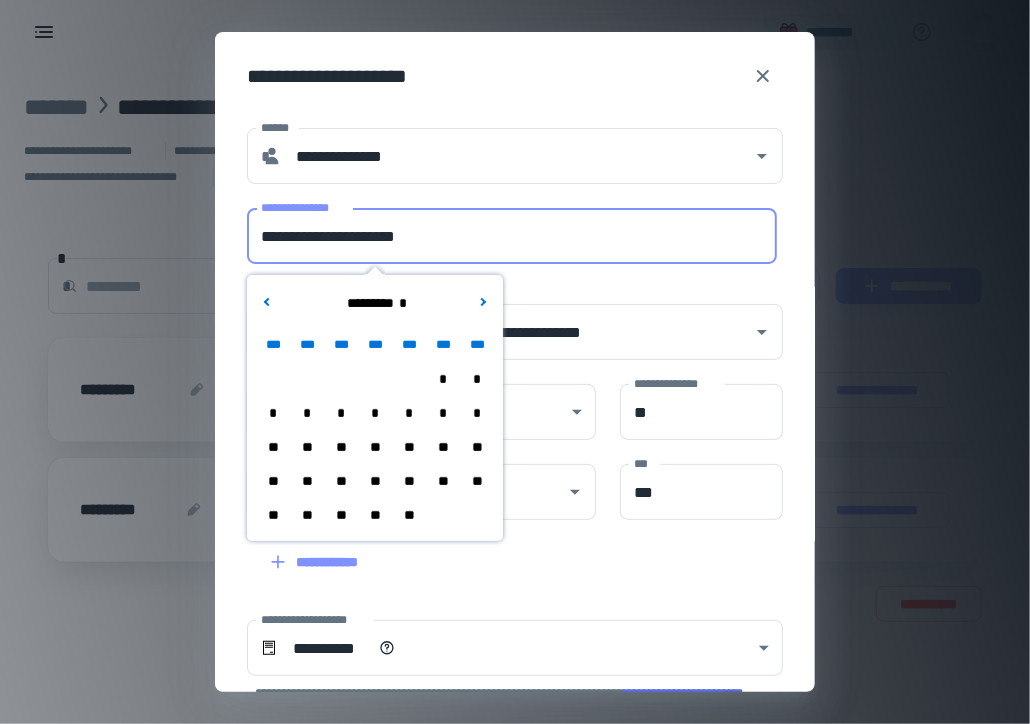 type on "**********" 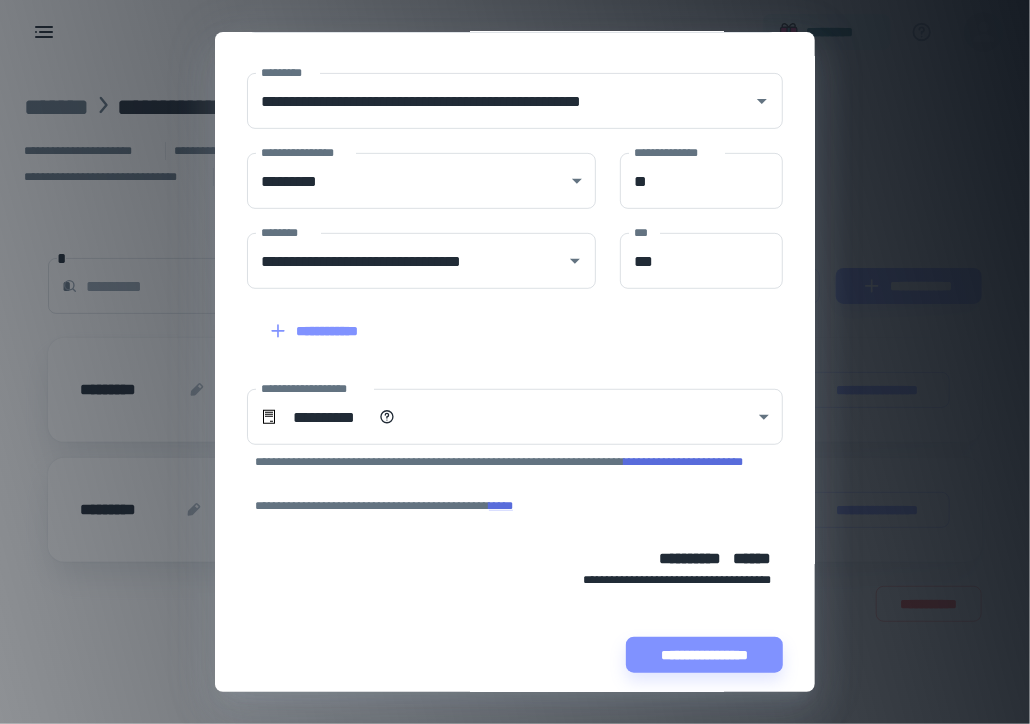 scroll, scrollTop: 244, scrollLeft: 0, axis: vertical 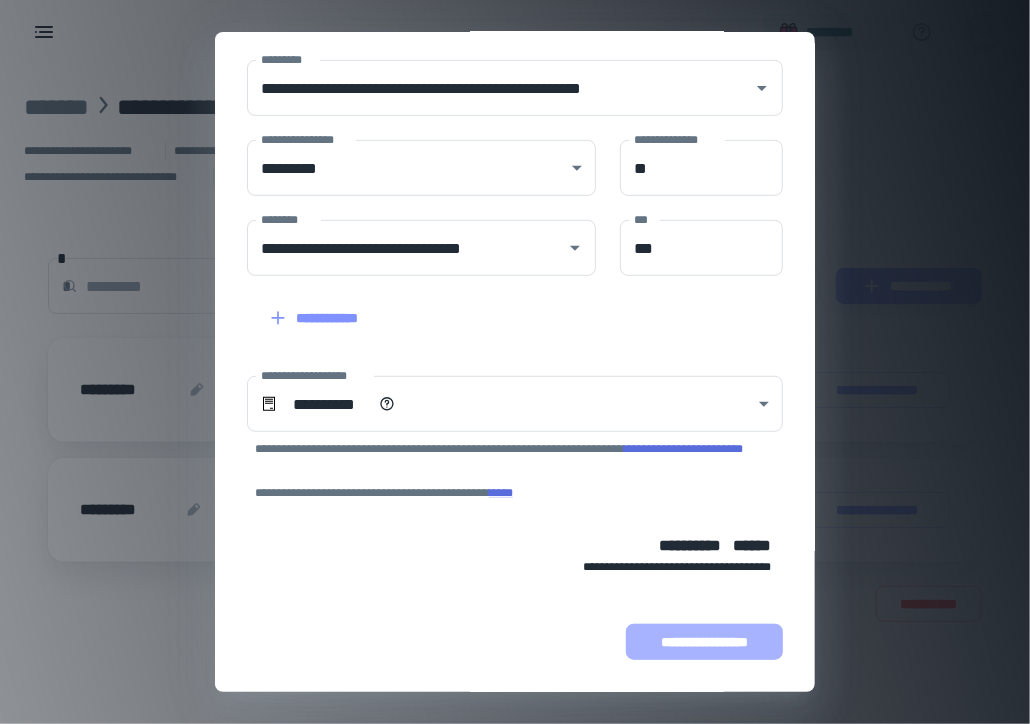 click on "**********" at bounding box center (704, 642) 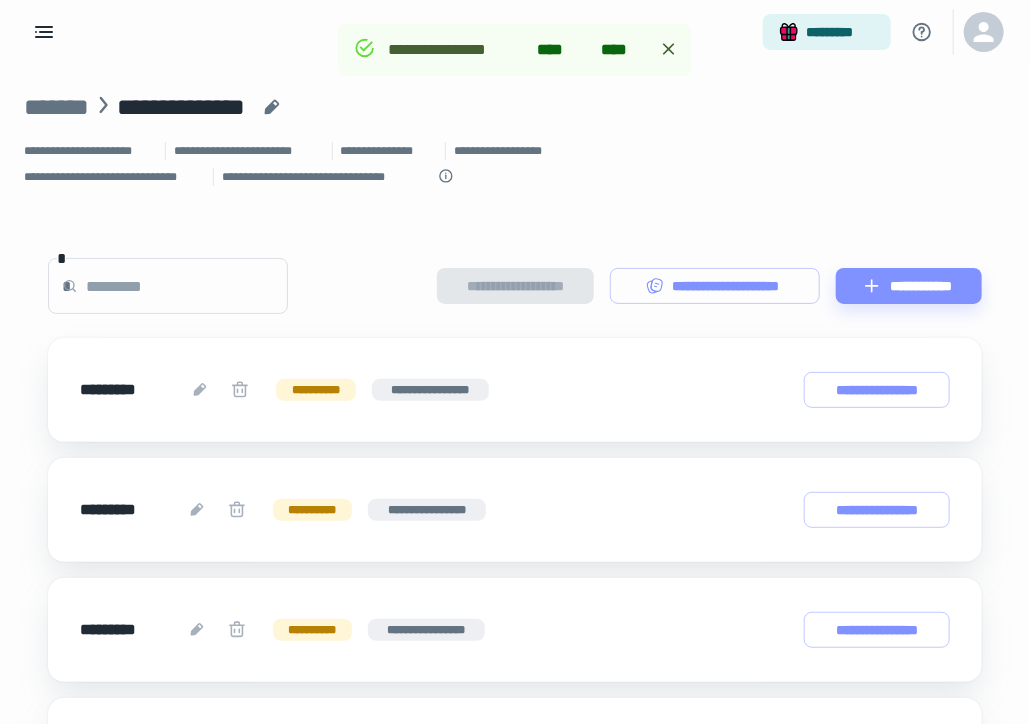 scroll, scrollTop: 392, scrollLeft: 0, axis: vertical 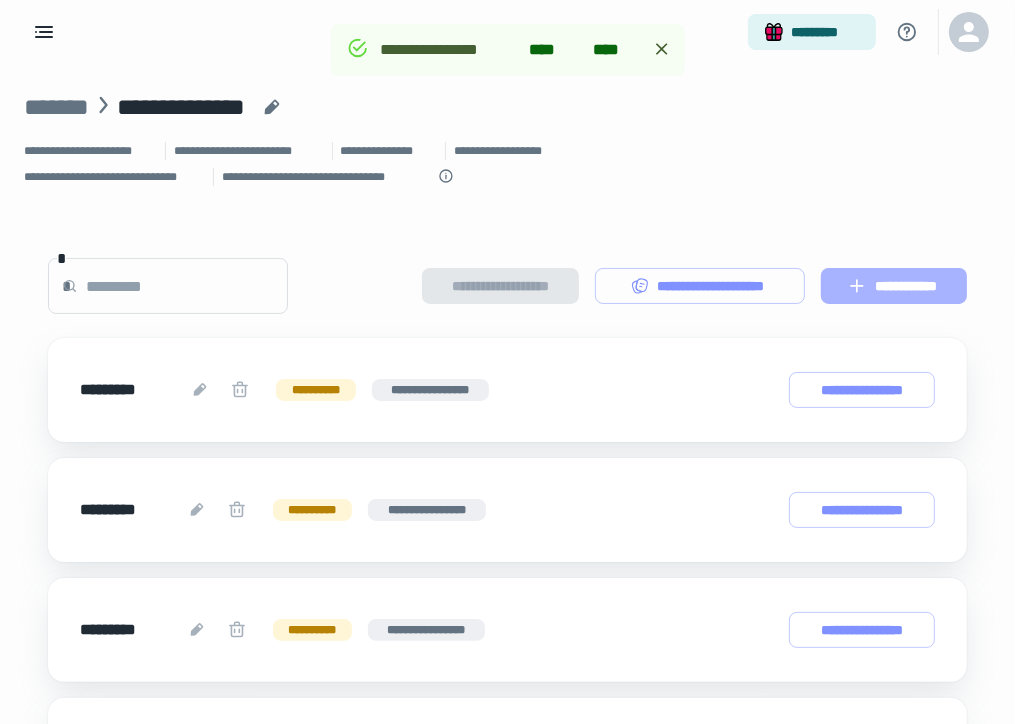 click on "**********" at bounding box center [894, 286] 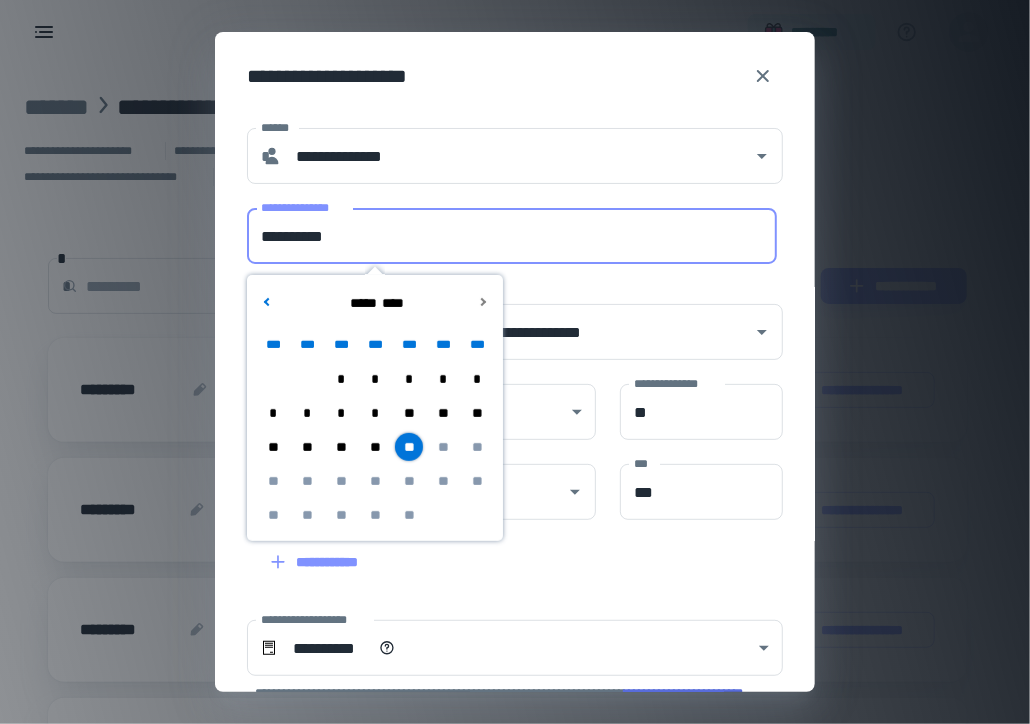 click on "**********" at bounding box center [512, 236] 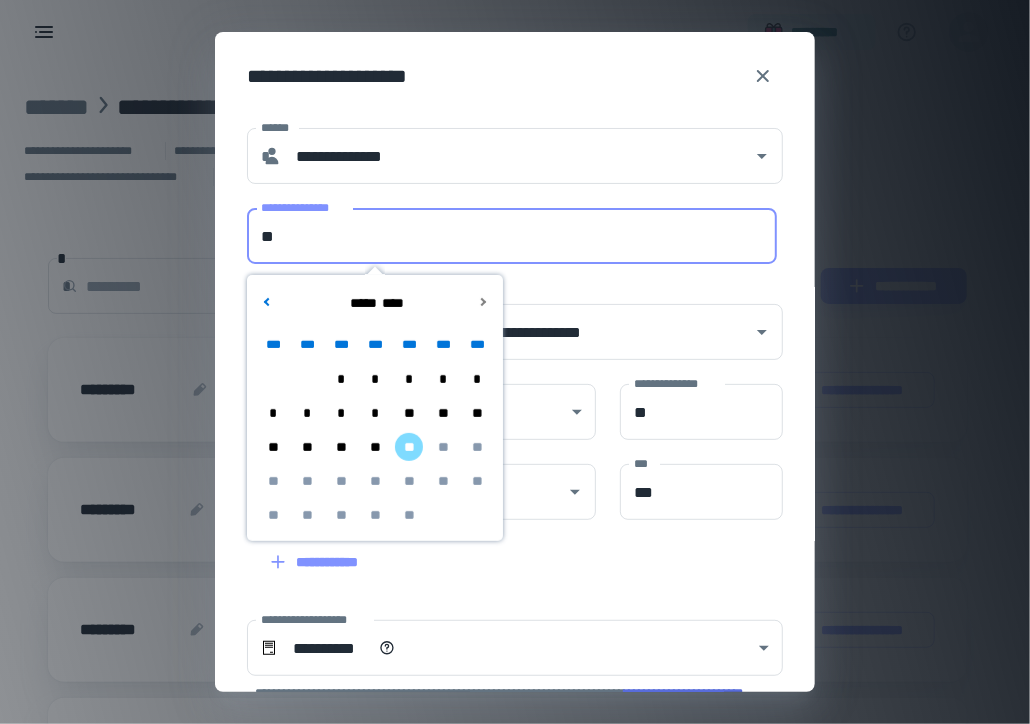 type on "*" 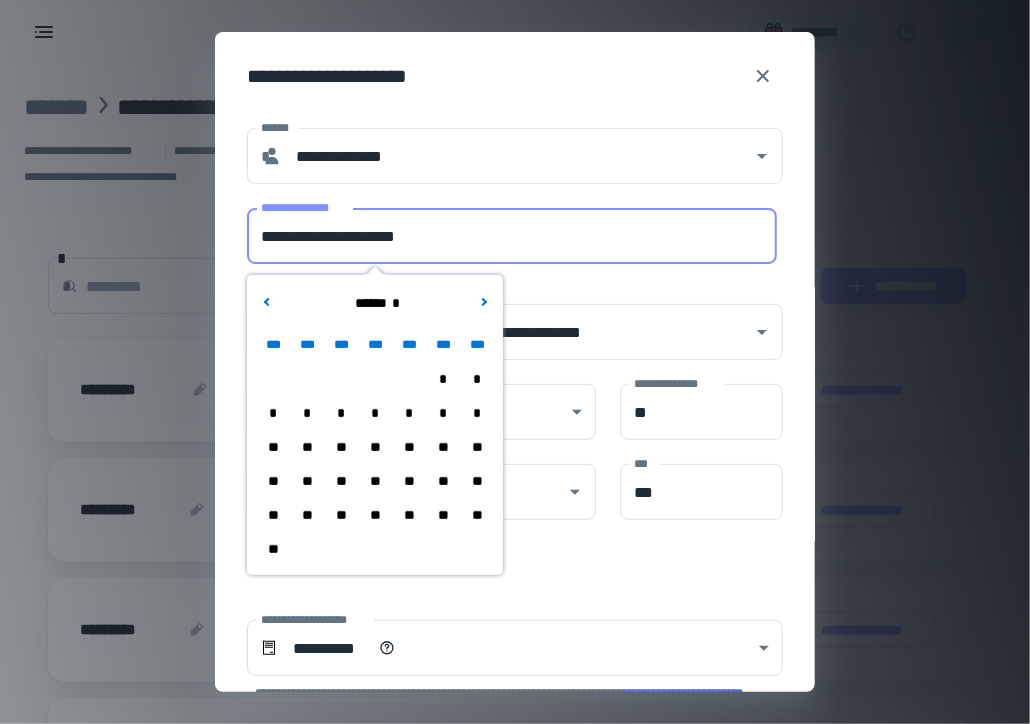 type on "**********" 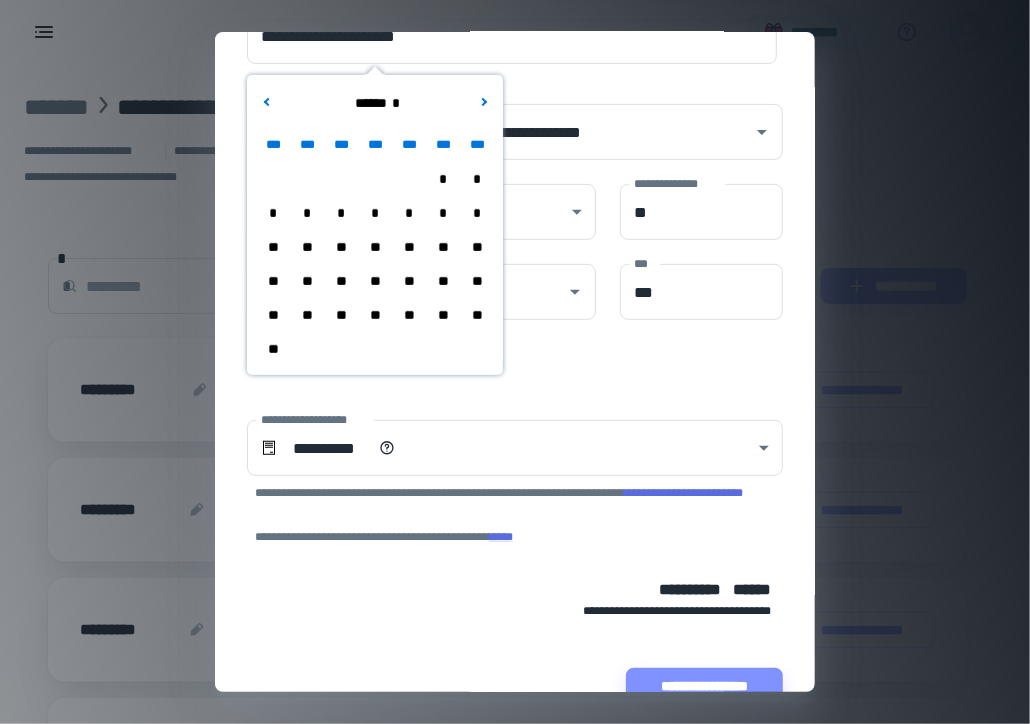 scroll, scrollTop: 244, scrollLeft: 0, axis: vertical 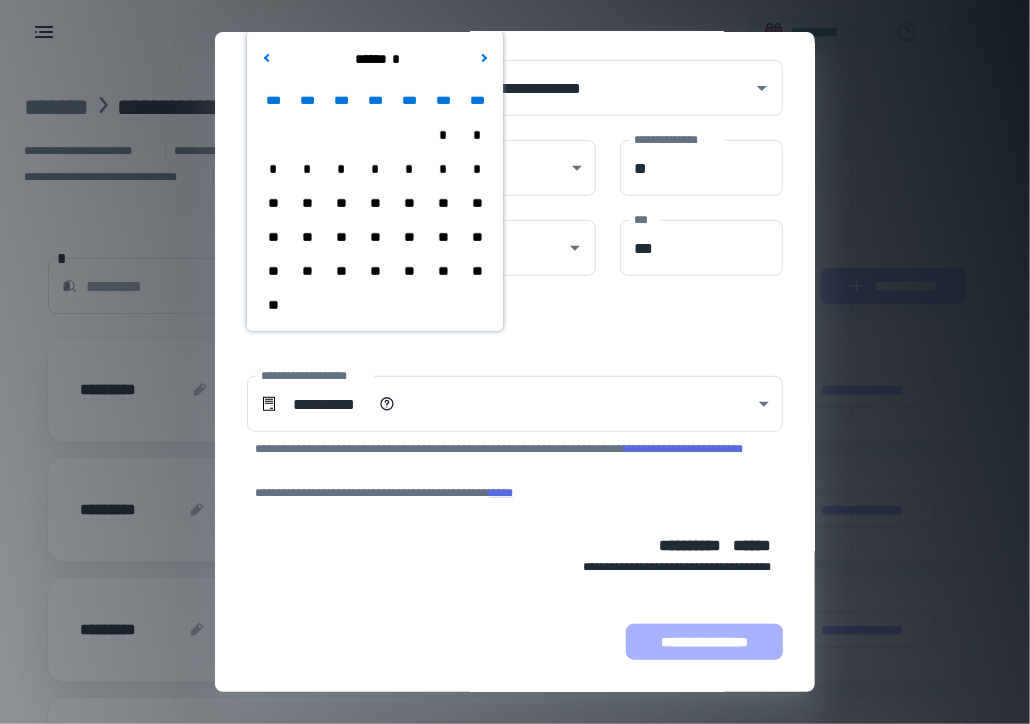 click on "**********" at bounding box center [704, 642] 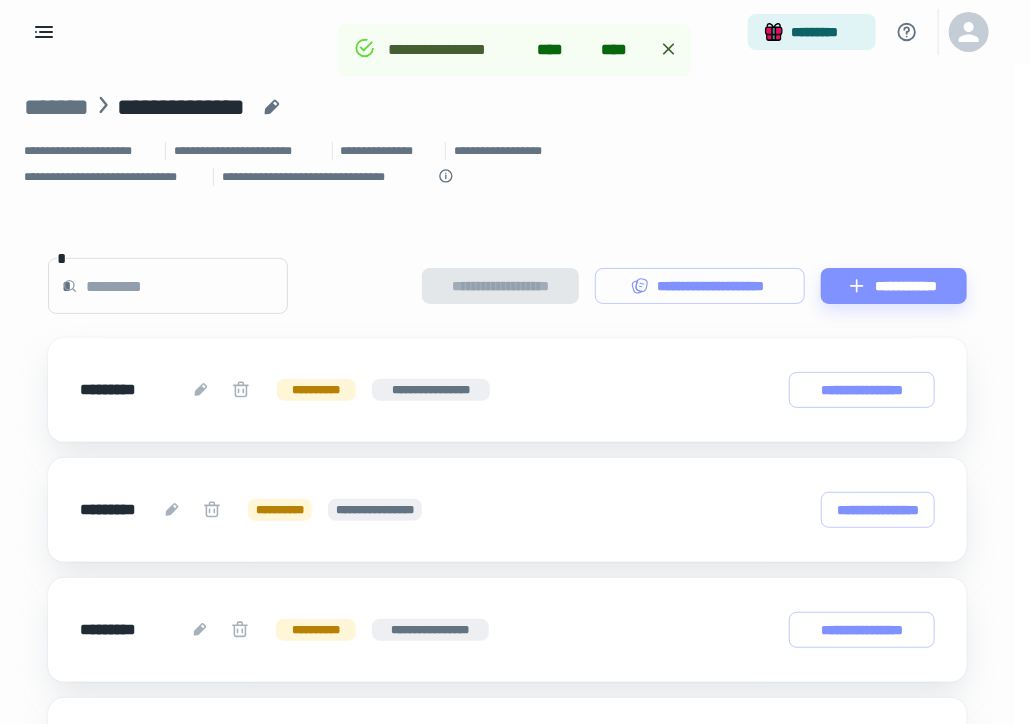 scroll, scrollTop: 392, scrollLeft: 0, axis: vertical 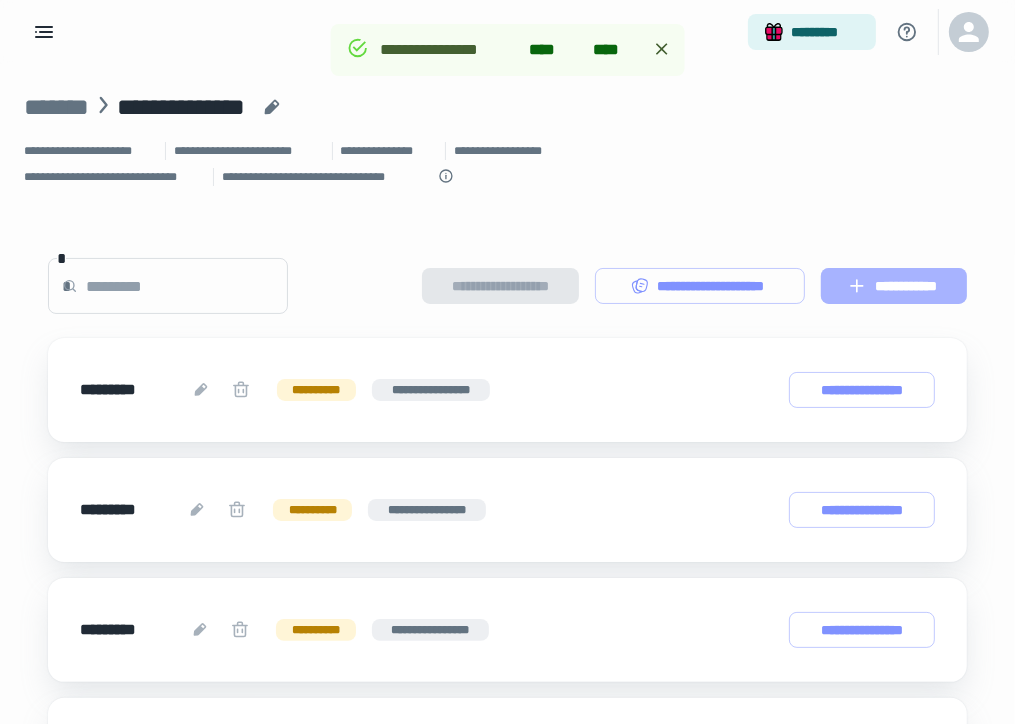 click on "**********" at bounding box center (894, 286) 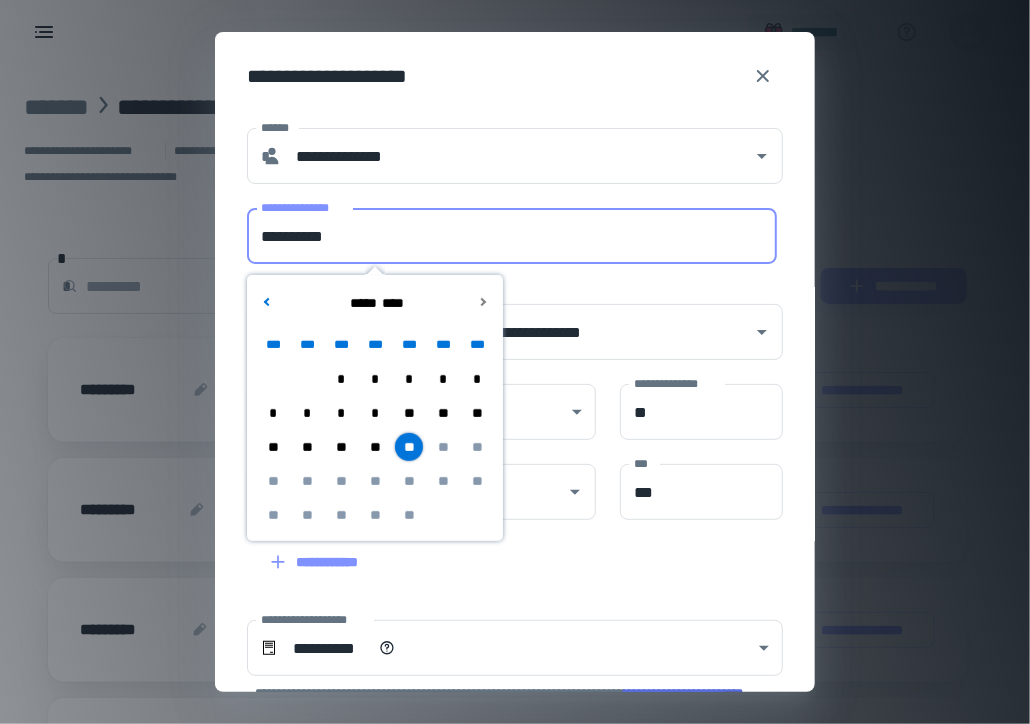 click on "**********" at bounding box center (512, 236) 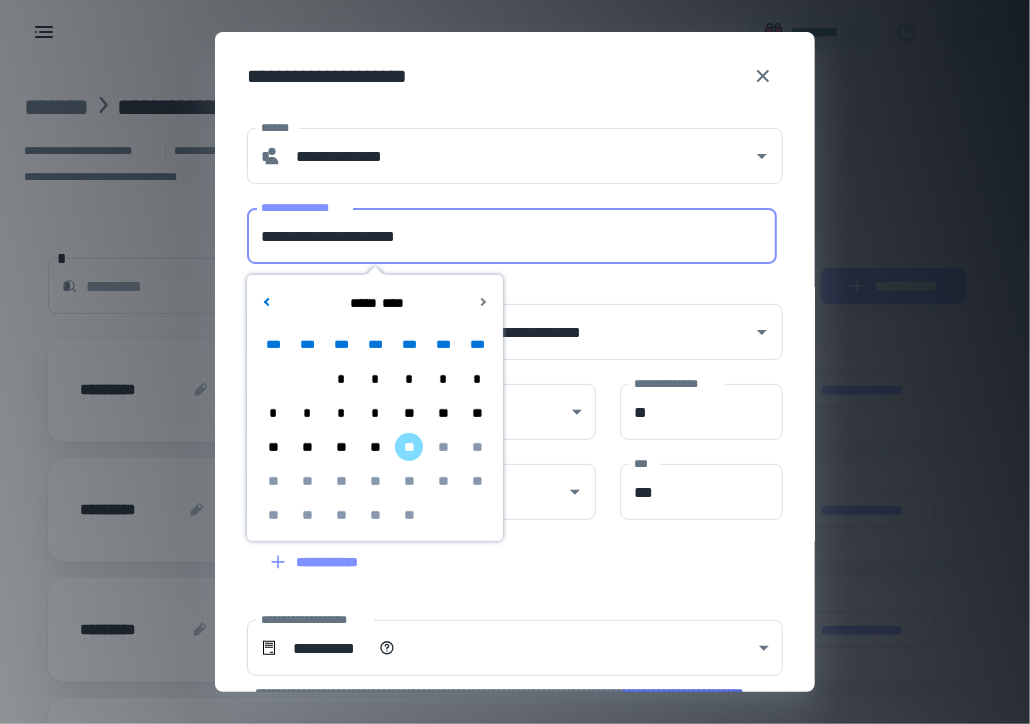 type on "**********" 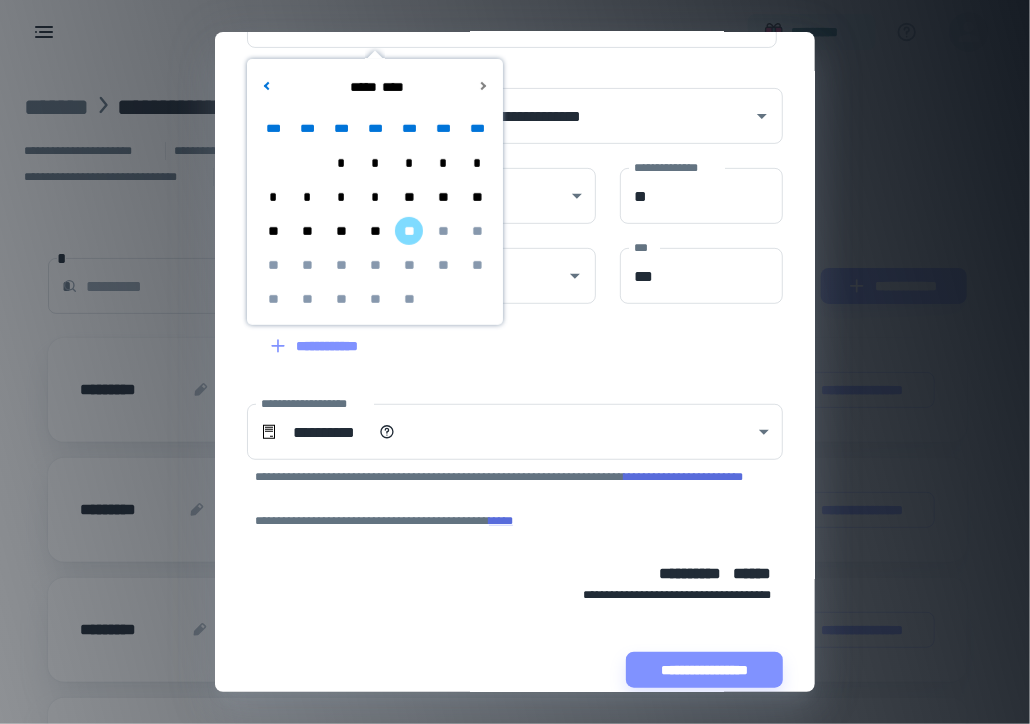 scroll, scrollTop: 244, scrollLeft: 0, axis: vertical 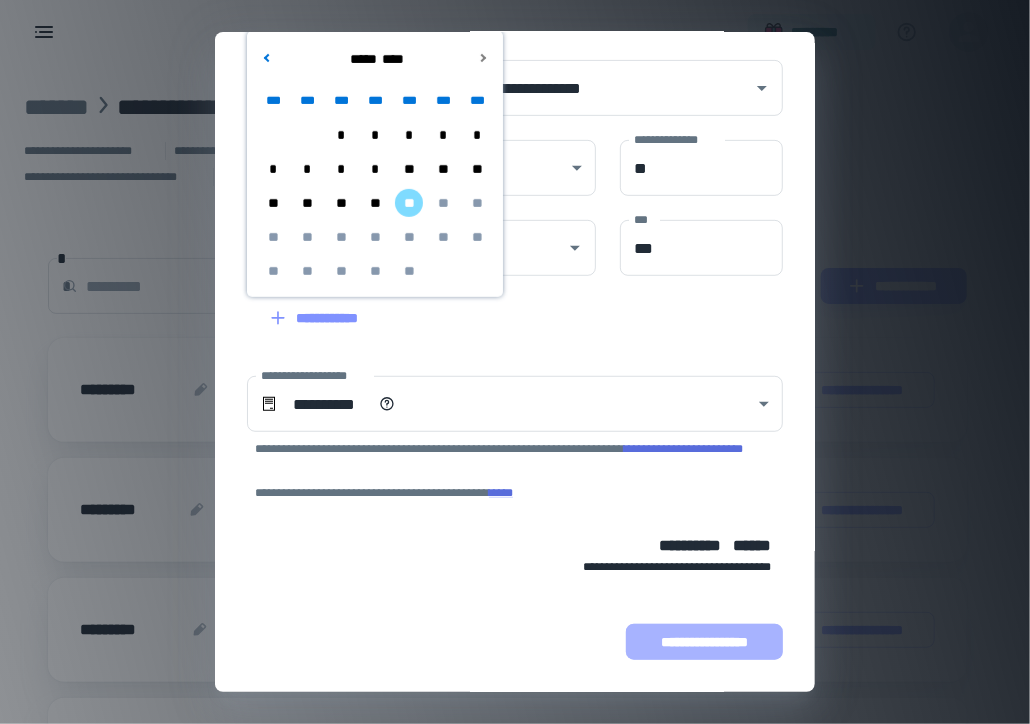 click on "**********" at bounding box center (704, 642) 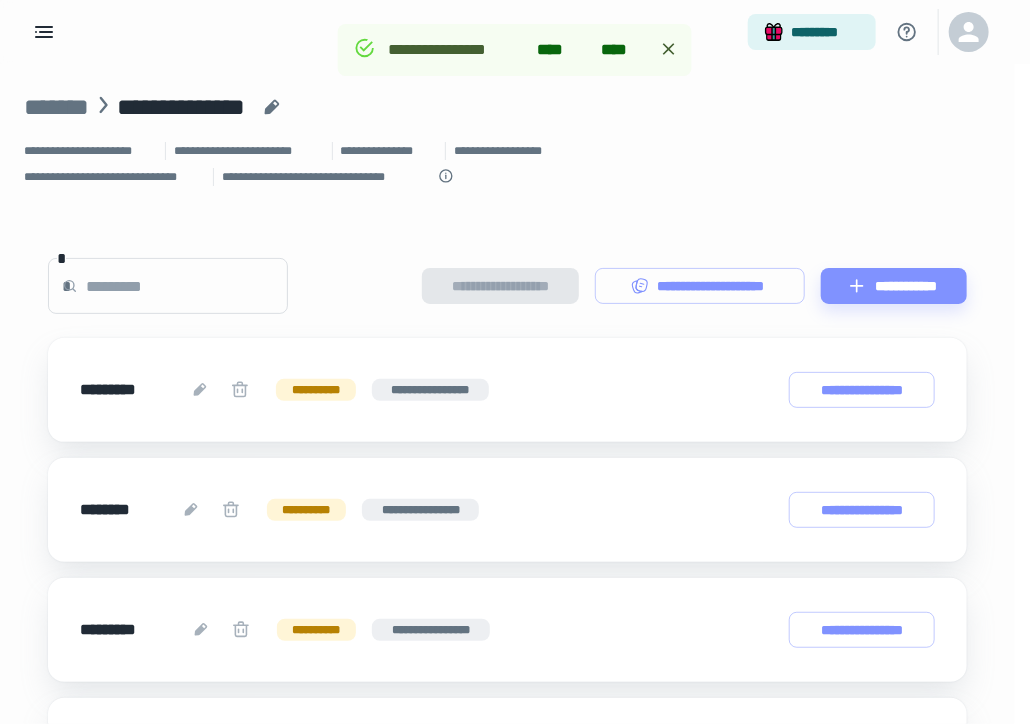 scroll, scrollTop: 392, scrollLeft: 0, axis: vertical 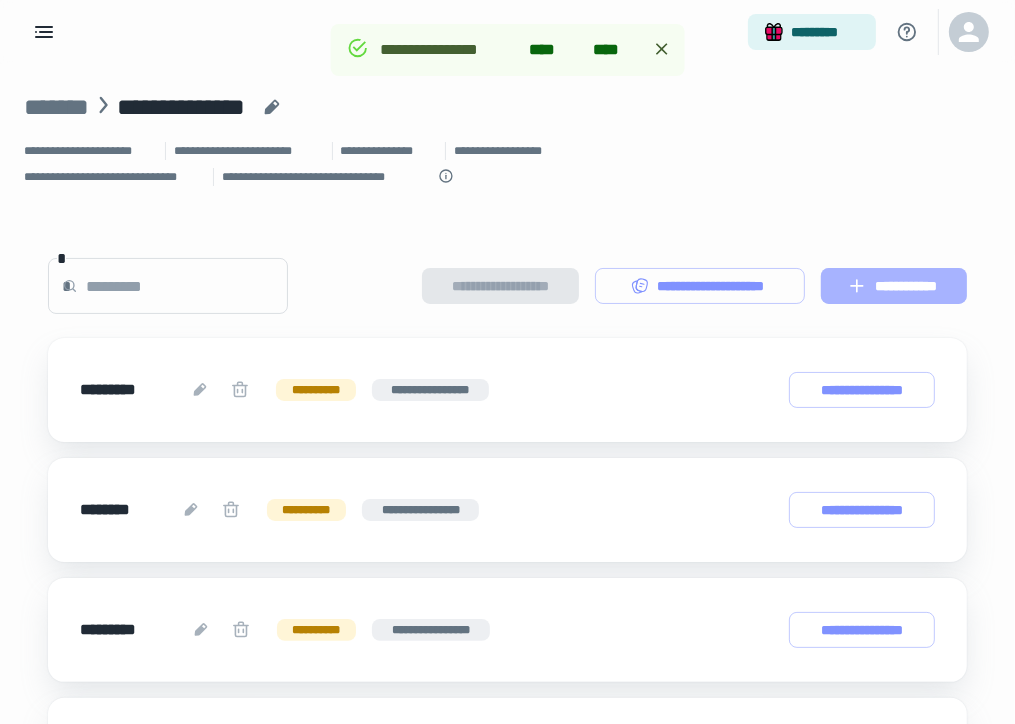 click on "**********" at bounding box center (894, 286) 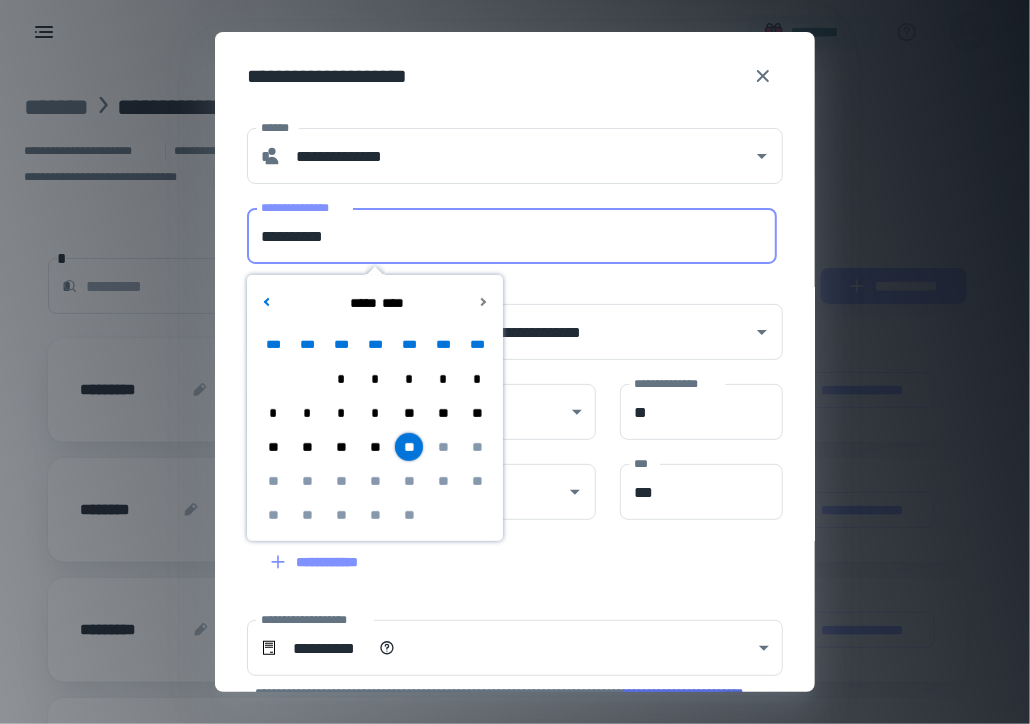click on "**********" at bounding box center (512, 236) 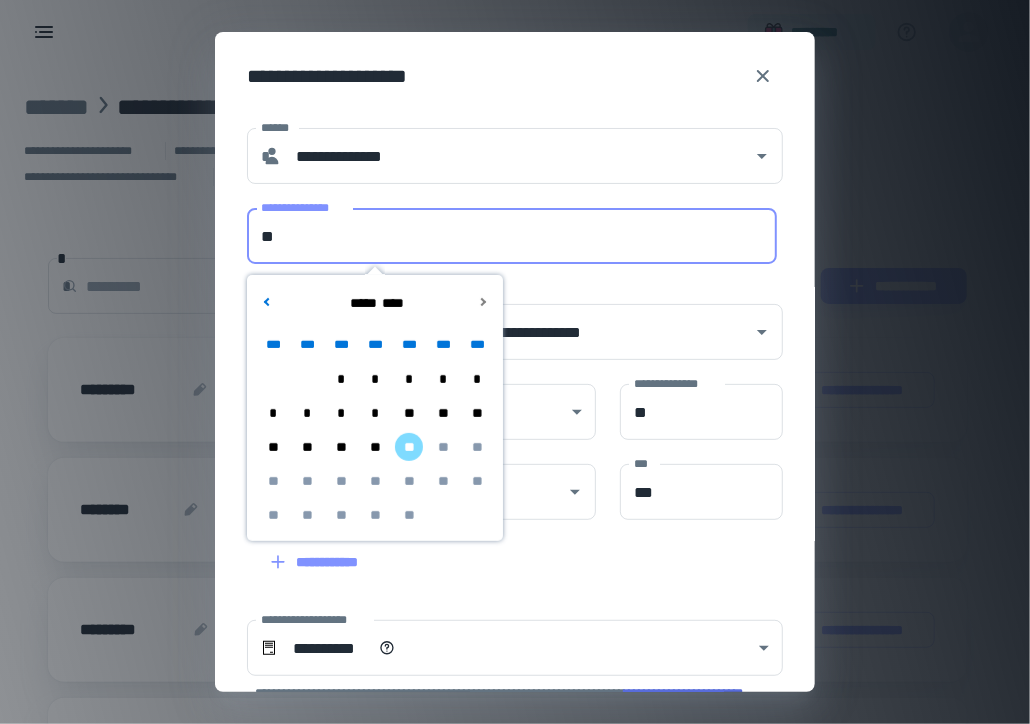 type on "*" 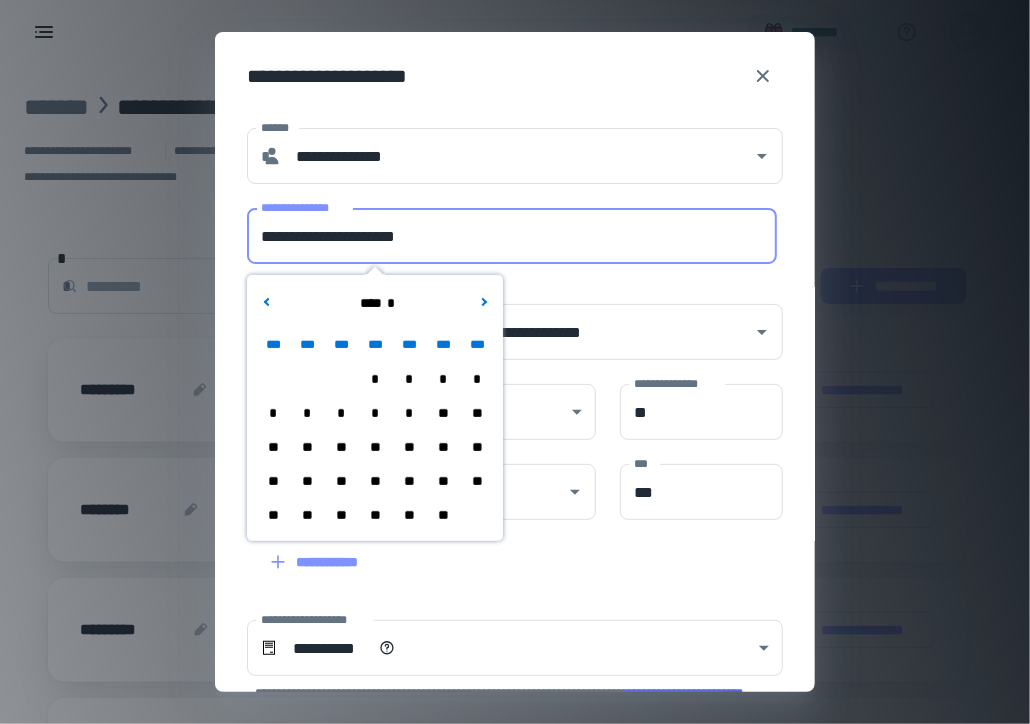 type on "**********" 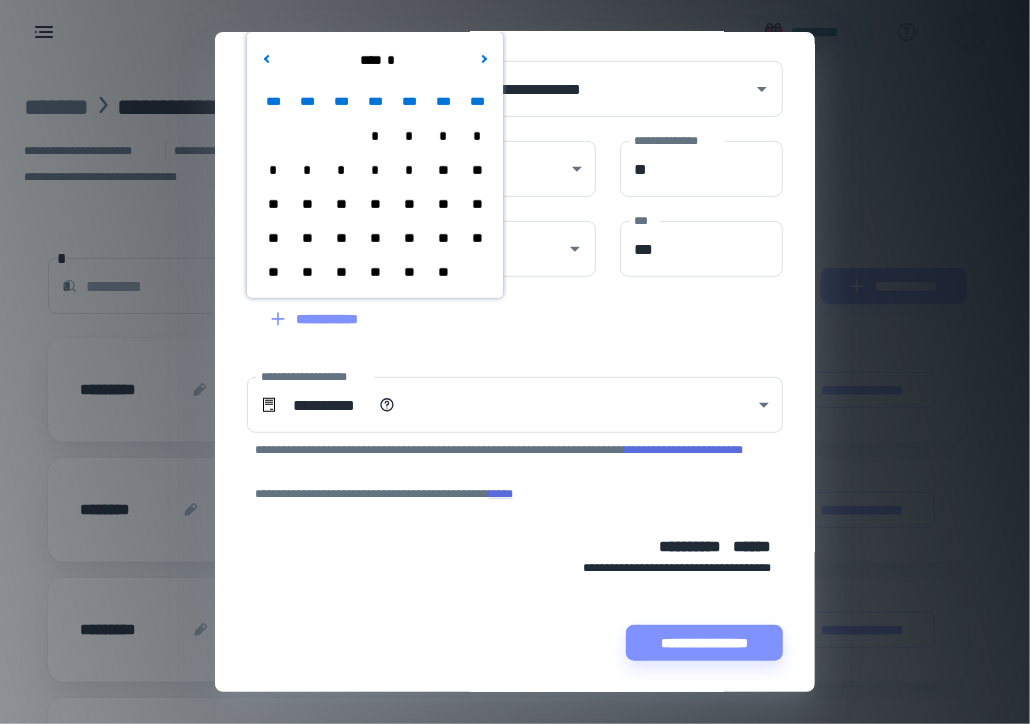 scroll, scrollTop: 244, scrollLeft: 0, axis: vertical 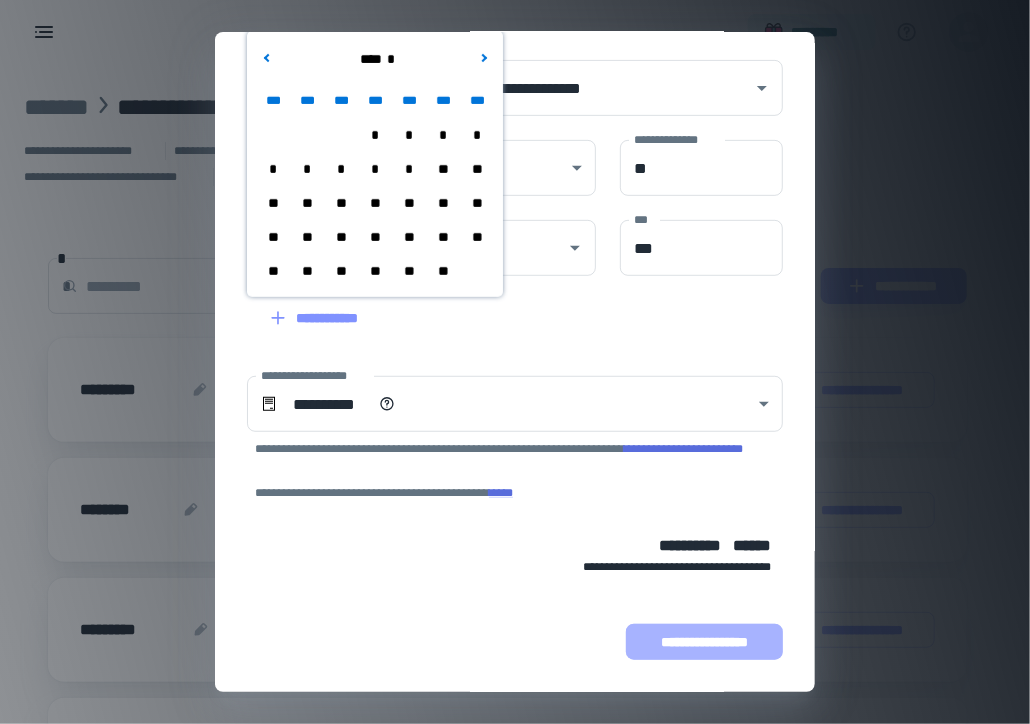 click on "**********" at bounding box center (704, 642) 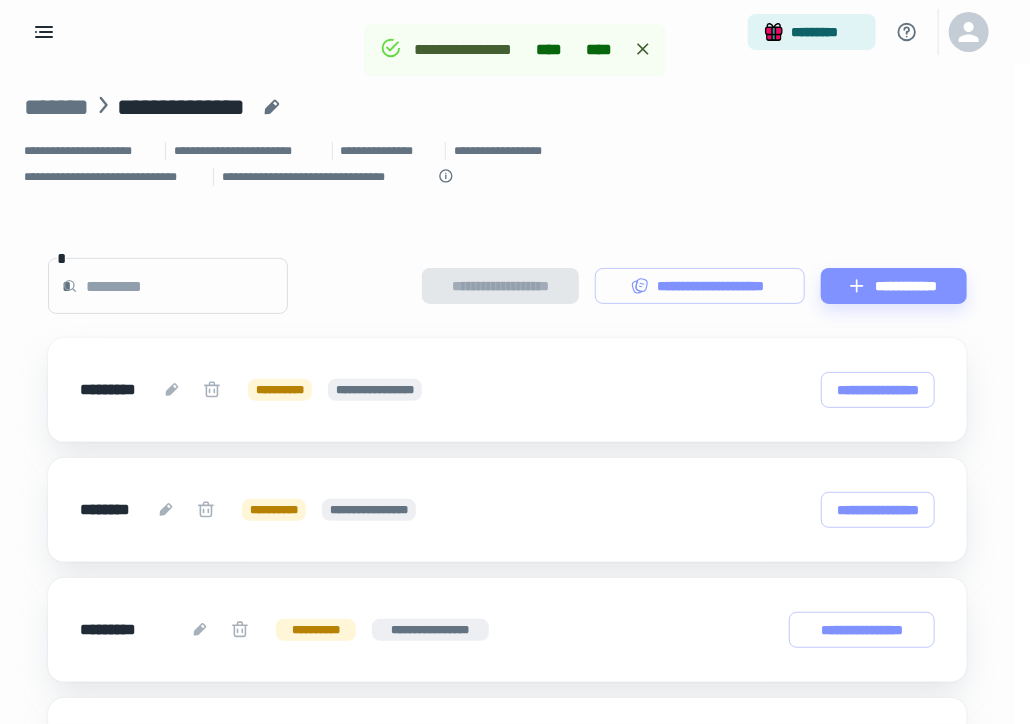 scroll, scrollTop: 392, scrollLeft: 0, axis: vertical 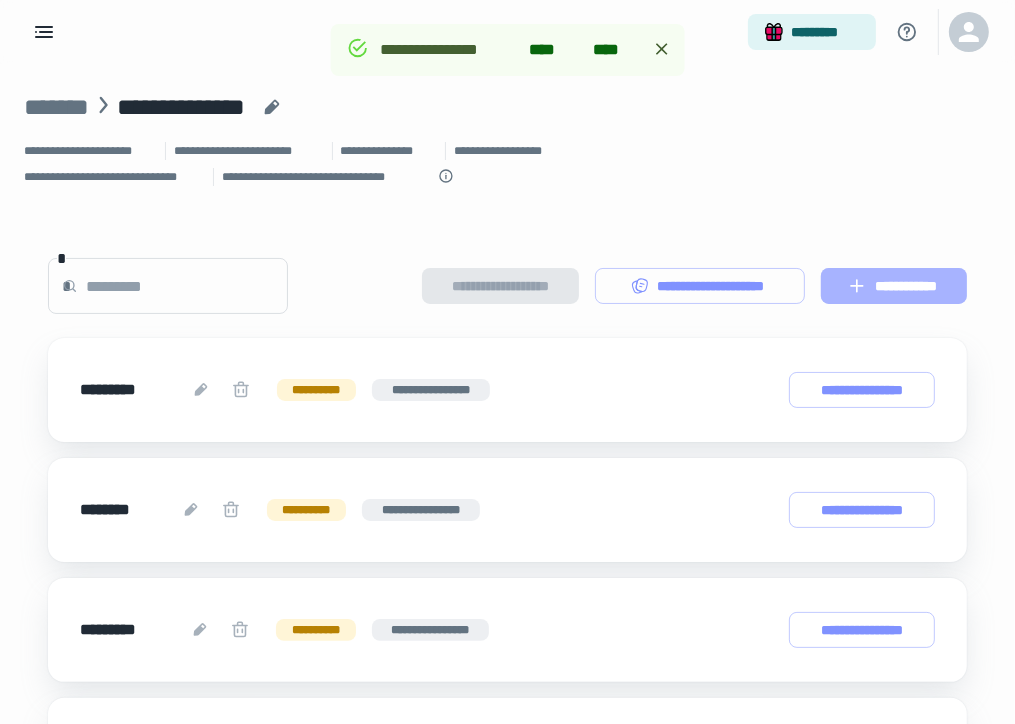 click on "**********" at bounding box center [894, 286] 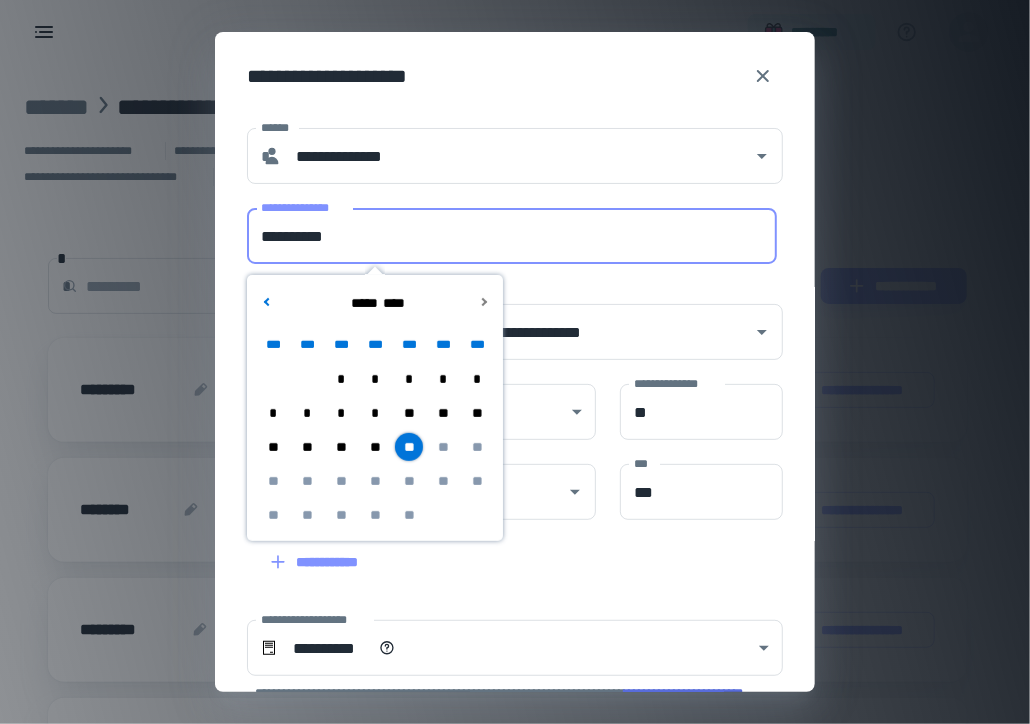 click on "**********" at bounding box center (512, 236) 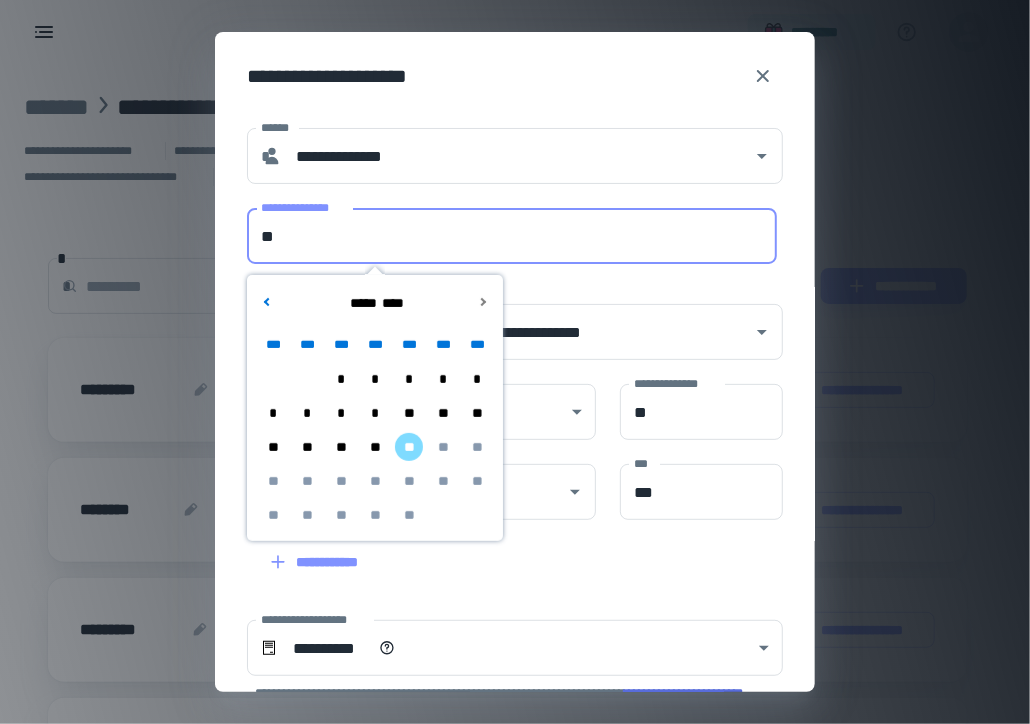 type on "*" 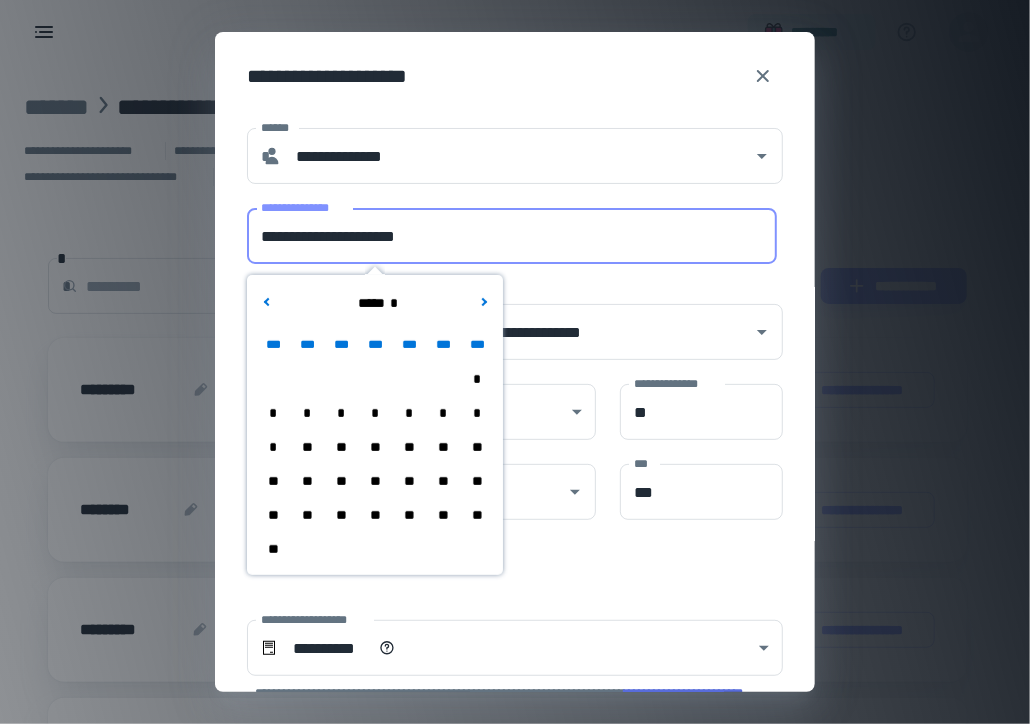 type on "**********" 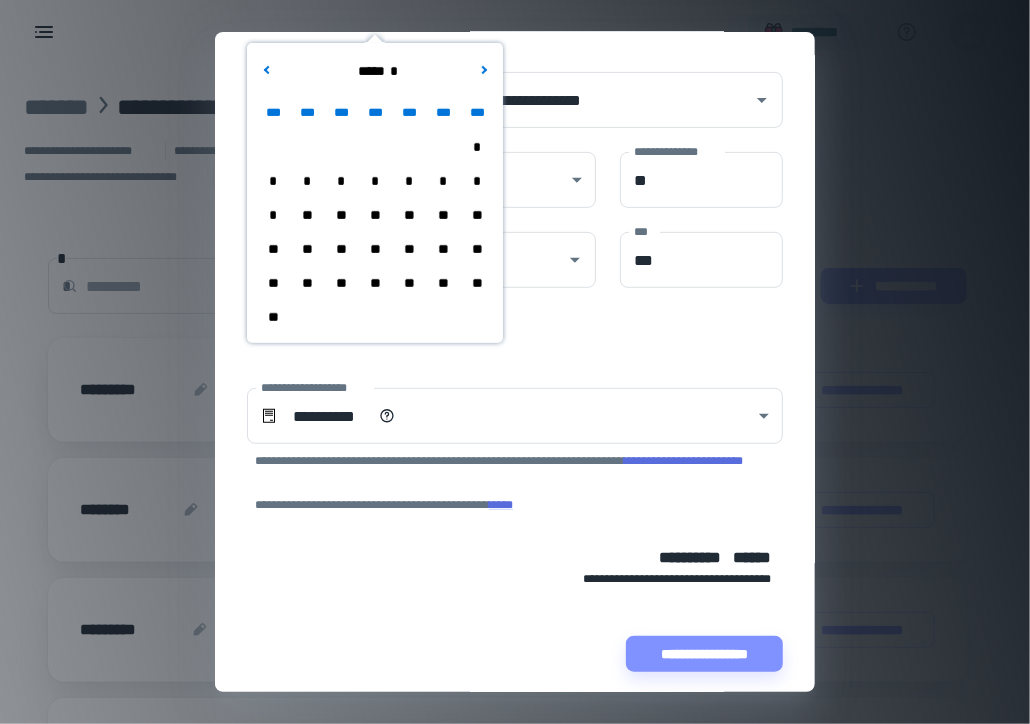 scroll, scrollTop: 240, scrollLeft: 0, axis: vertical 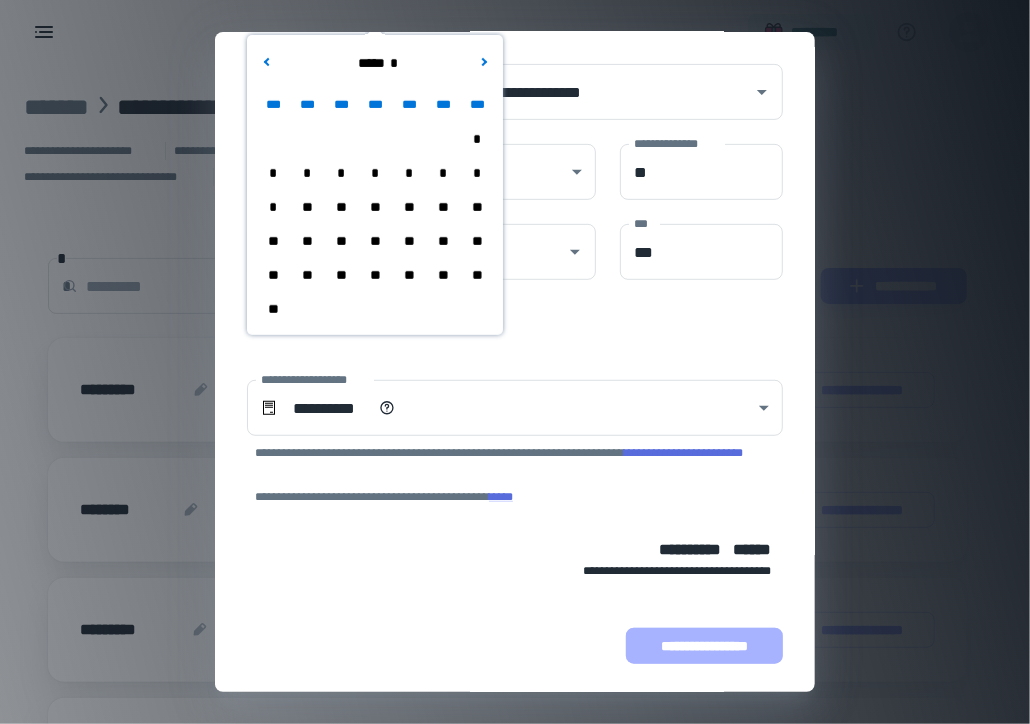 click on "**********" at bounding box center (704, 646) 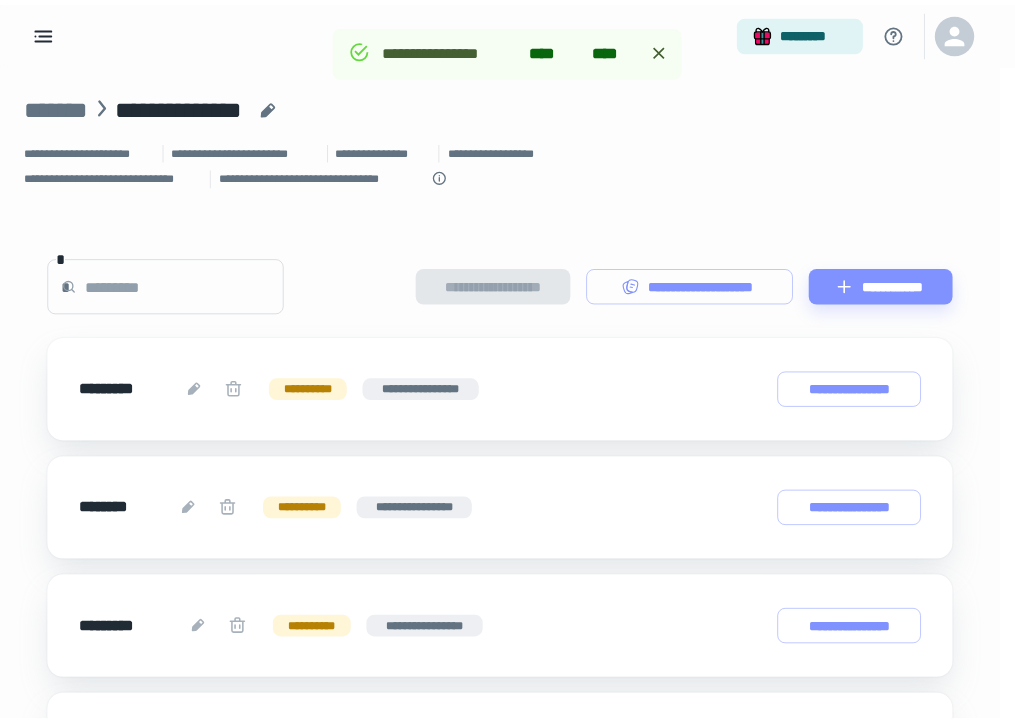 scroll, scrollTop: 388, scrollLeft: 0, axis: vertical 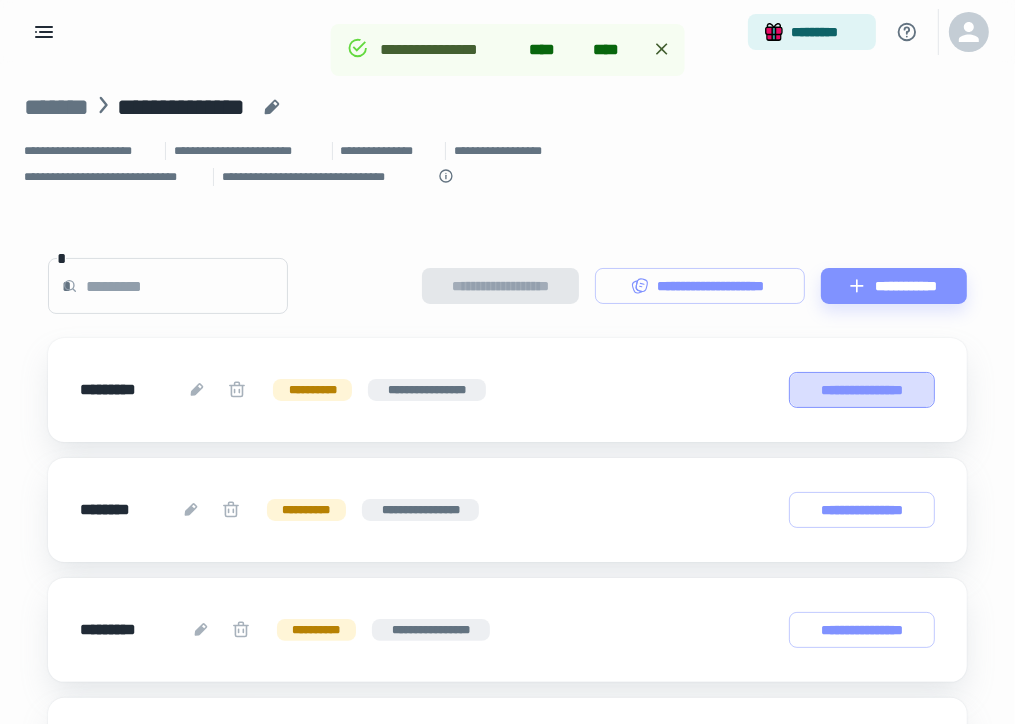 click on "**********" at bounding box center (862, 390) 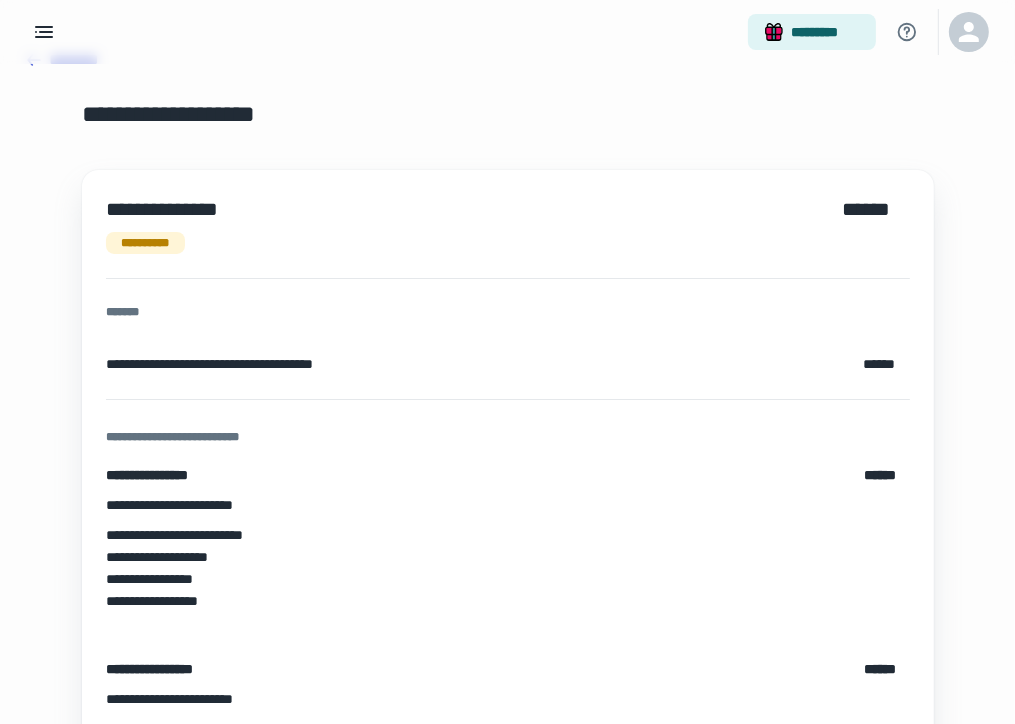 scroll, scrollTop: 80, scrollLeft: 0, axis: vertical 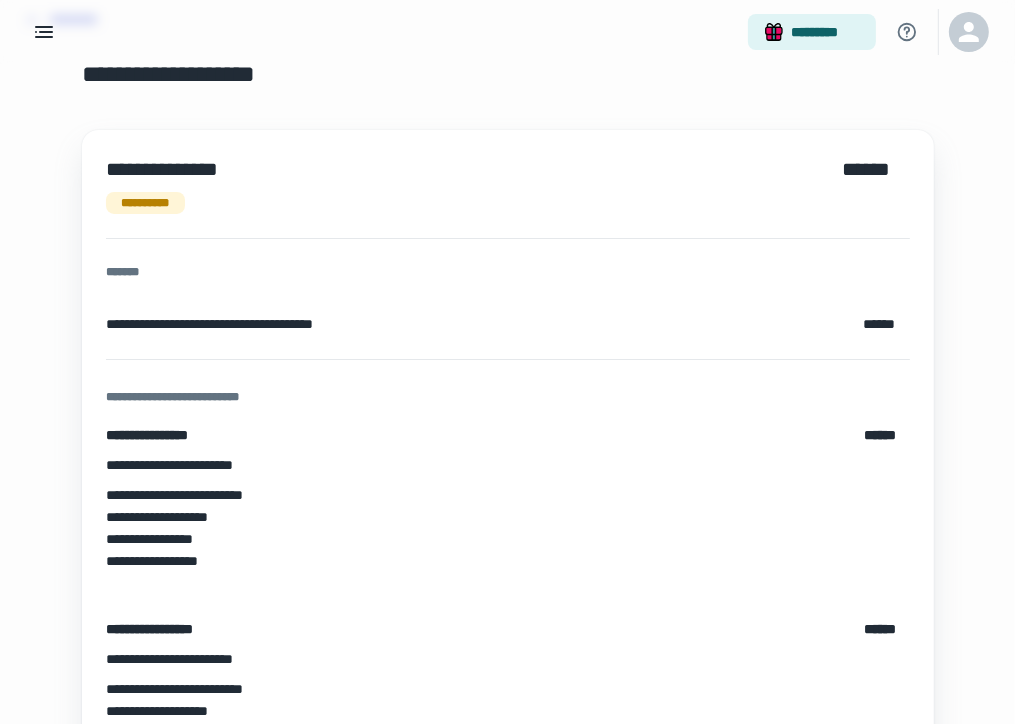 click on "[FIRST] [LAST] [MIDDLE] [STREET] [CITY] [STATE] [ZIP] [COUNTRY] [PHONE] [EMAIL]" at bounding box center [507, 422] 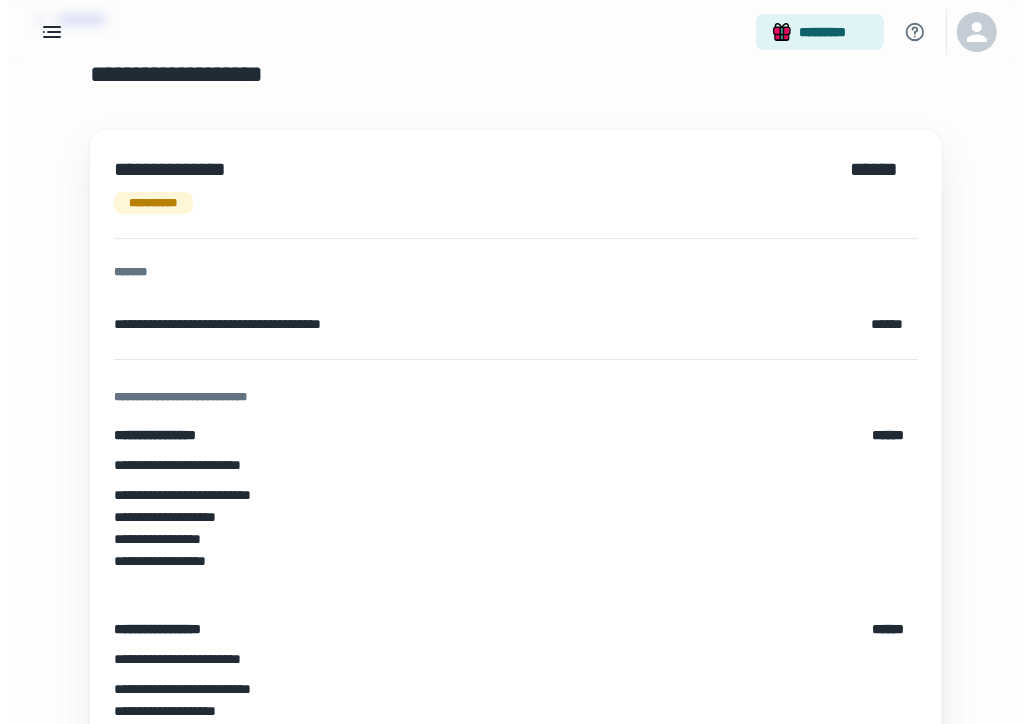 scroll, scrollTop: 0, scrollLeft: 0, axis: both 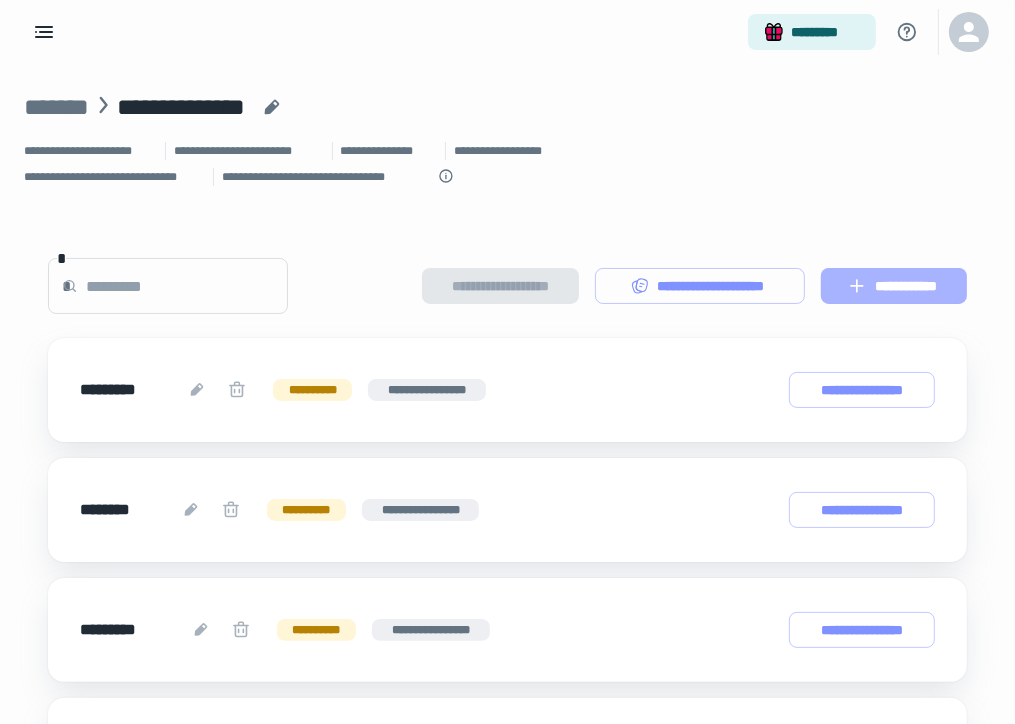 click on "**********" at bounding box center (894, 286) 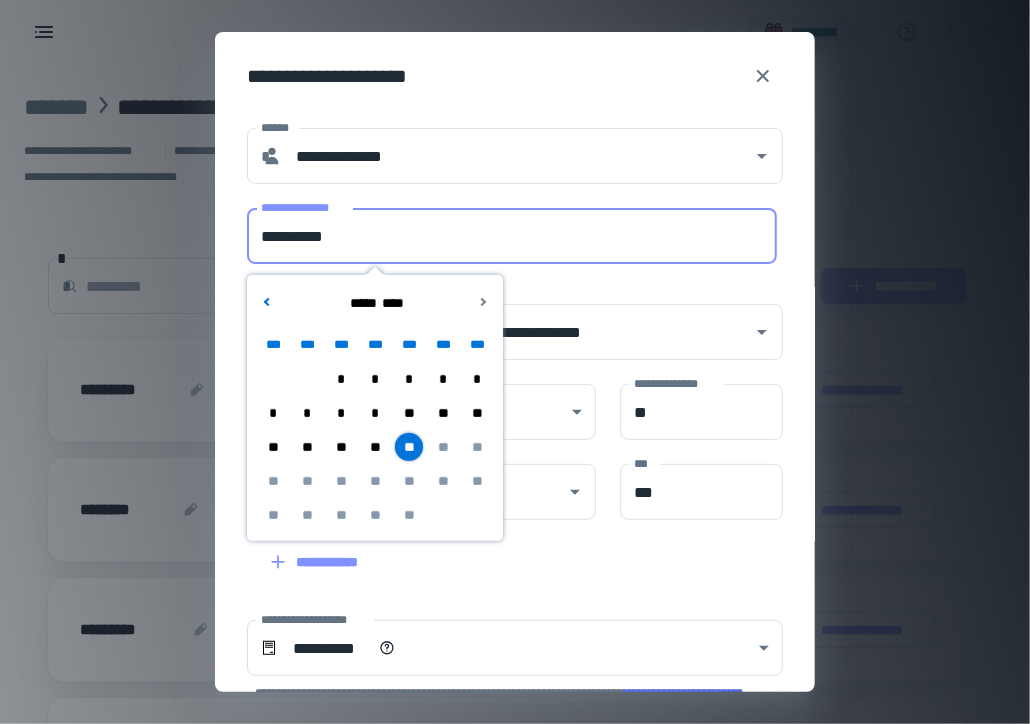 click on "**********" at bounding box center [512, 236] 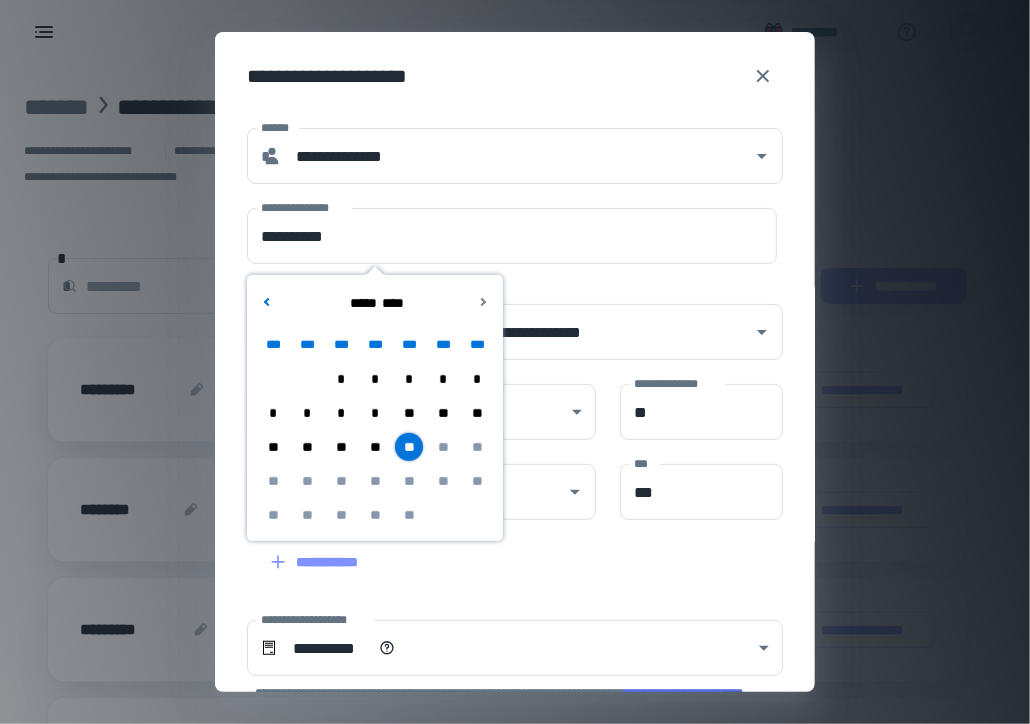 click on "**" at bounding box center (341, 447) 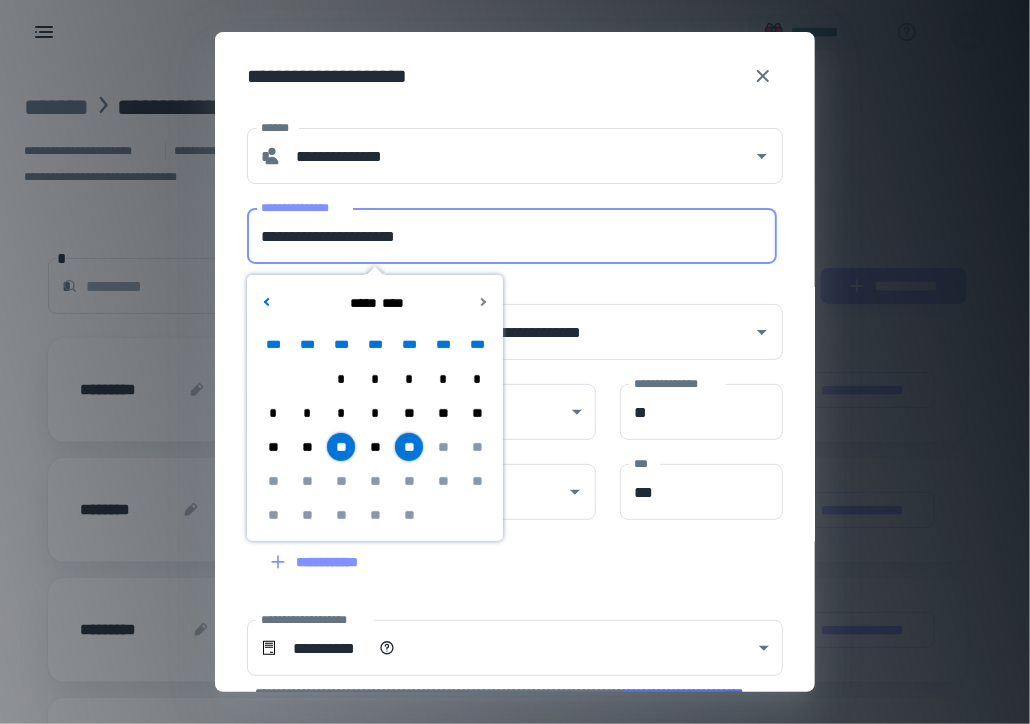click on "**********" at bounding box center [512, 236] 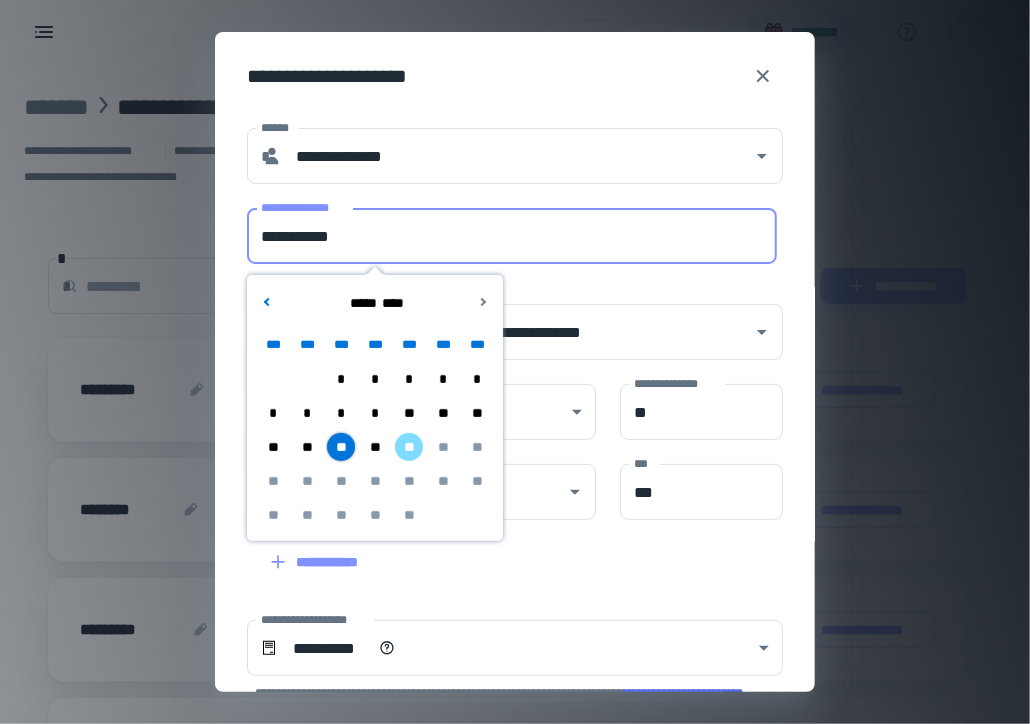 type on "**********" 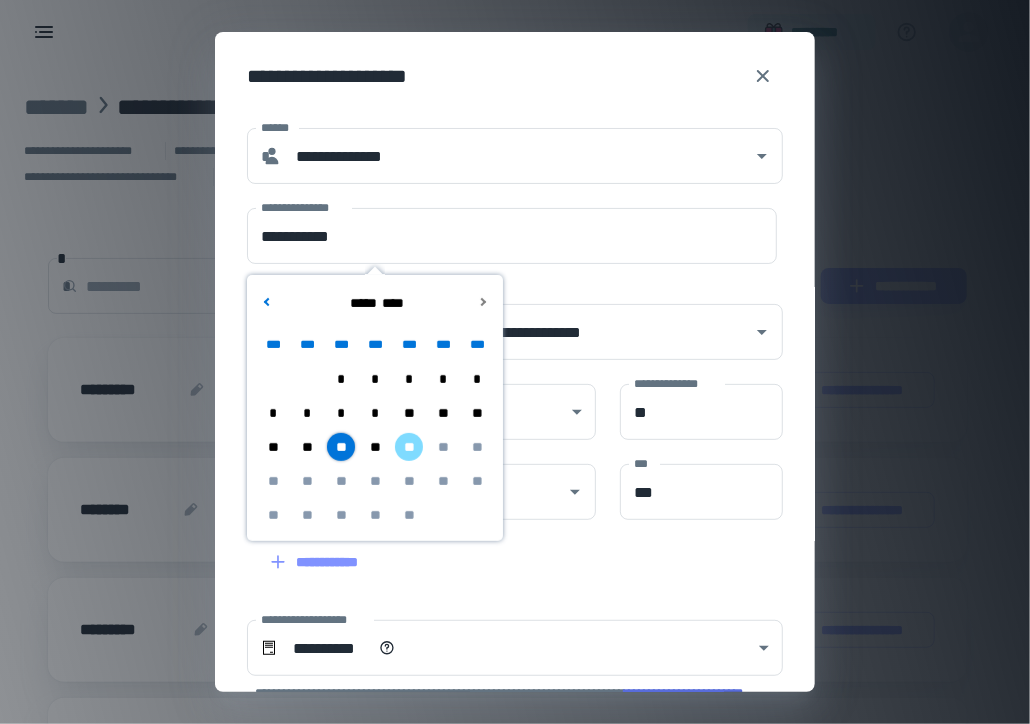click on "**" at bounding box center (341, 447) 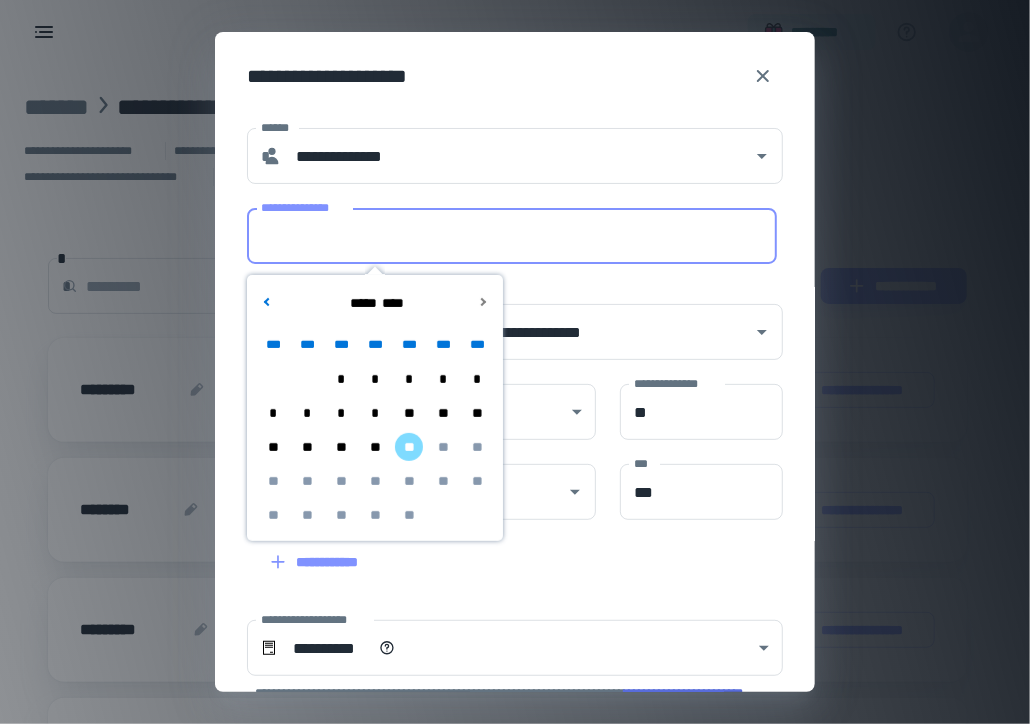 click on "**********" at bounding box center [512, 236] 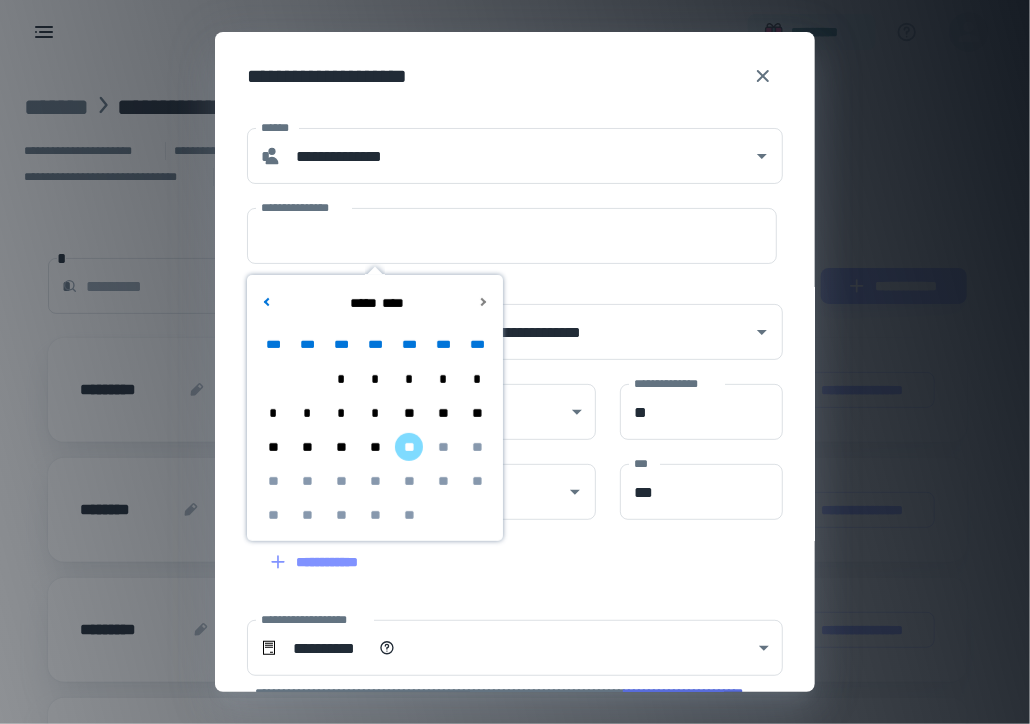 click on "**" at bounding box center (341, 447) 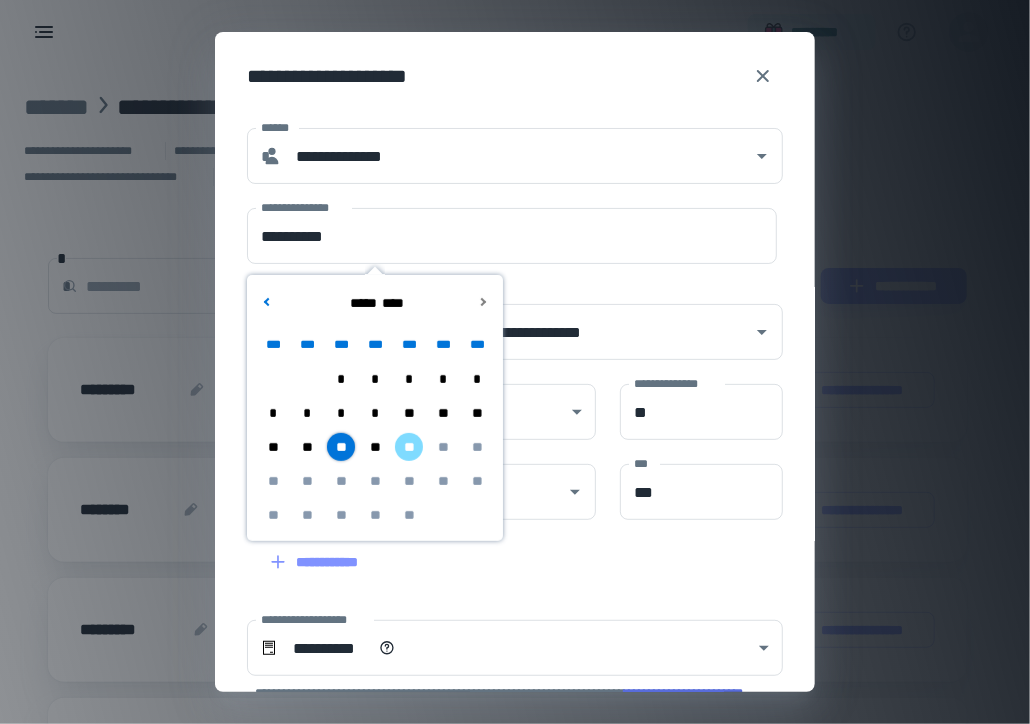 click on "[FIRST] [LAST] [MIDDLE] [STREET] [CITY] [STATE] [ZIP] [COUNTRY] [PHONE] [EMAIL]" at bounding box center (515, 556) 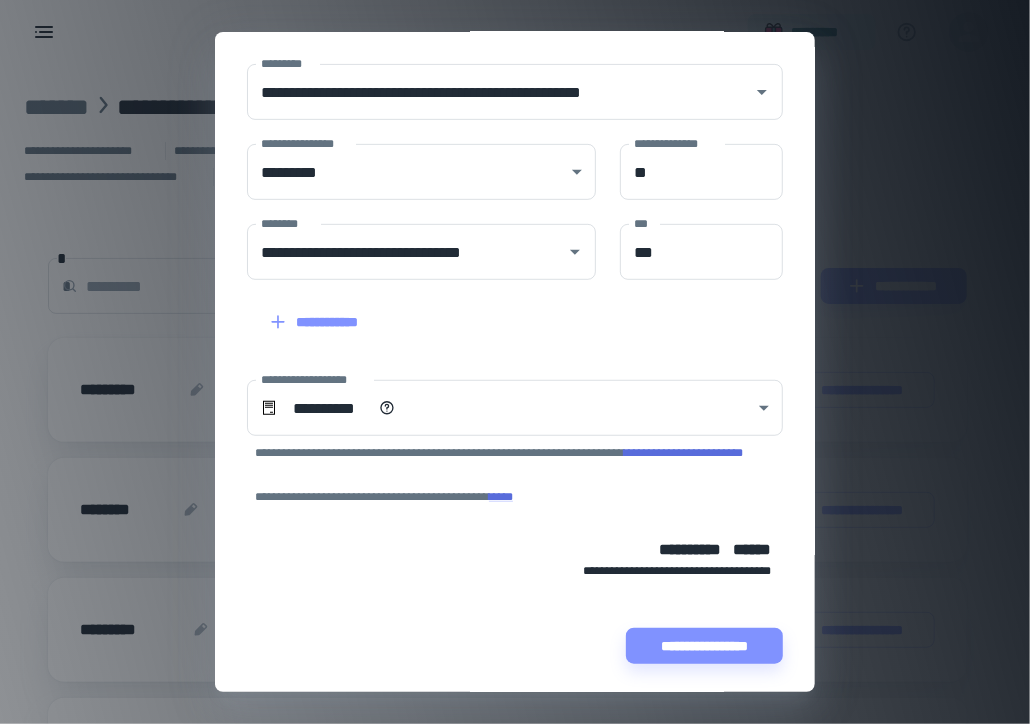 scroll, scrollTop: 244, scrollLeft: 0, axis: vertical 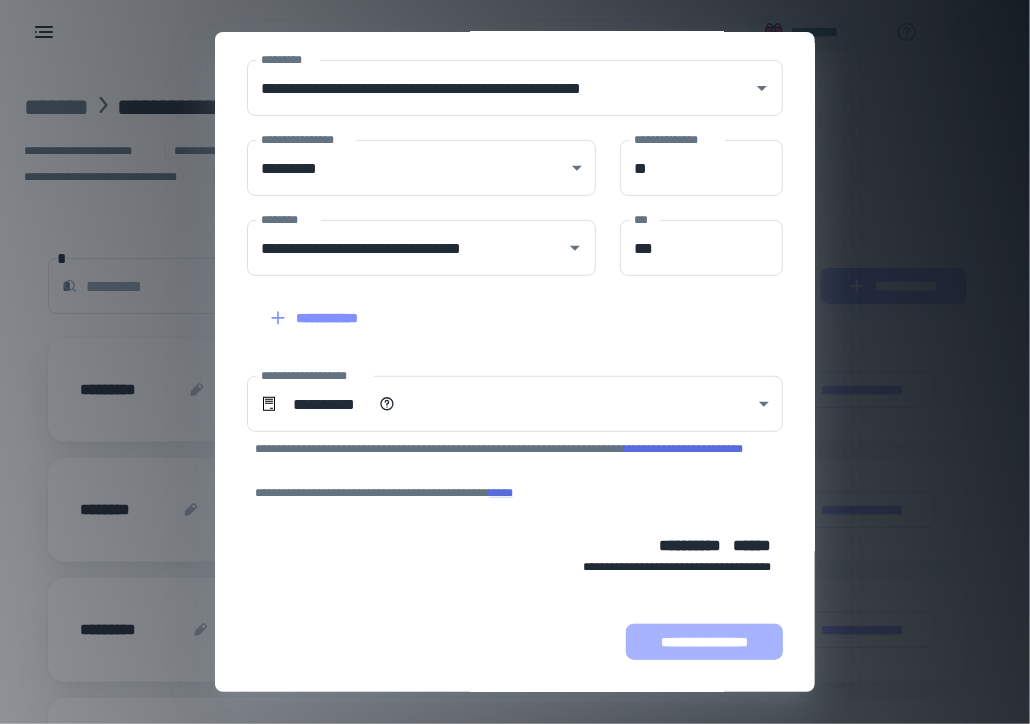click on "**********" at bounding box center [704, 642] 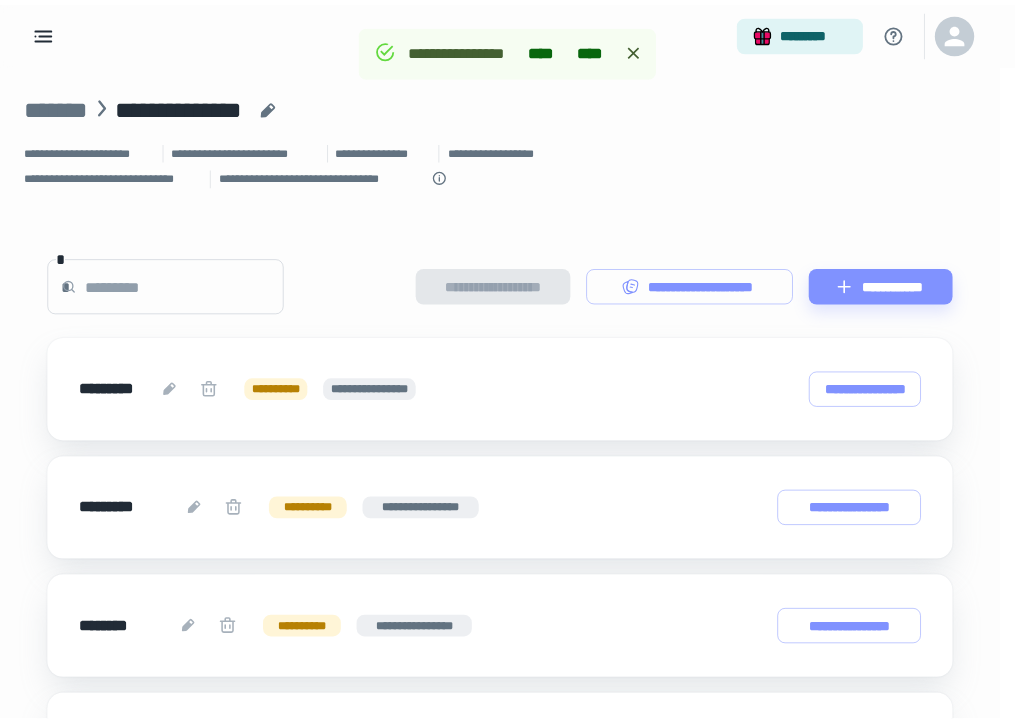 scroll, scrollTop: 370, scrollLeft: 0, axis: vertical 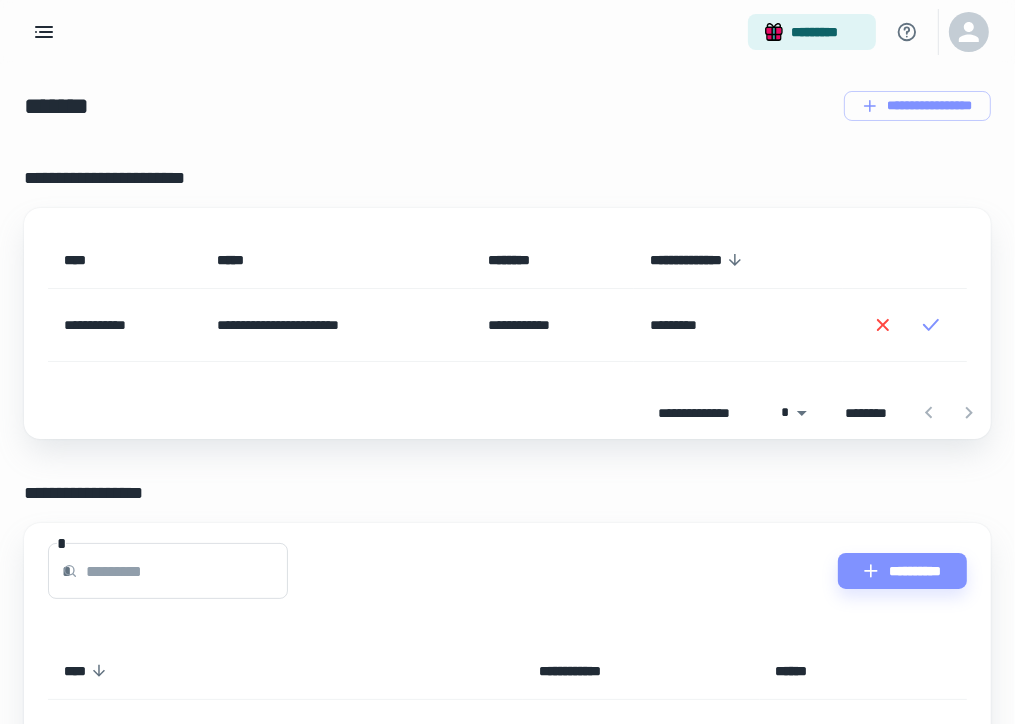 click on "**********" at bounding box center [507, 1098] 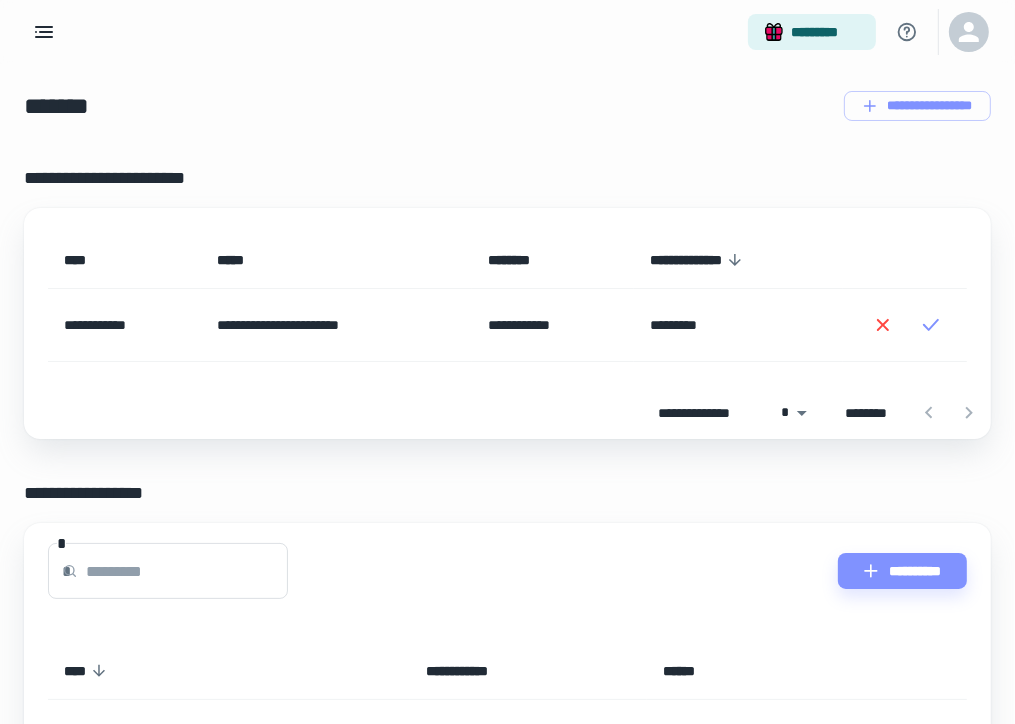 click on "**********" at bounding box center (507, 1098) 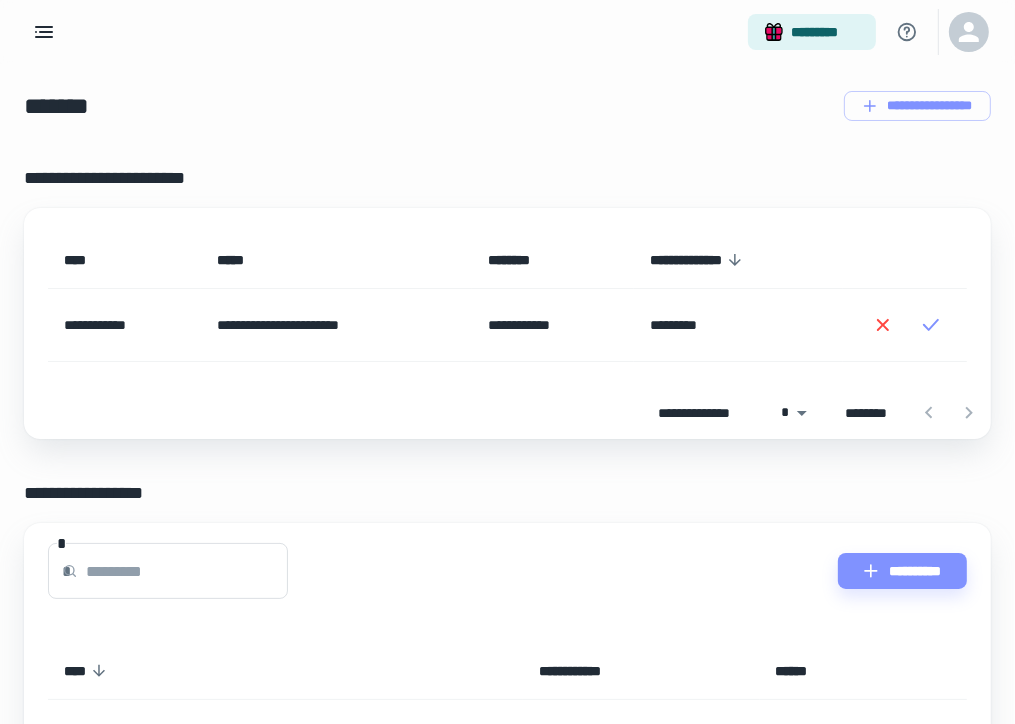 click on "**********" at bounding box center (507, 1098) 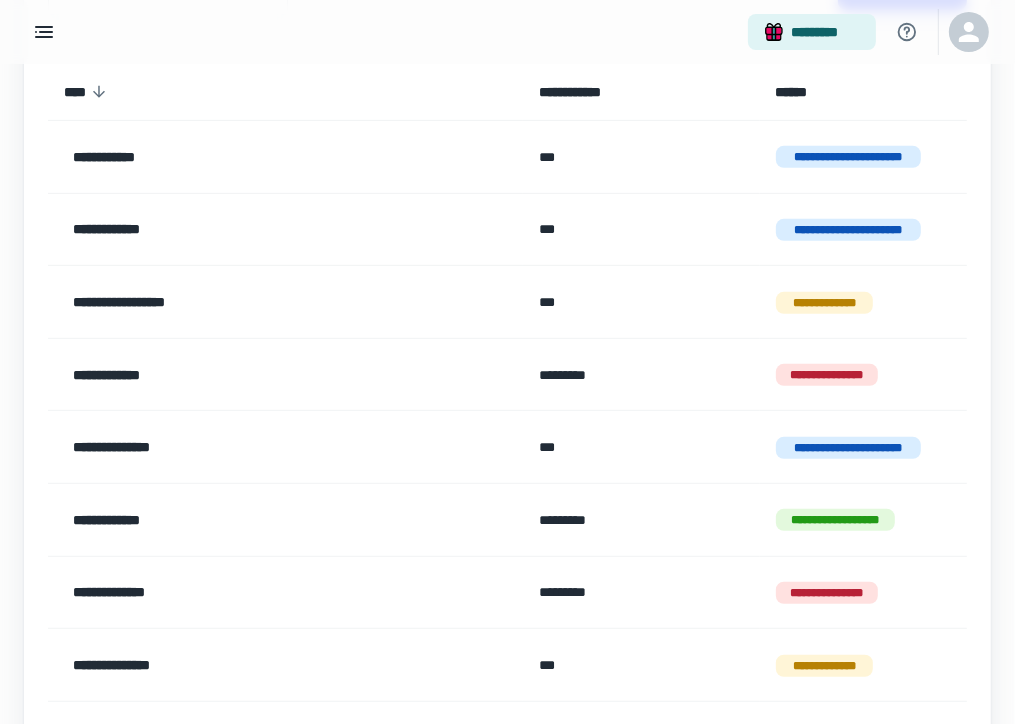 scroll, scrollTop: 617, scrollLeft: 0, axis: vertical 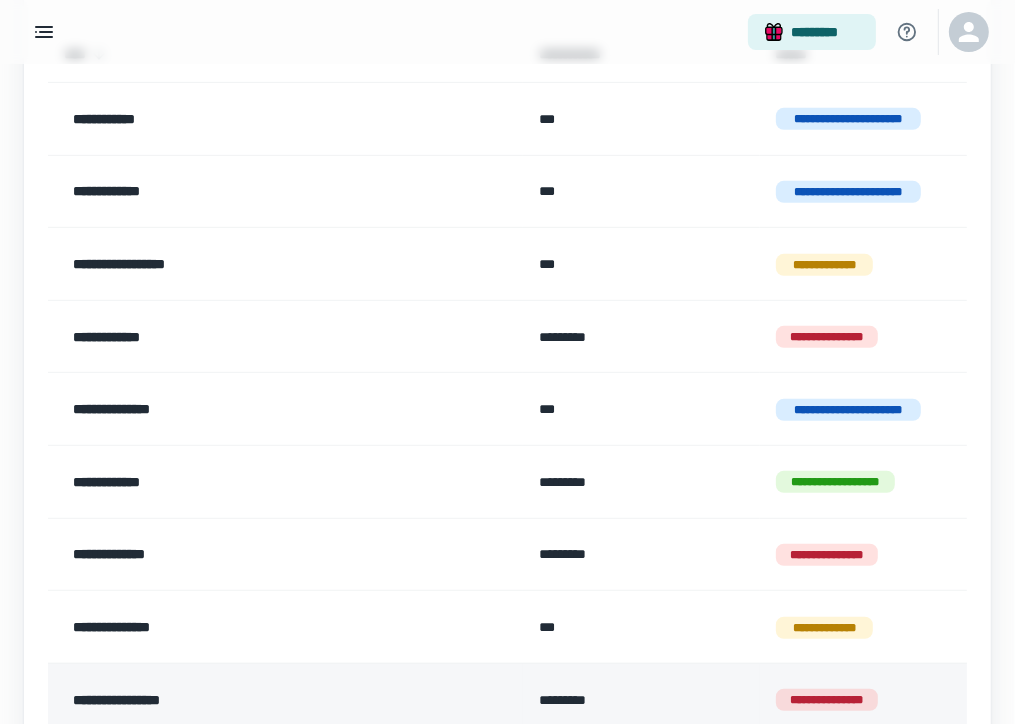 click on "**********" at bounding box center [251, 700] 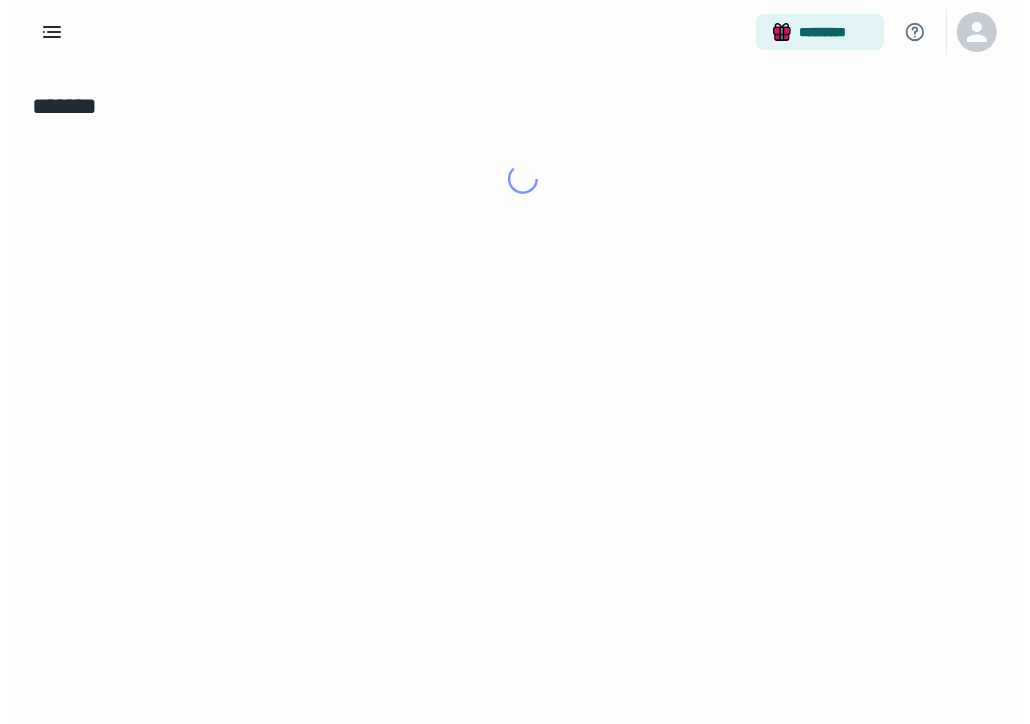 scroll, scrollTop: 0, scrollLeft: 0, axis: both 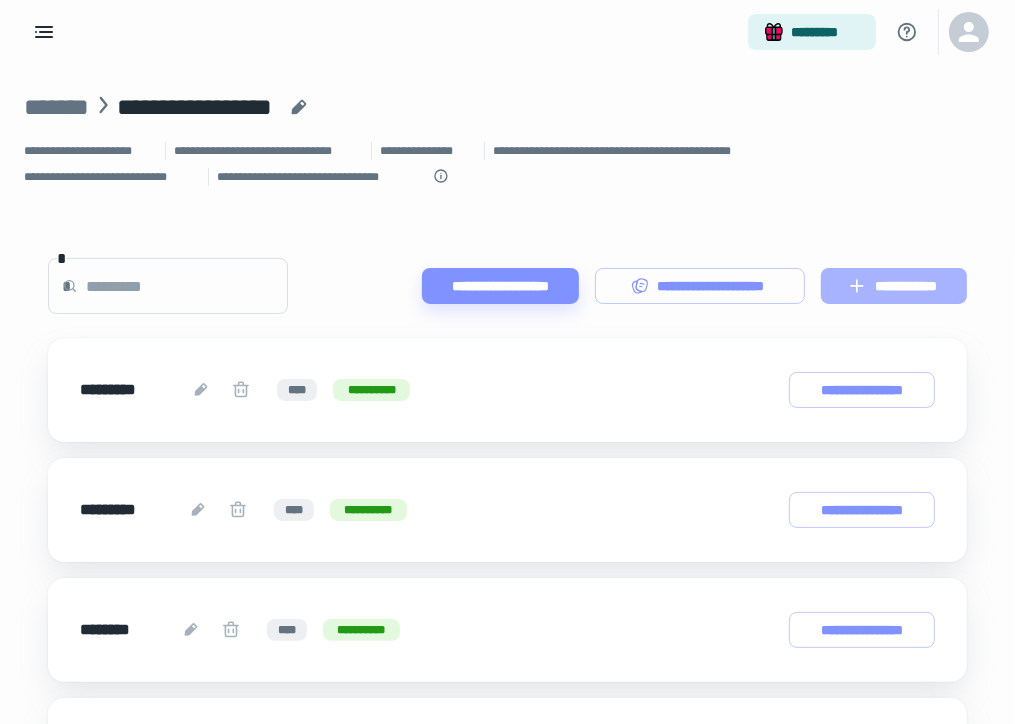 click on "**********" at bounding box center (894, 286) 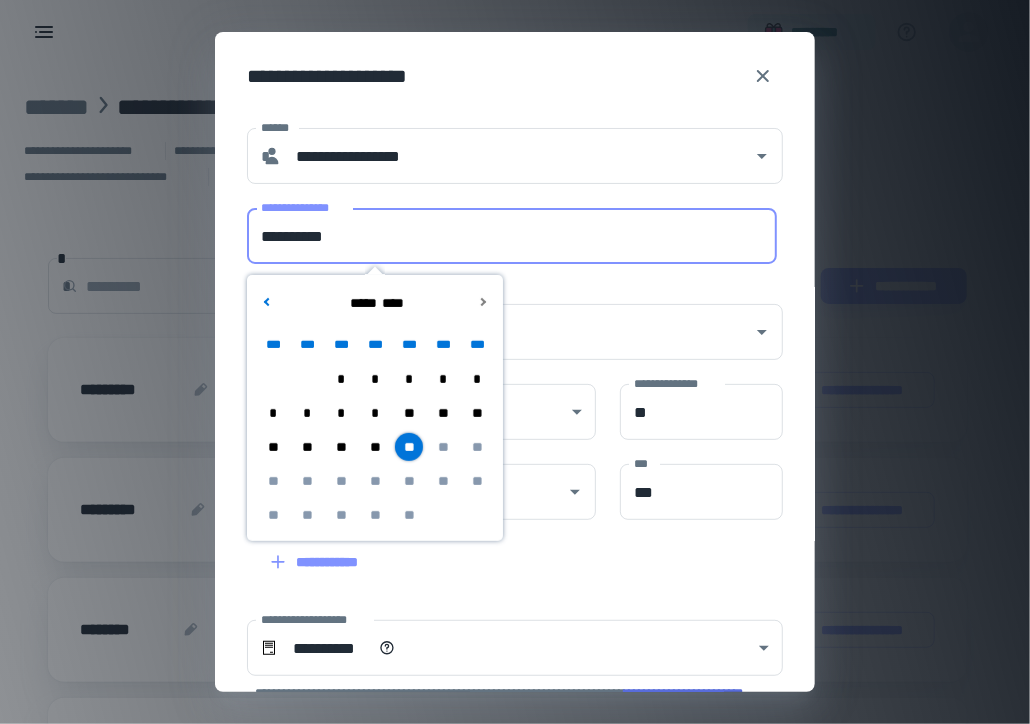 click on "**********" at bounding box center (512, 236) 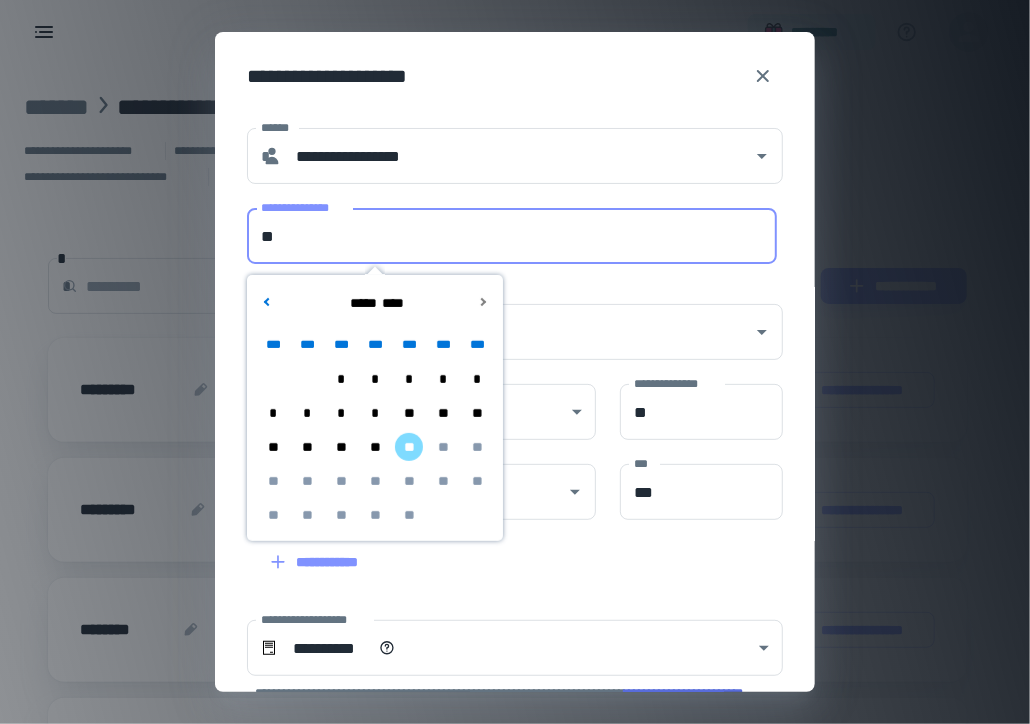 type on "*" 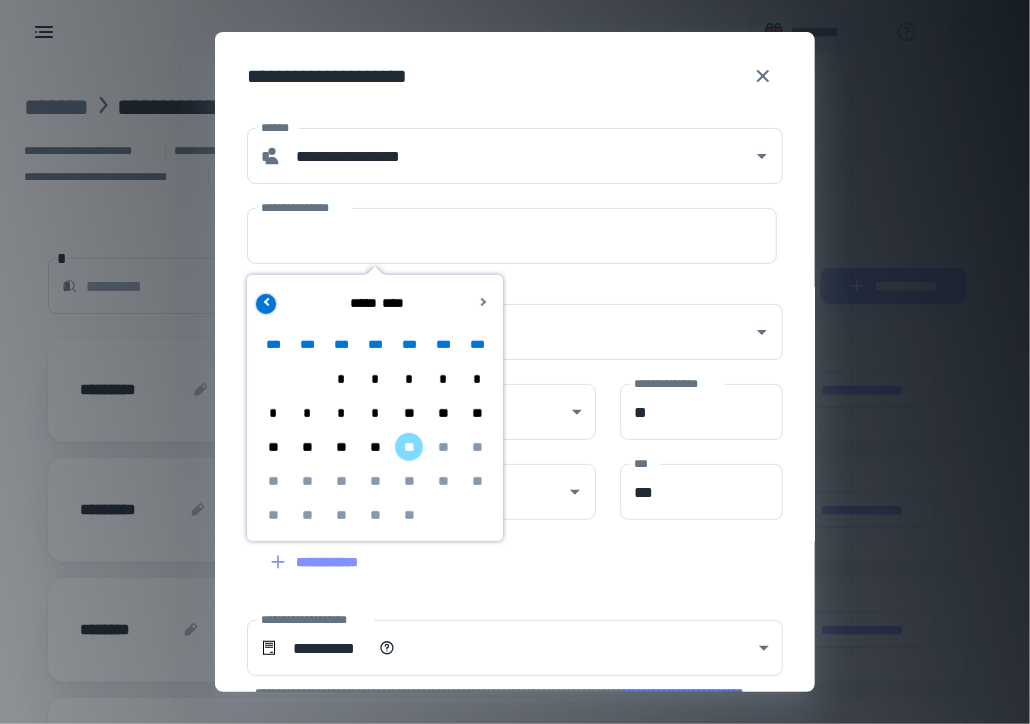 click at bounding box center [266, 304] 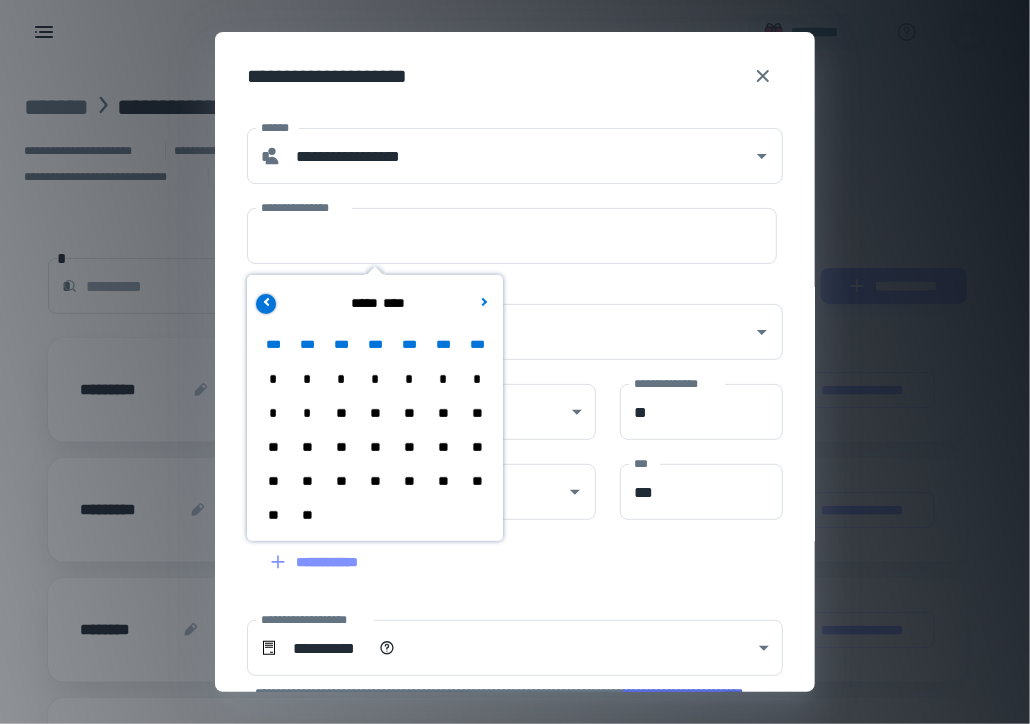 click at bounding box center [266, 304] 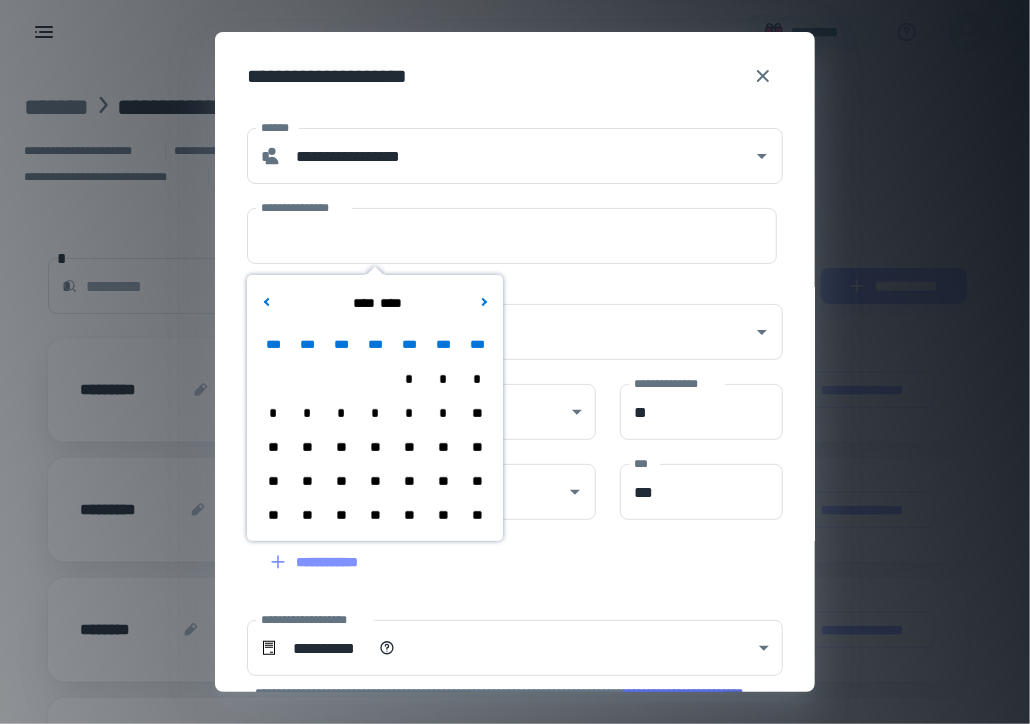 click on "*" at bounding box center [409, 413] 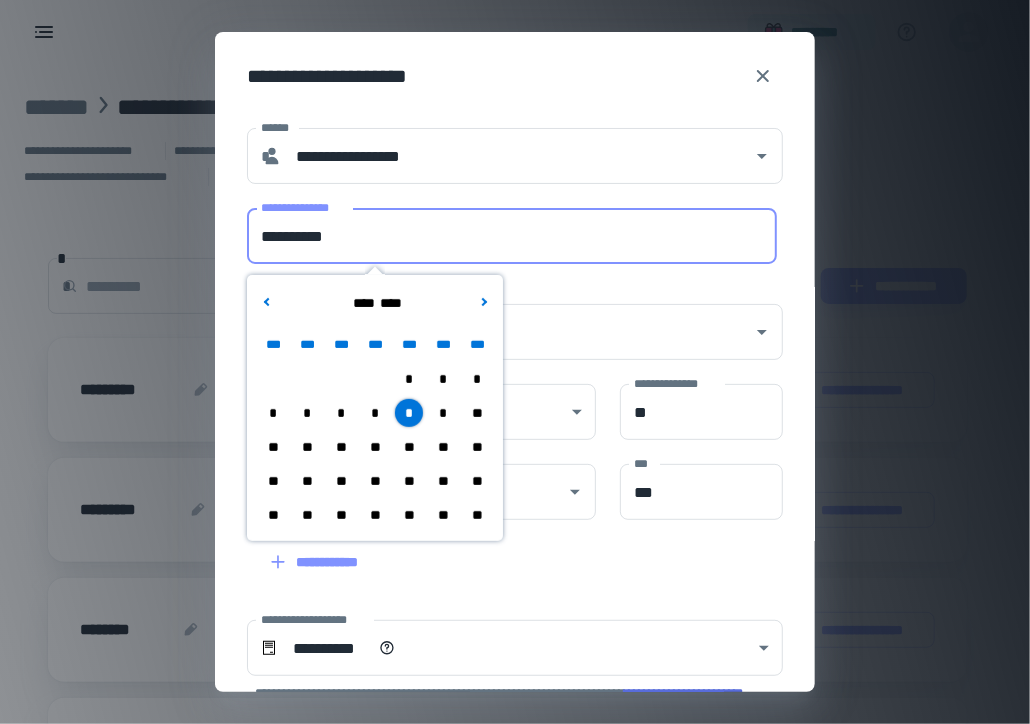click on "**********" at bounding box center [512, 236] 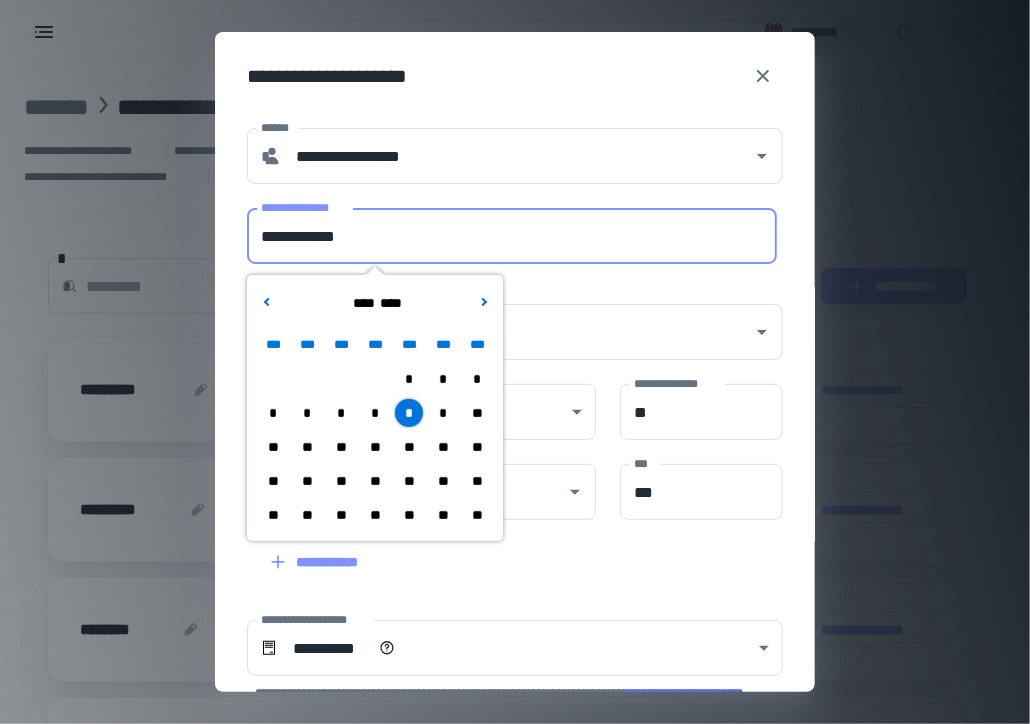 click on "**" at bounding box center [375, 481] 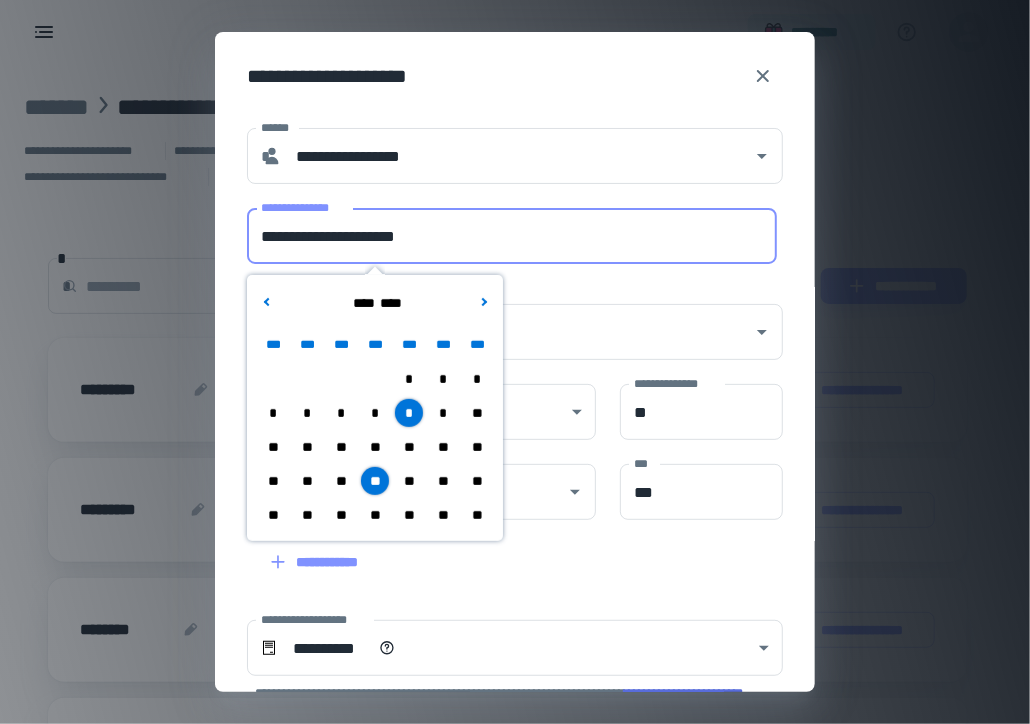click on "**********" at bounding box center [512, 236] 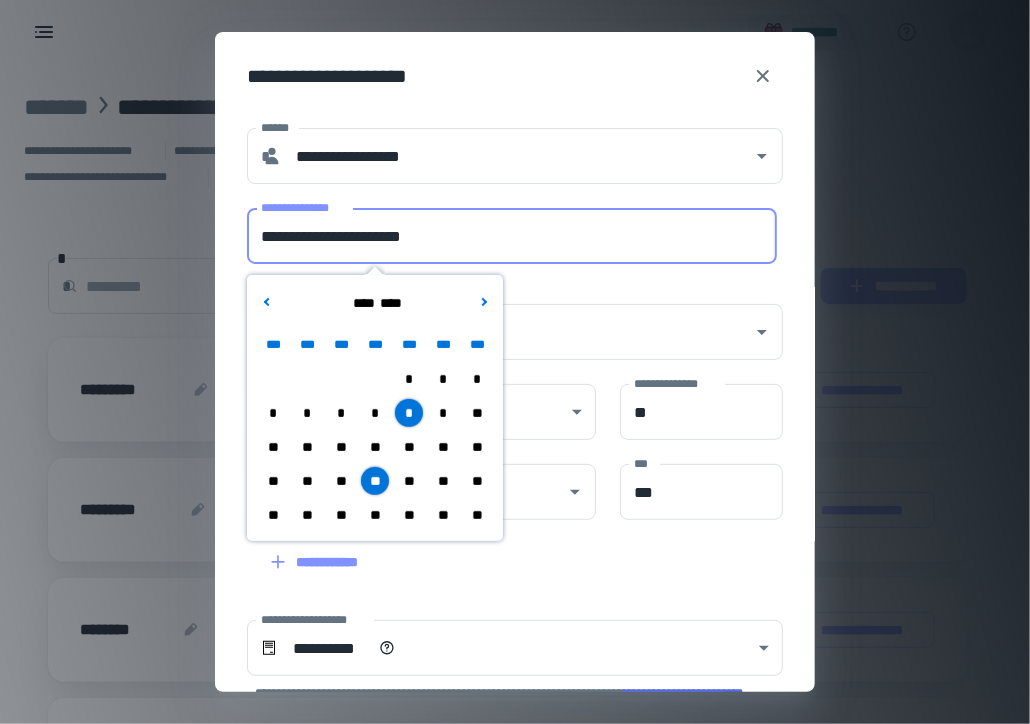 click on "**********" at bounding box center [512, 236] 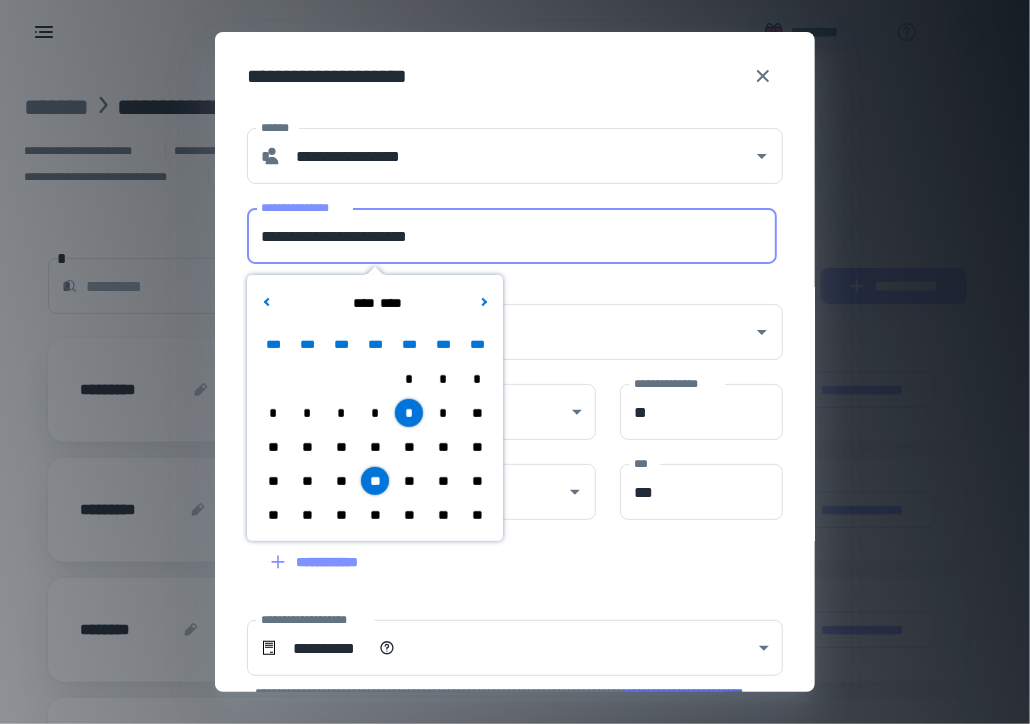 click on "**********" at bounding box center (512, 236) 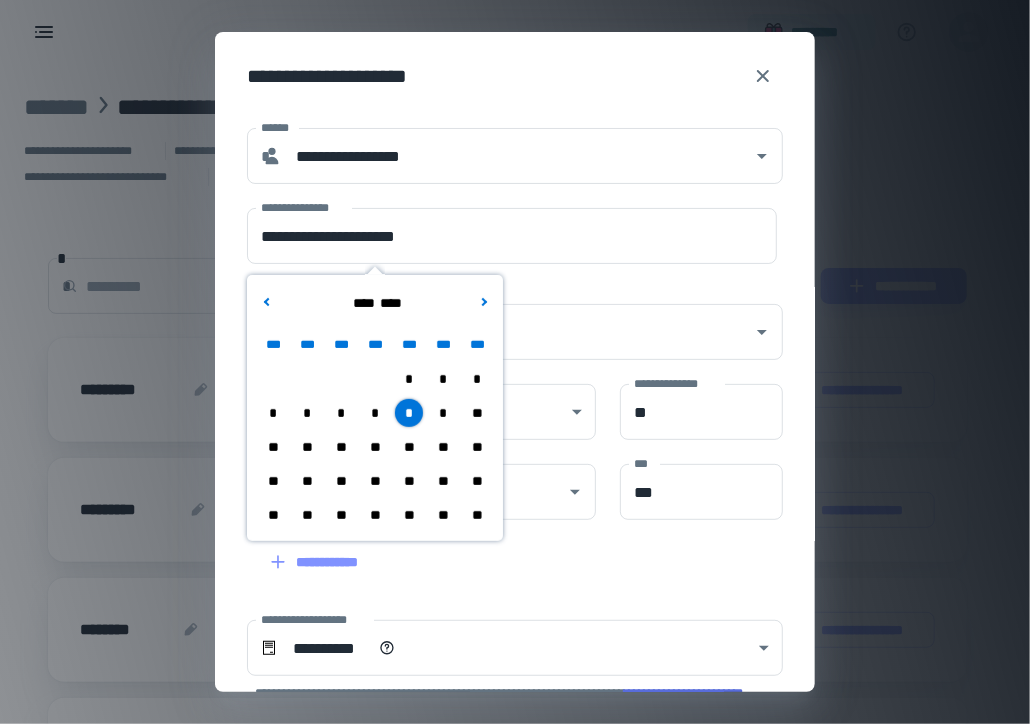 click on "**" at bounding box center (375, 447) 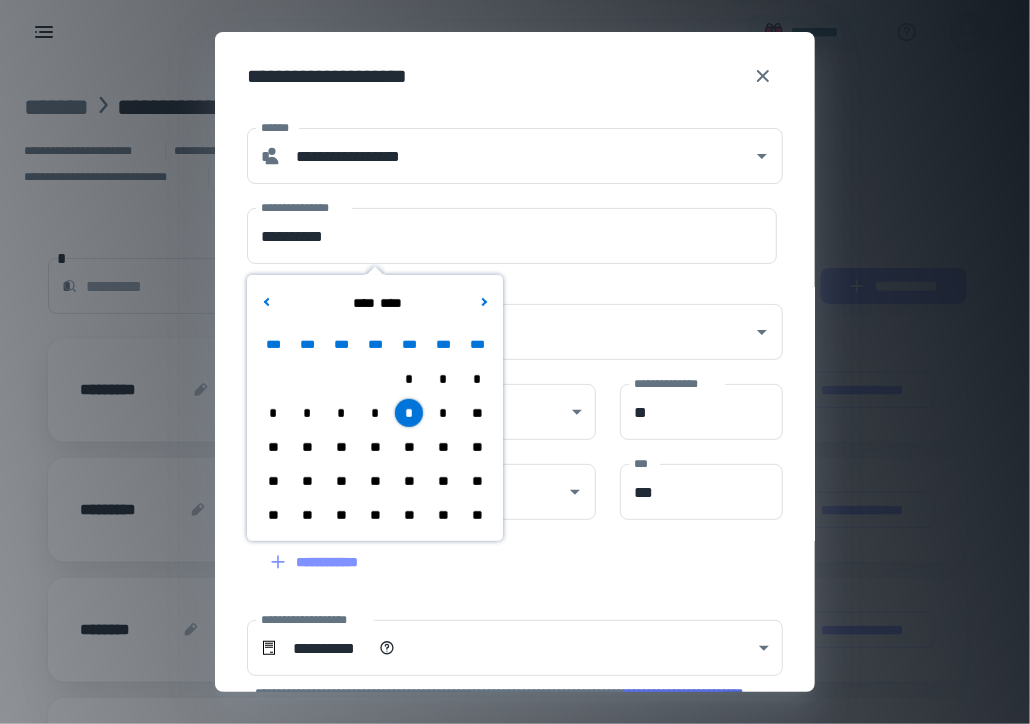 click on "**" at bounding box center (409, 447) 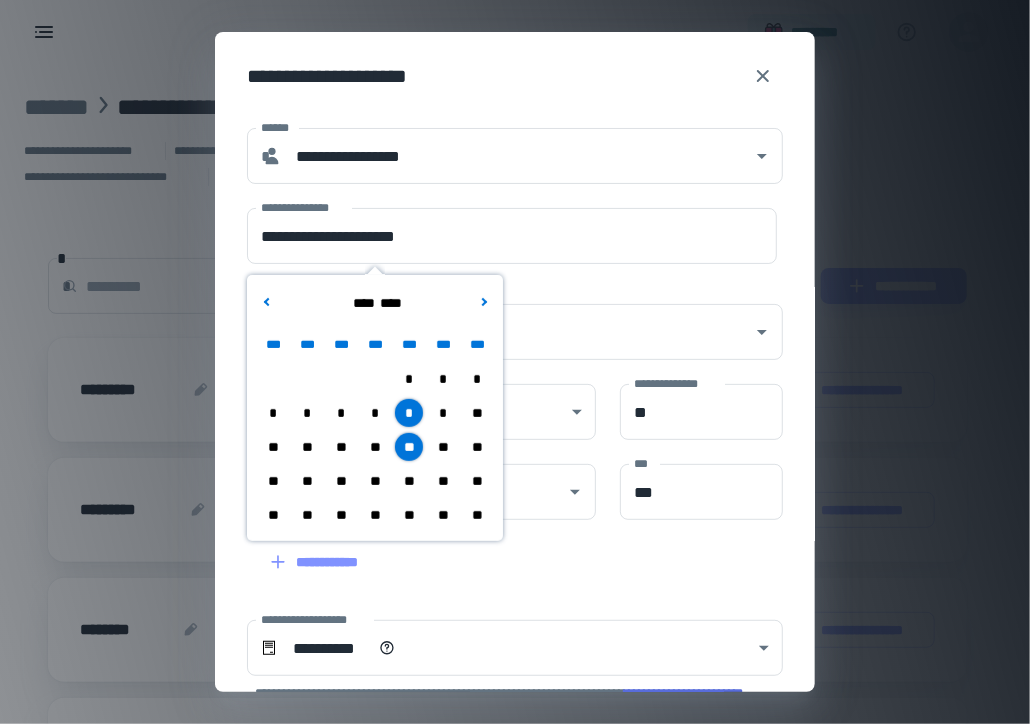 click on "**" at bounding box center [375, 447] 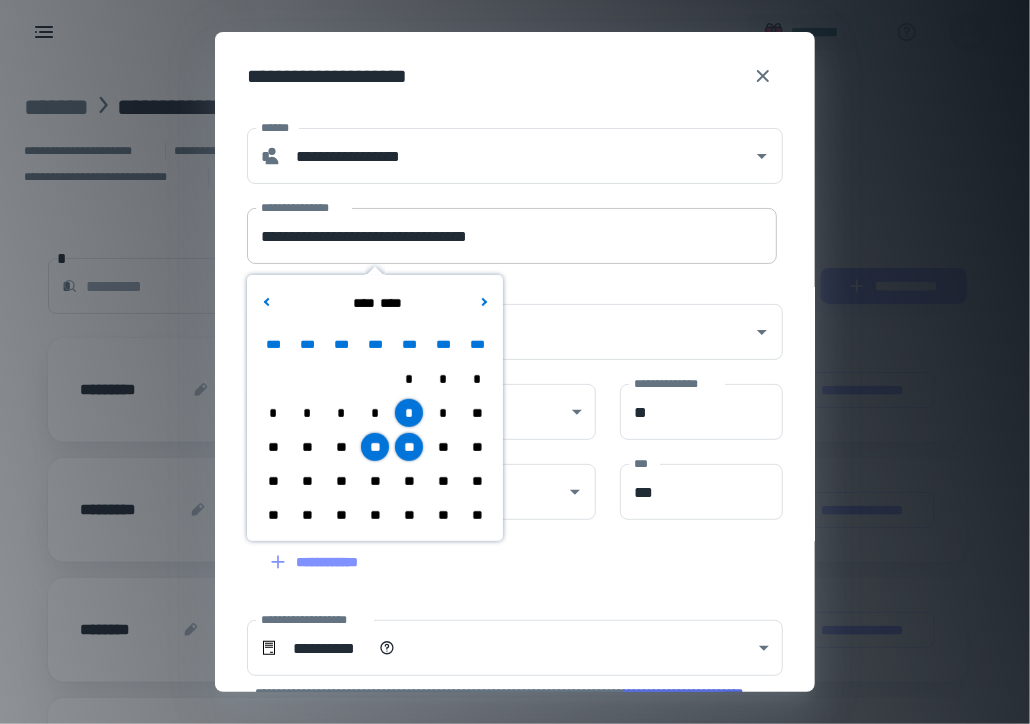 click on "**********" at bounding box center [512, 236] 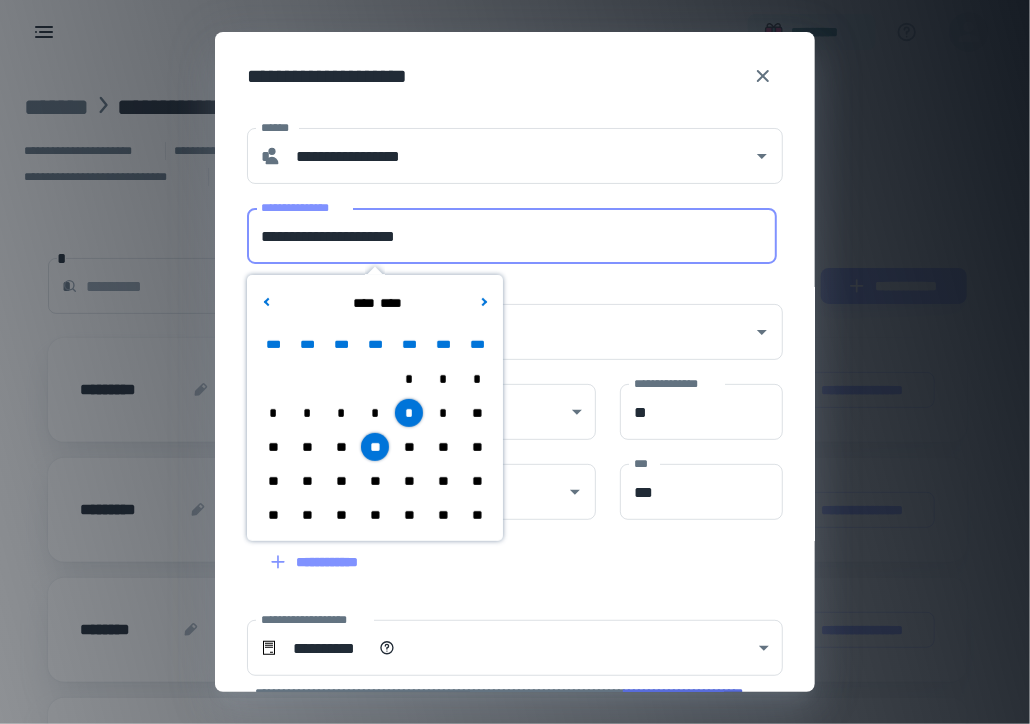 click on "**********" at bounding box center (512, 236) 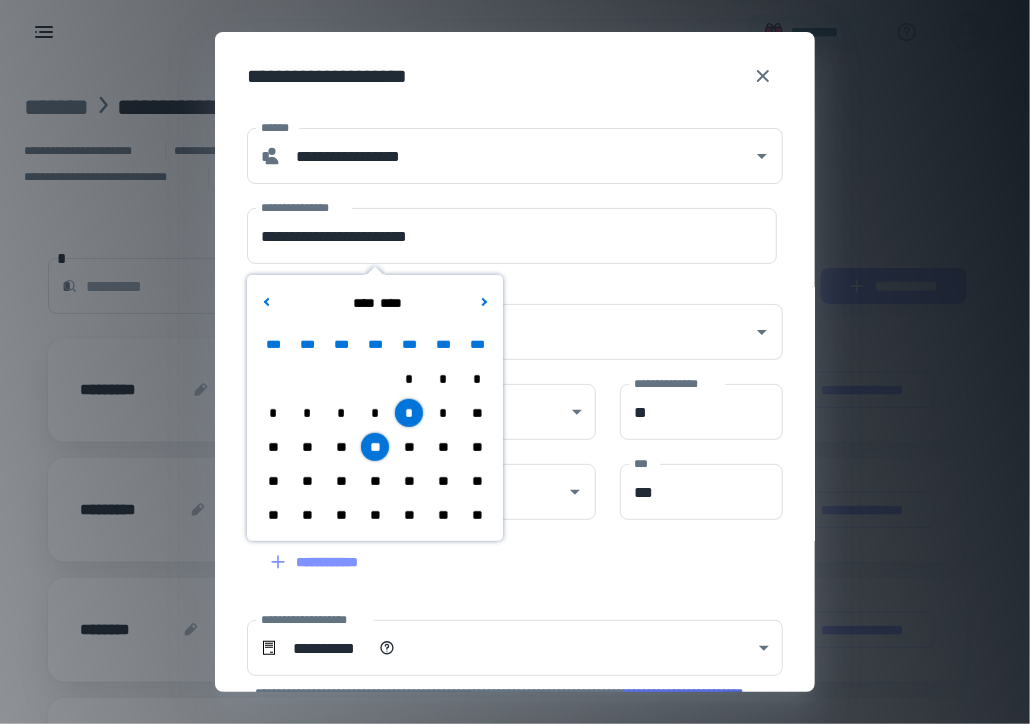 click on "**" at bounding box center (375, 481) 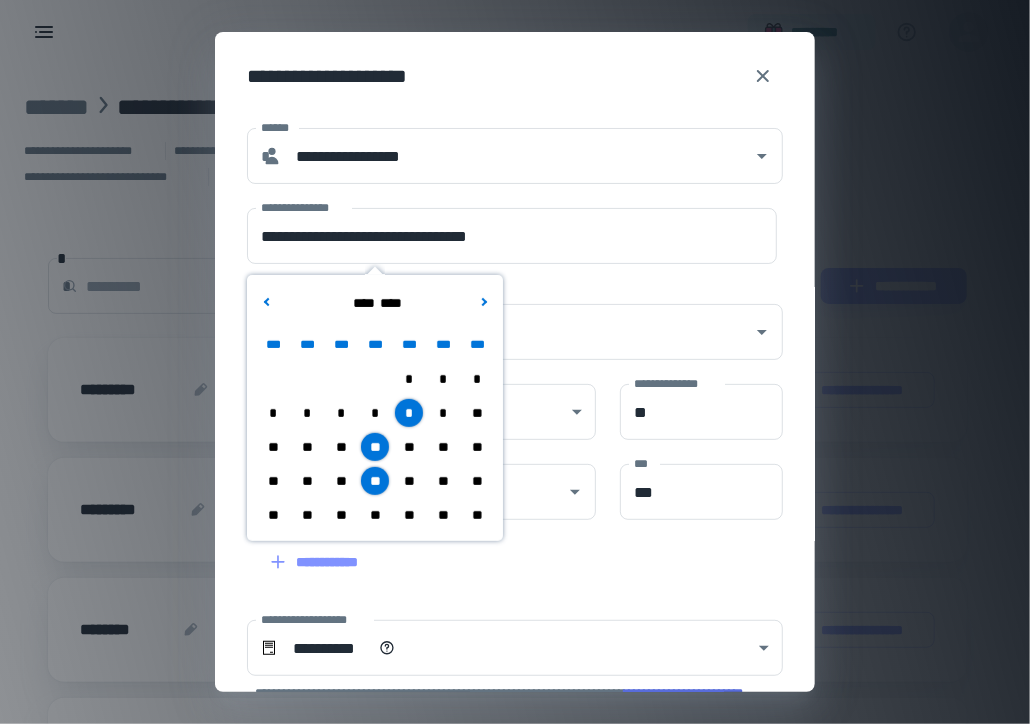 click on "**" at bounding box center [375, 515] 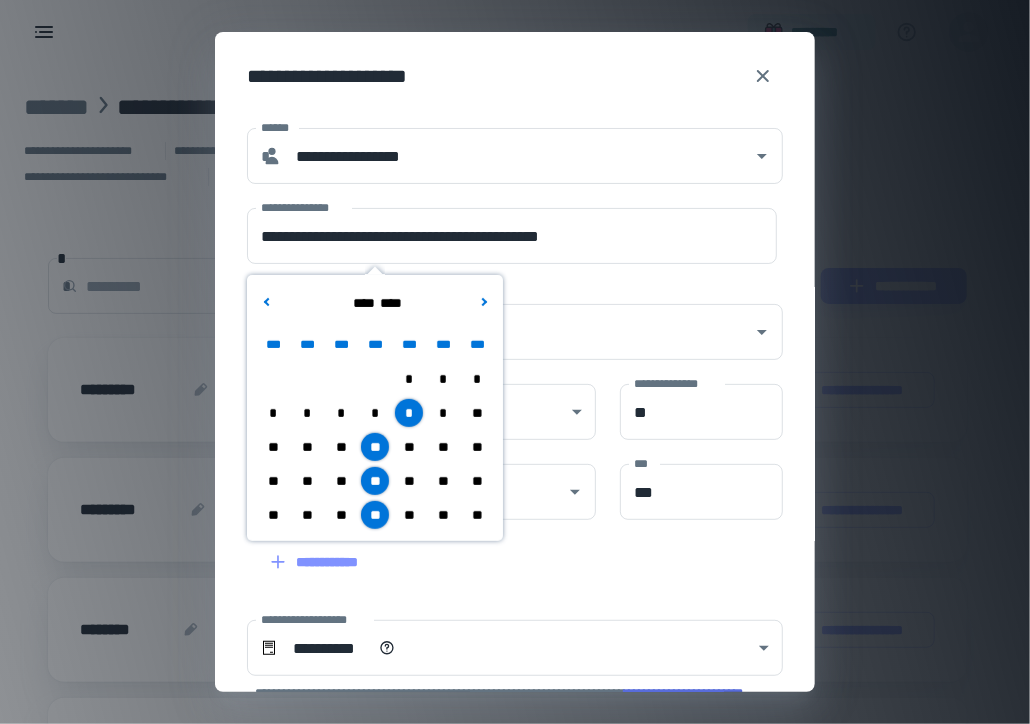 click on "**********" at bounding box center (503, 550) 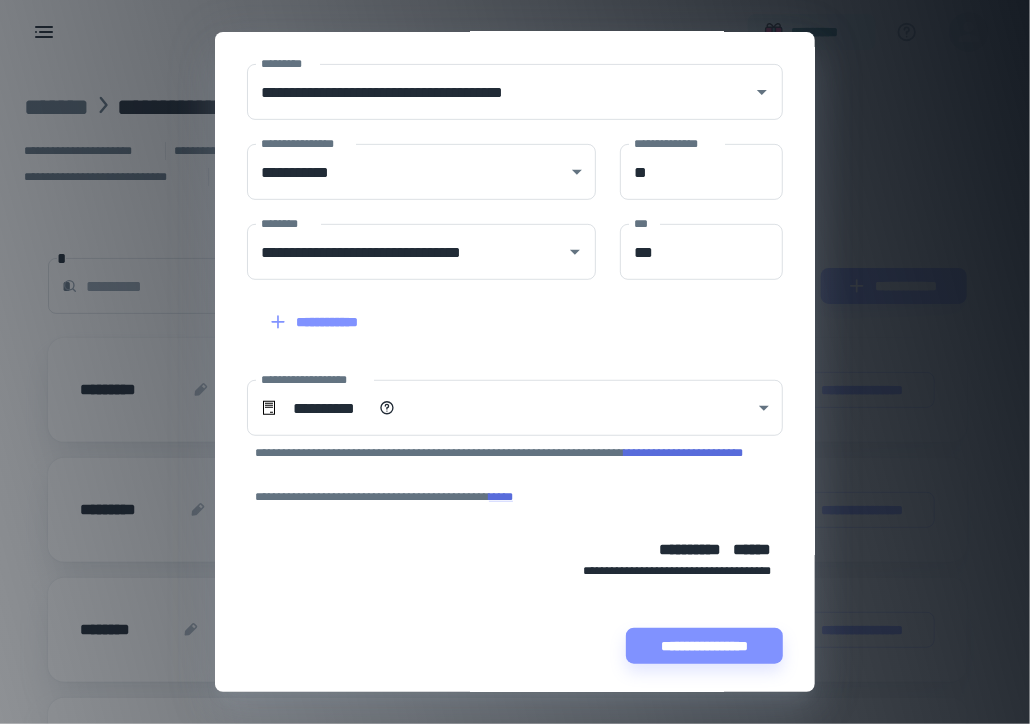 scroll, scrollTop: 244, scrollLeft: 0, axis: vertical 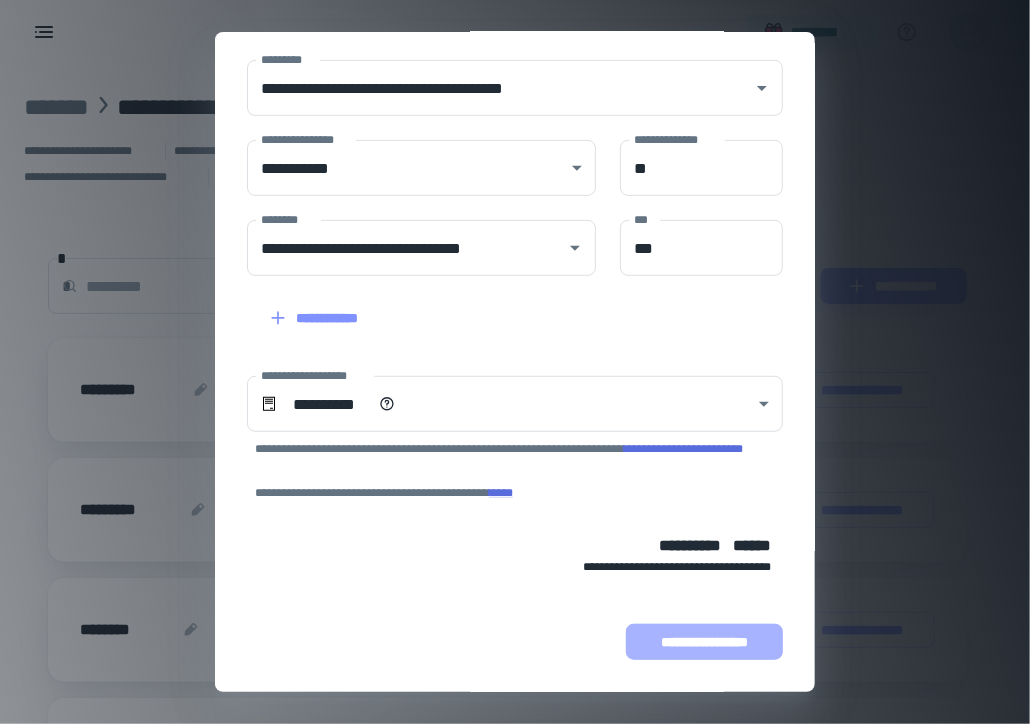 click on "**********" at bounding box center (704, 642) 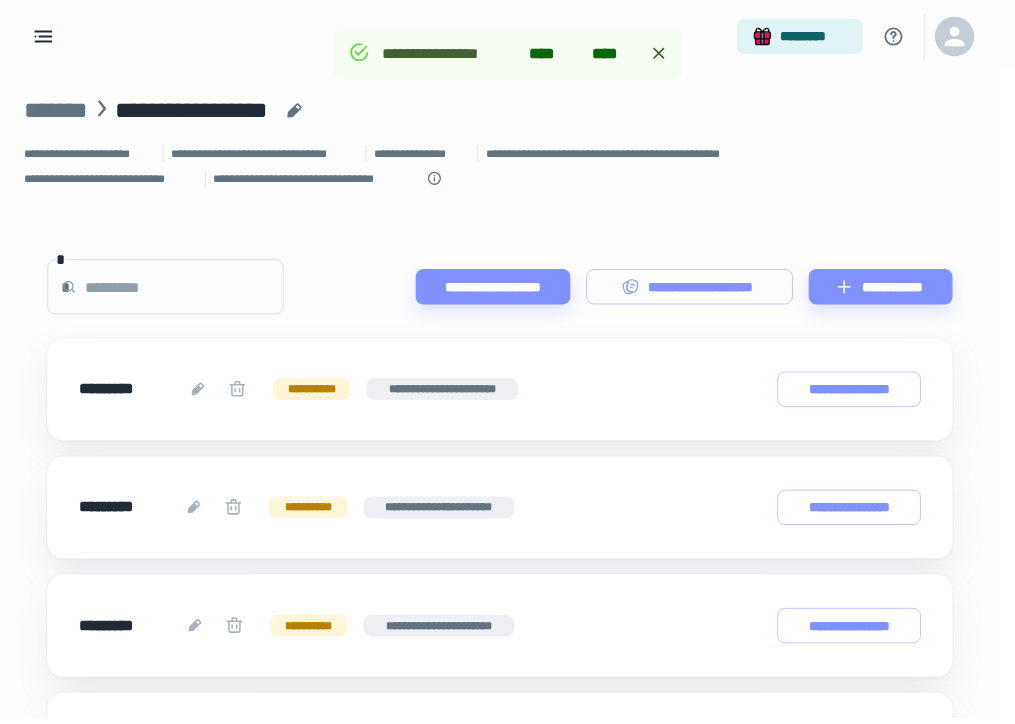 scroll, scrollTop: 436, scrollLeft: 0, axis: vertical 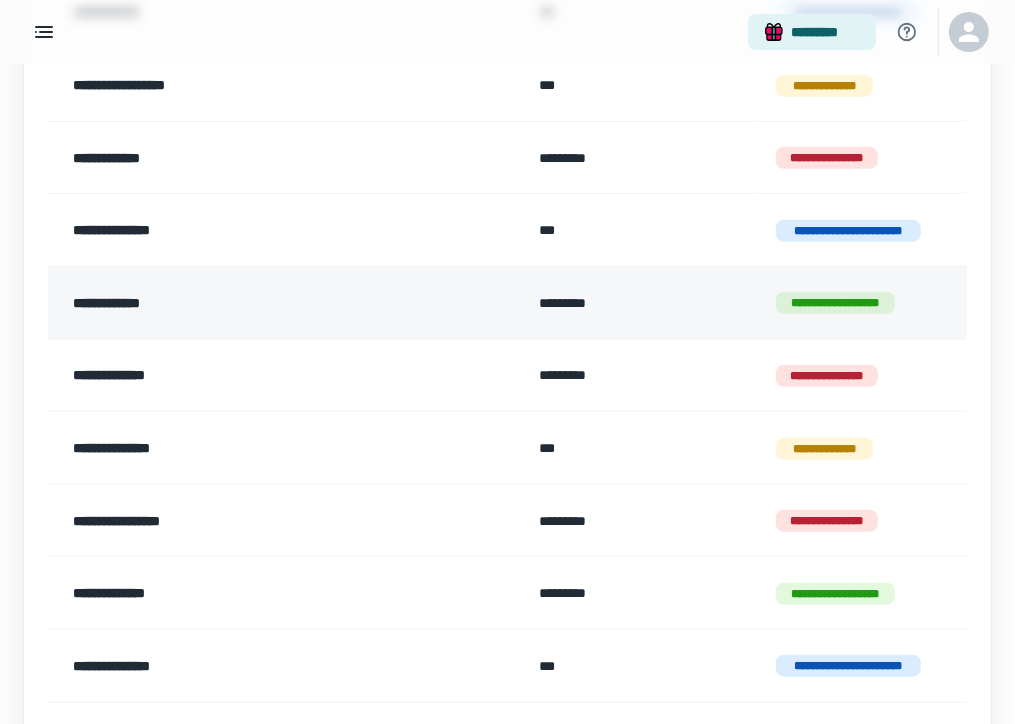 click on "**********" at bounding box center [251, 303] 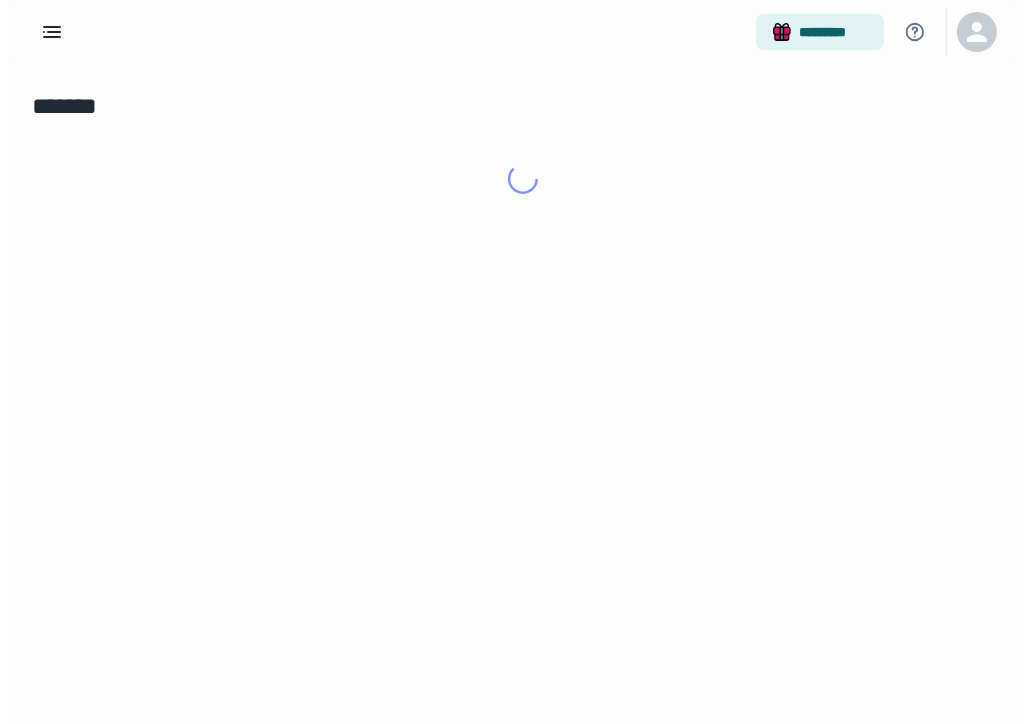 scroll, scrollTop: 0, scrollLeft: 0, axis: both 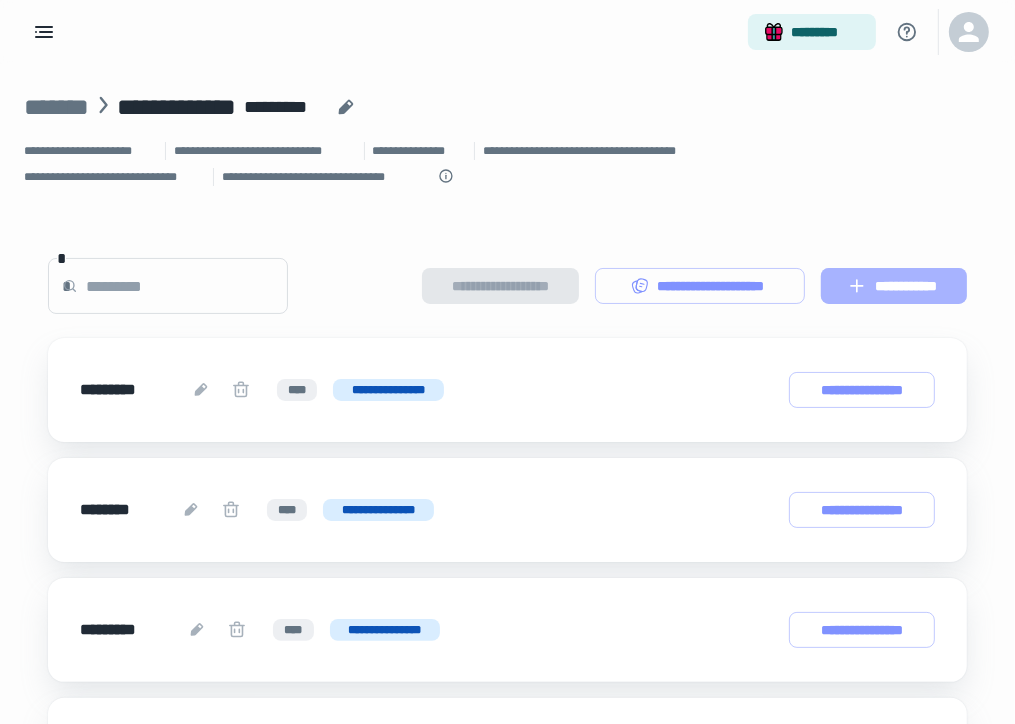 click on "**********" at bounding box center (894, 286) 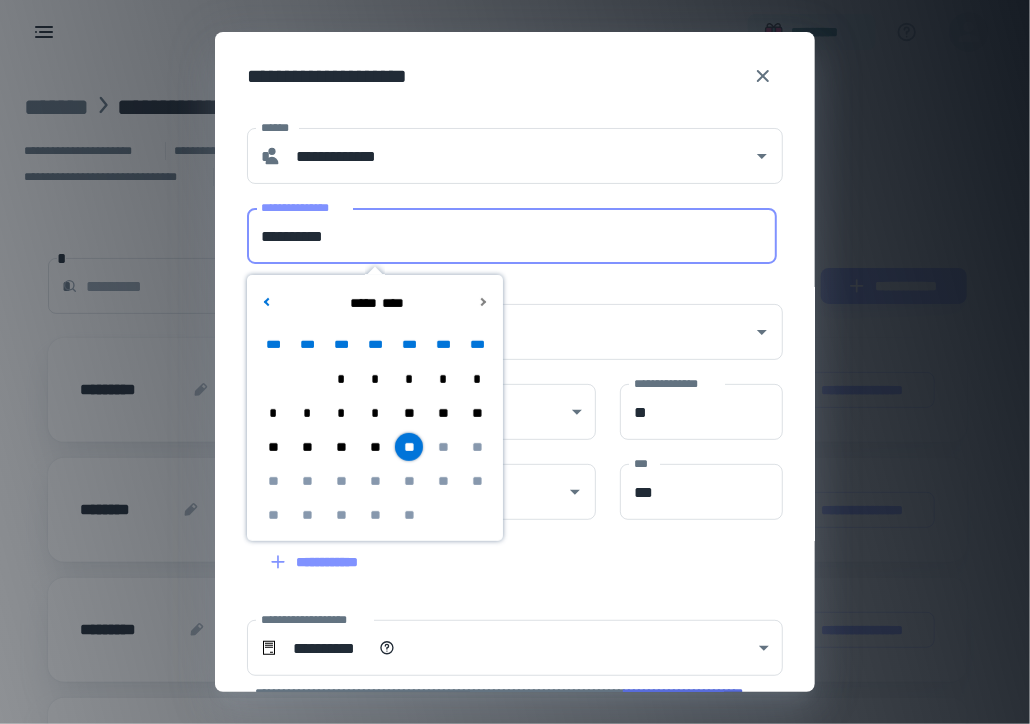 click on "**********" at bounding box center [512, 236] 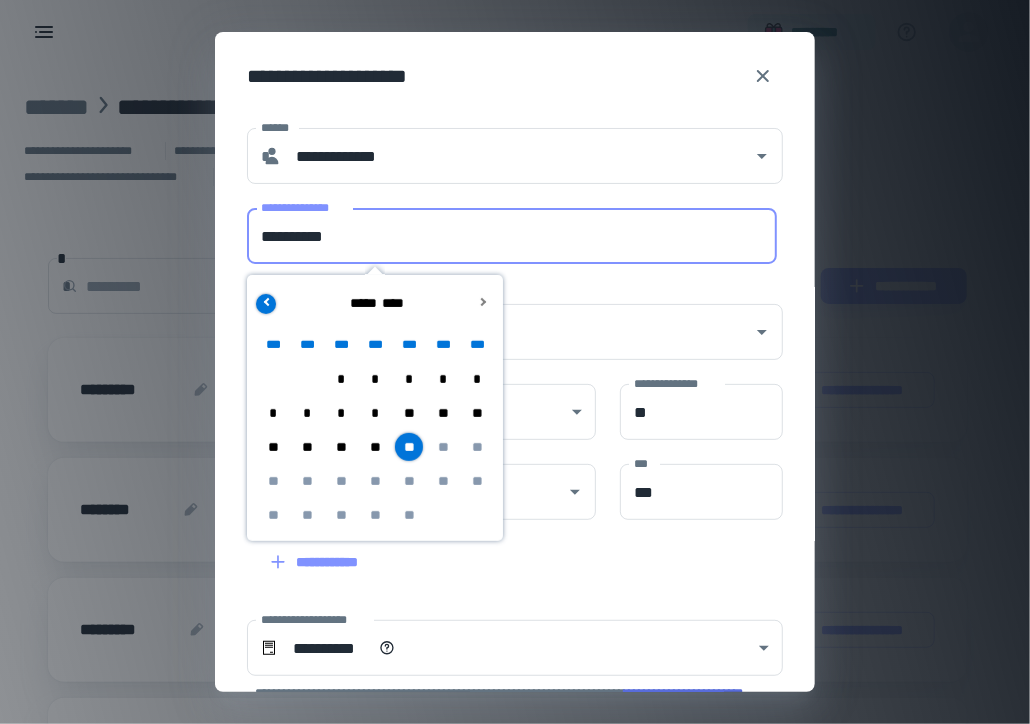 click at bounding box center (266, 304) 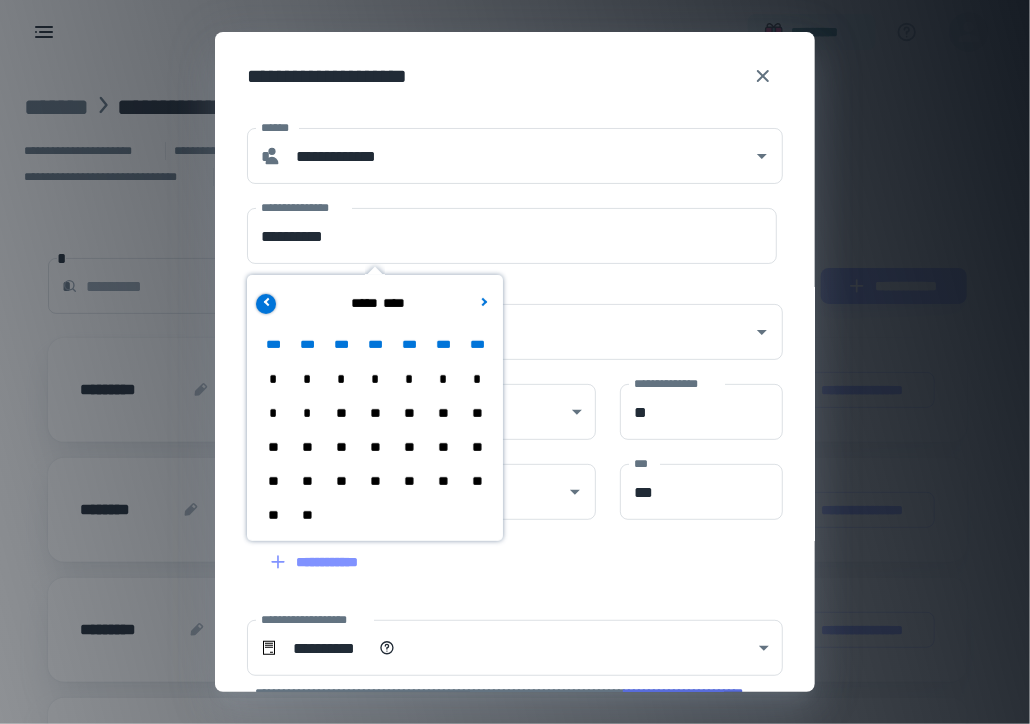 click at bounding box center (266, 304) 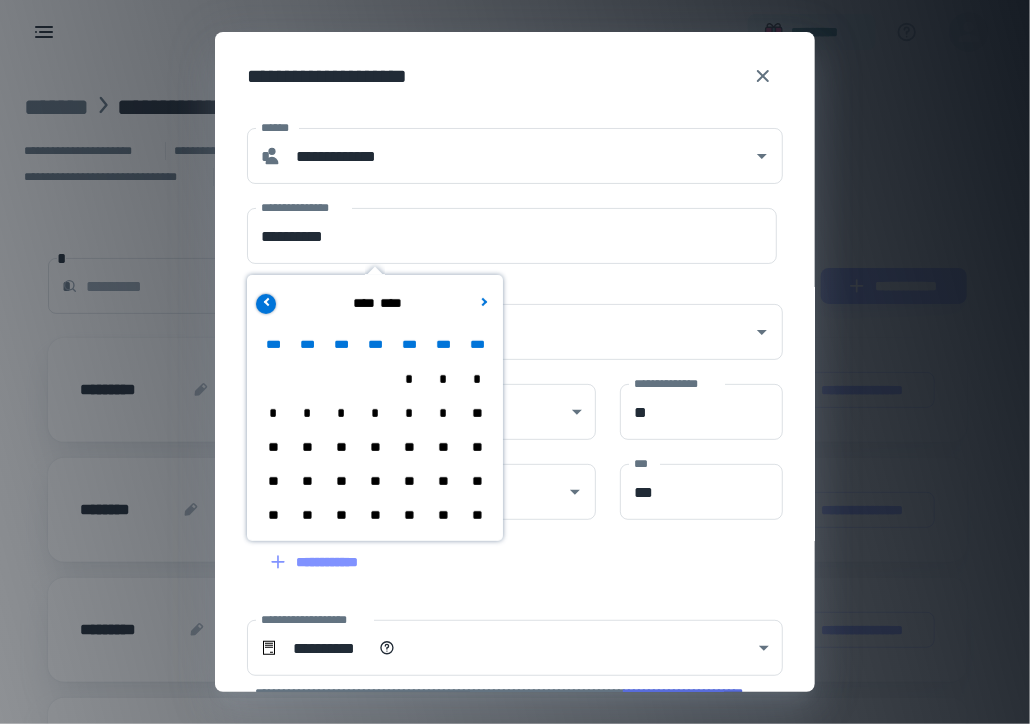 click at bounding box center (266, 304) 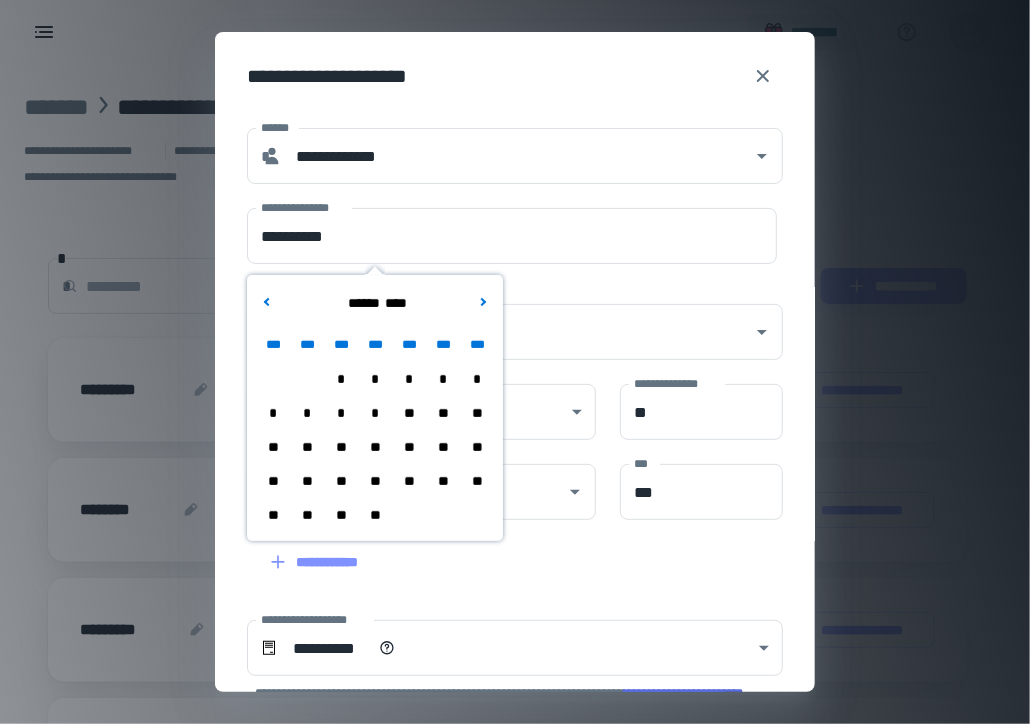 click on "**" at bounding box center (375, 515) 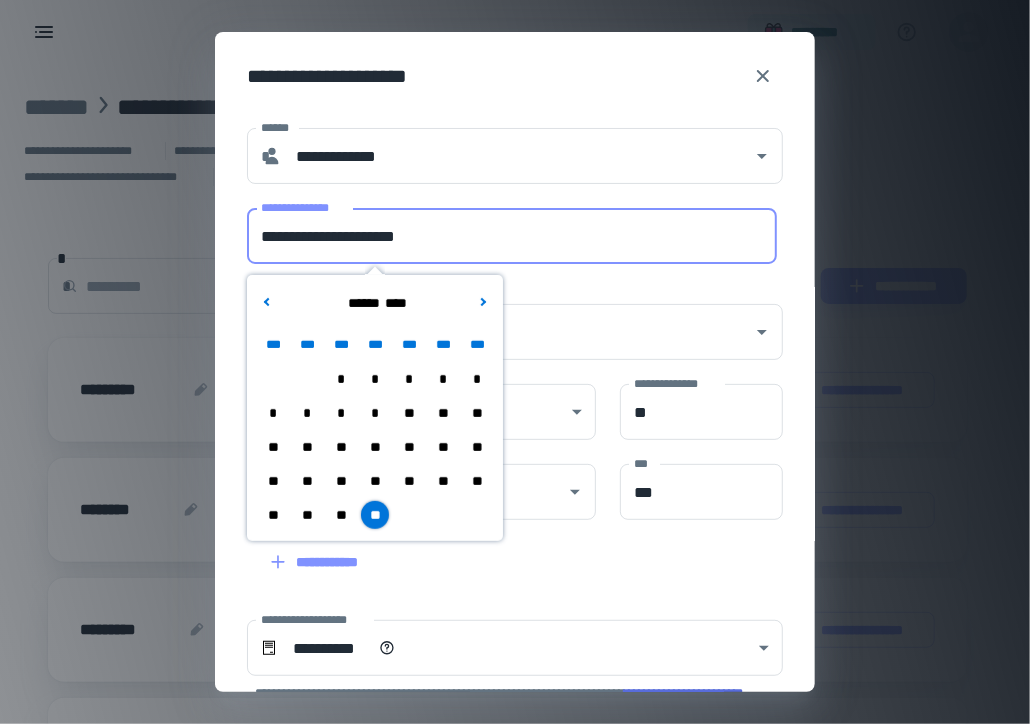 click on "**********" at bounding box center [512, 236] 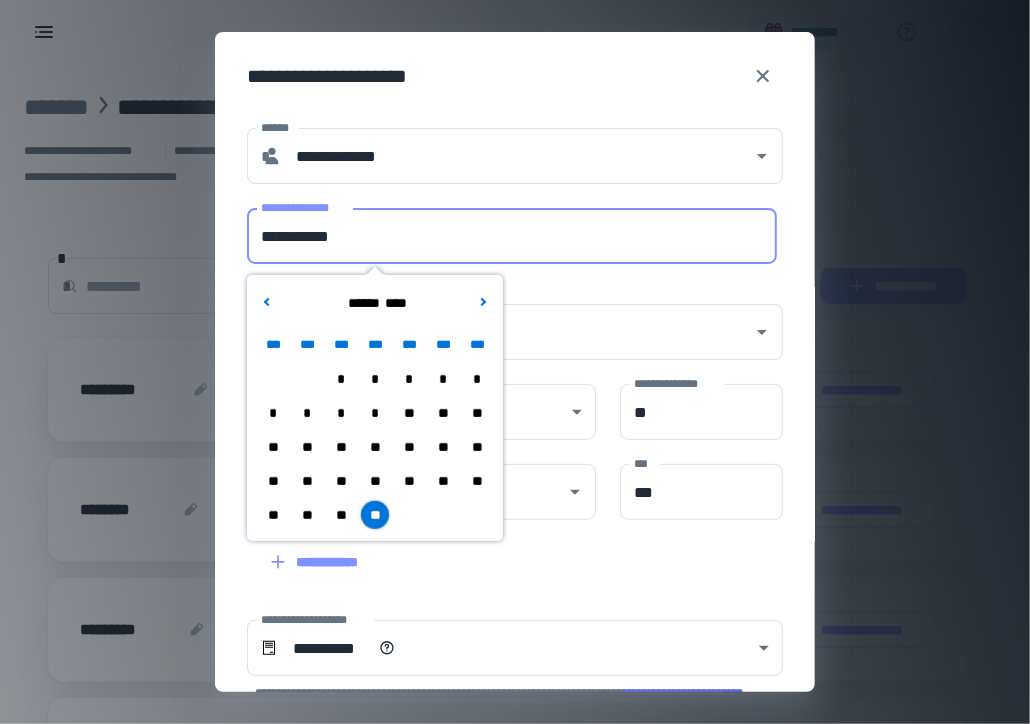 click on "**********" at bounding box center [512, 236] 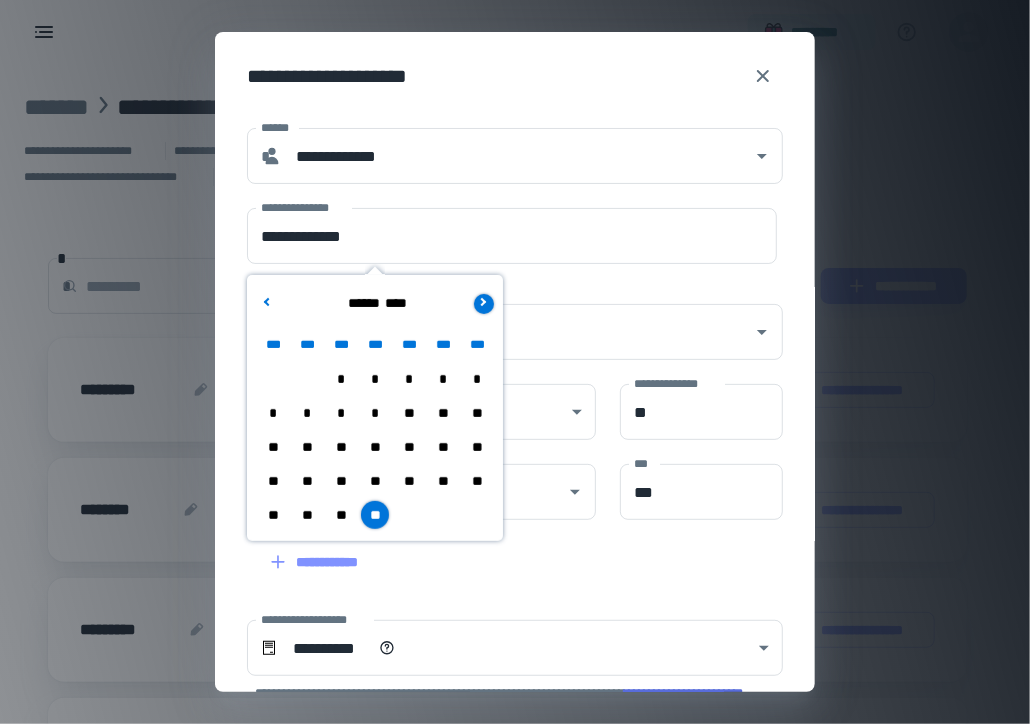 click at bounding box center [484, 304] 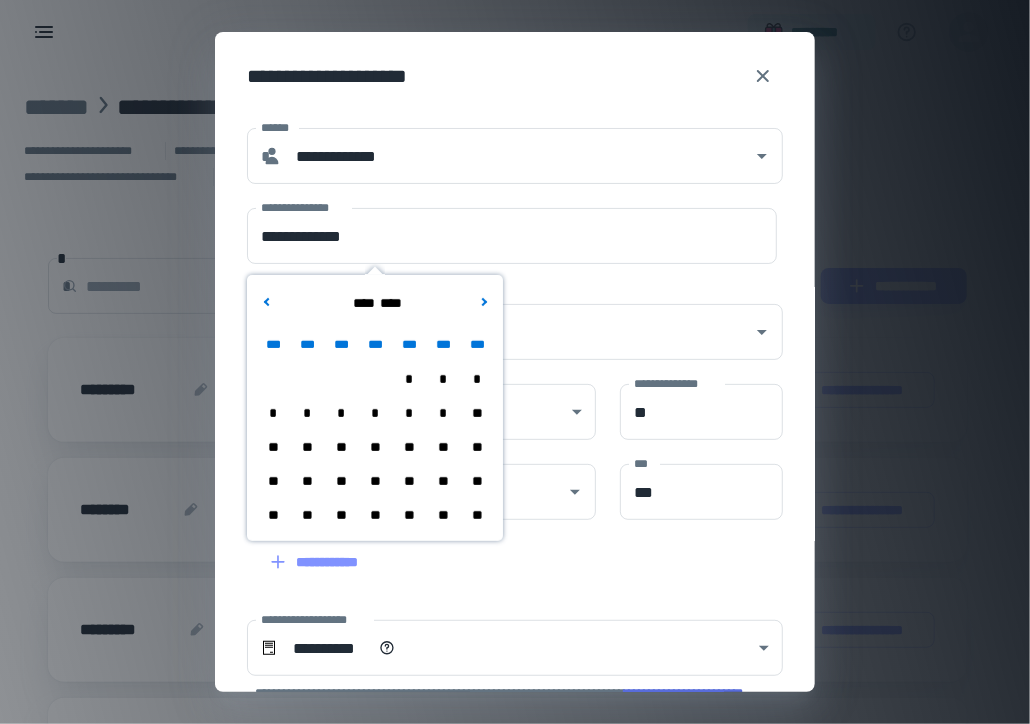 click on "*" at bounding box center (375, 413) 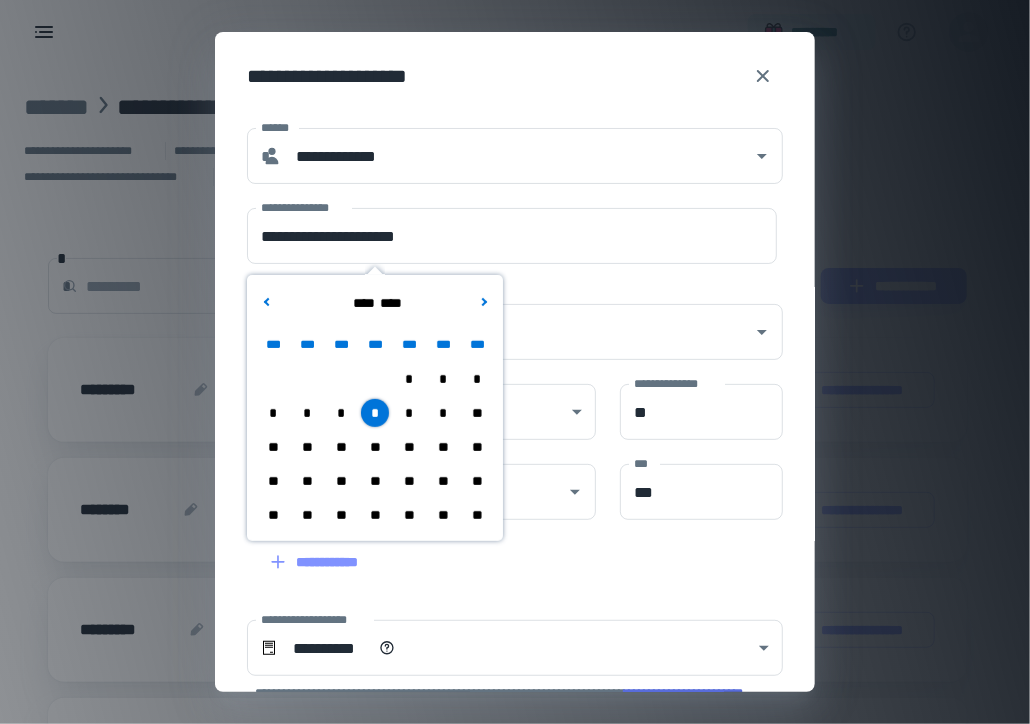 click on "**" at bounding box center (375, 481) 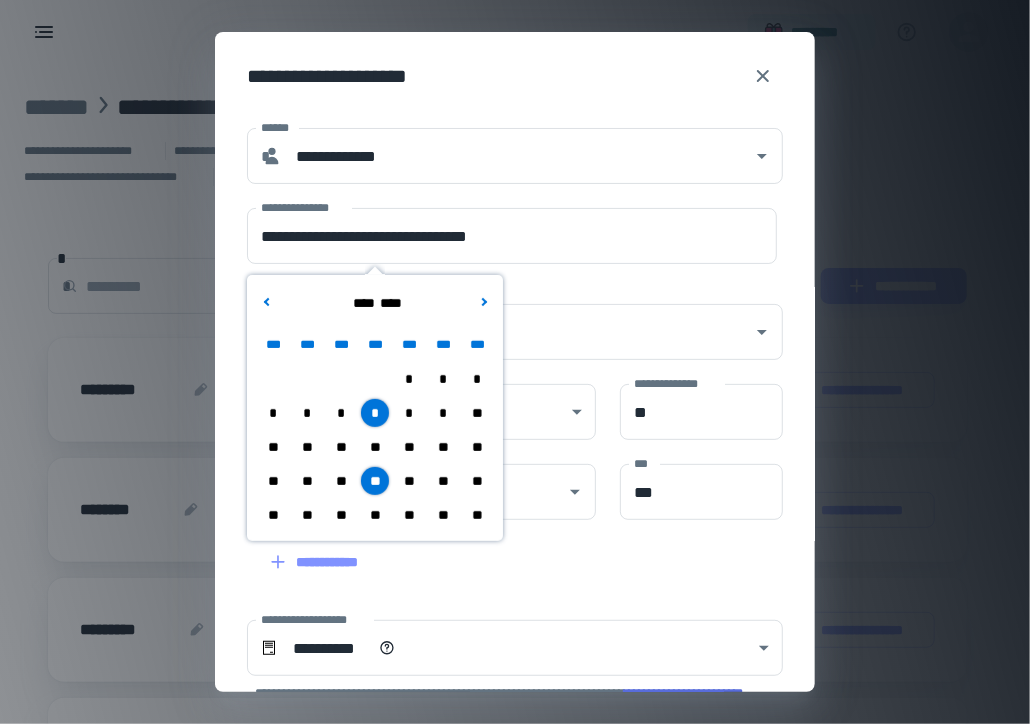 click on "**" at bounding box center [409, 515] 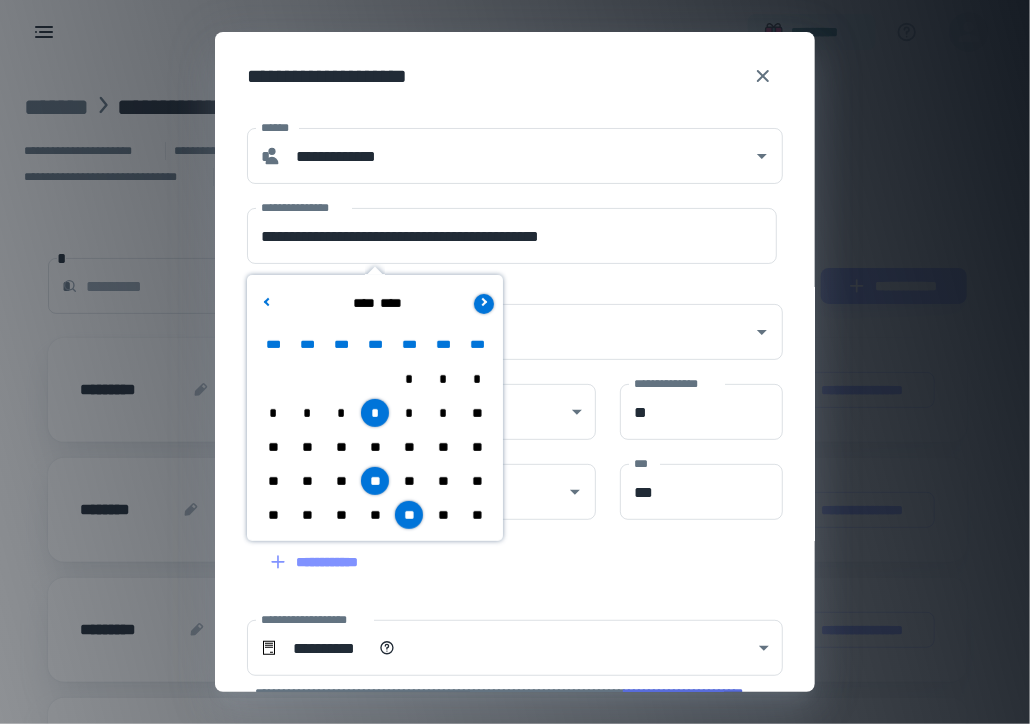click at bounding box center [484, 304] 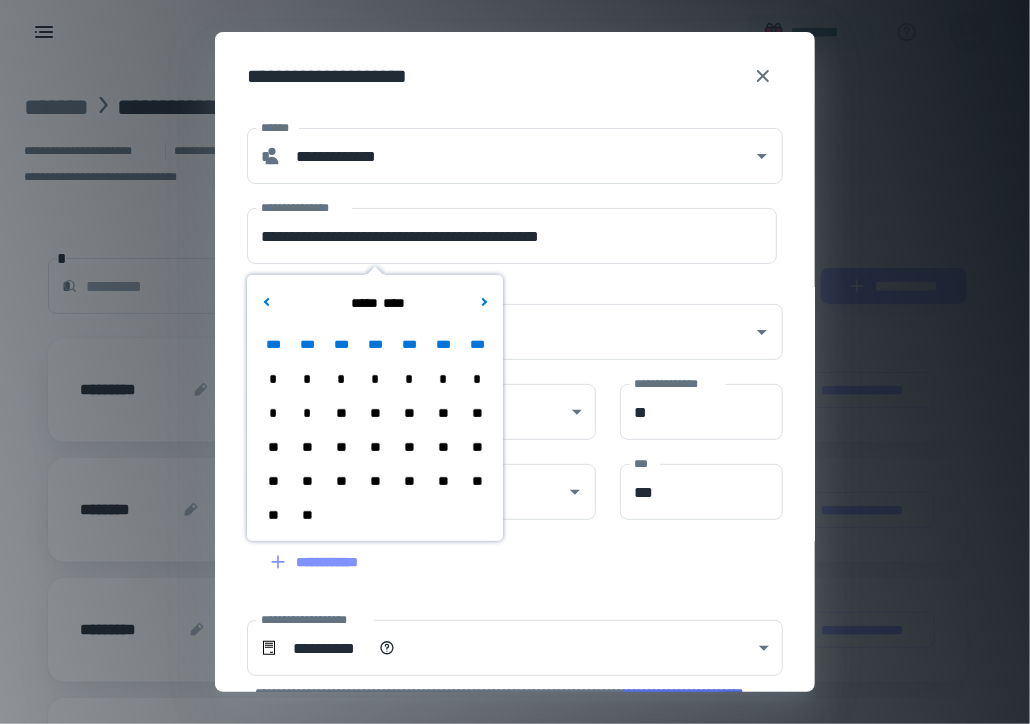 click on "*" at bounding box center (375, 379) 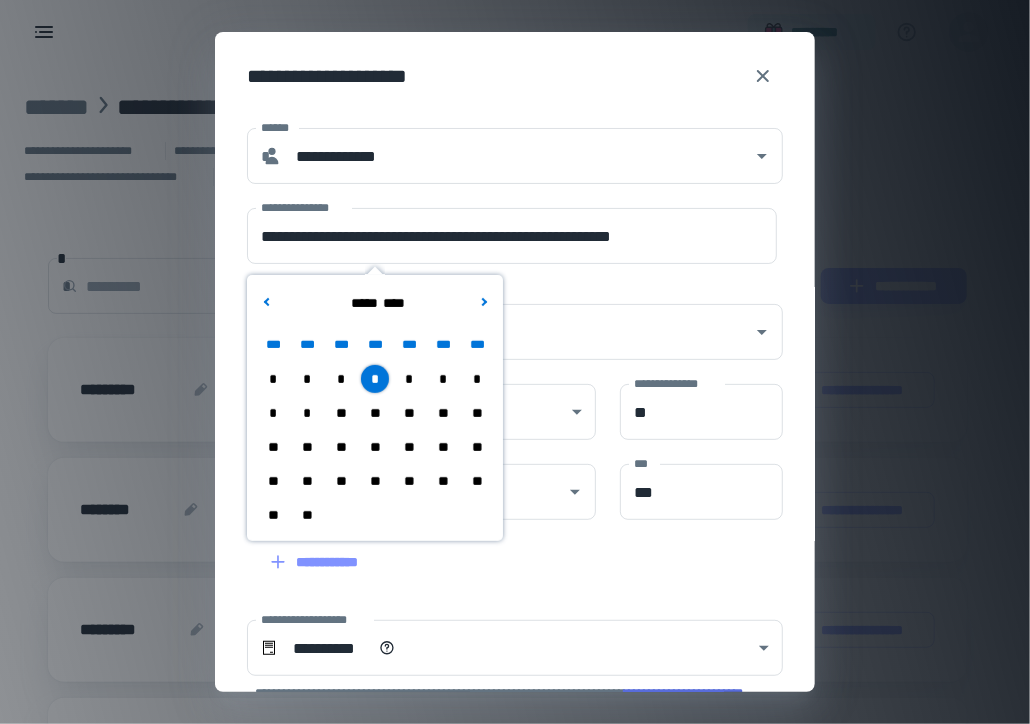 click on "**********" at bounding box center [503, 550] 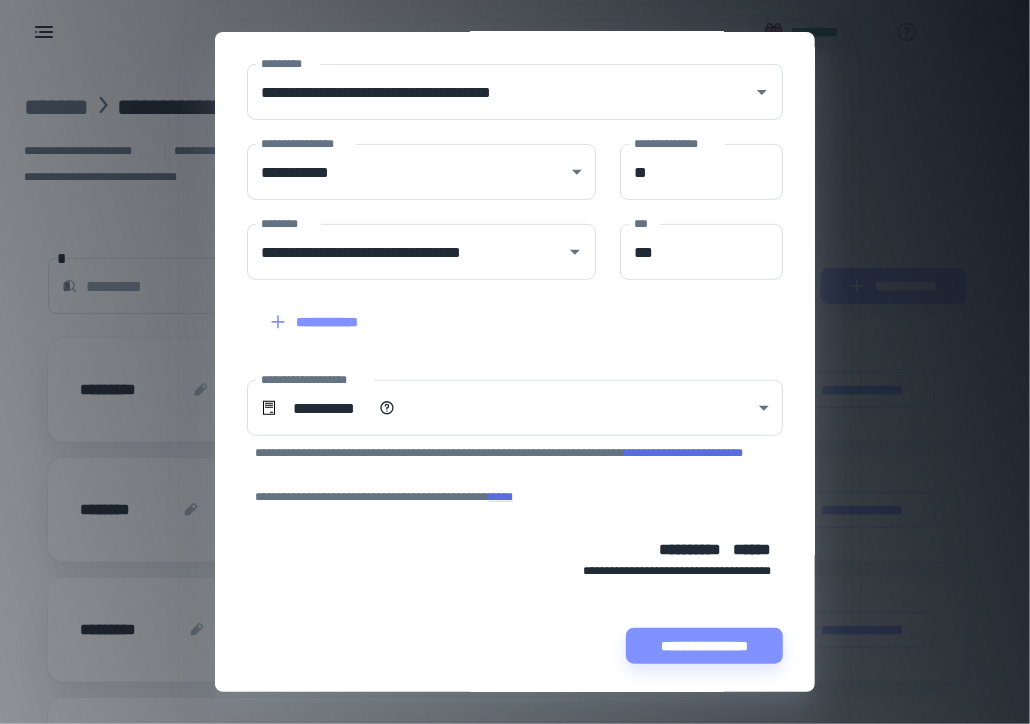 scroll, scrollTop: 244, scrollLeft: 0, axis: vertical 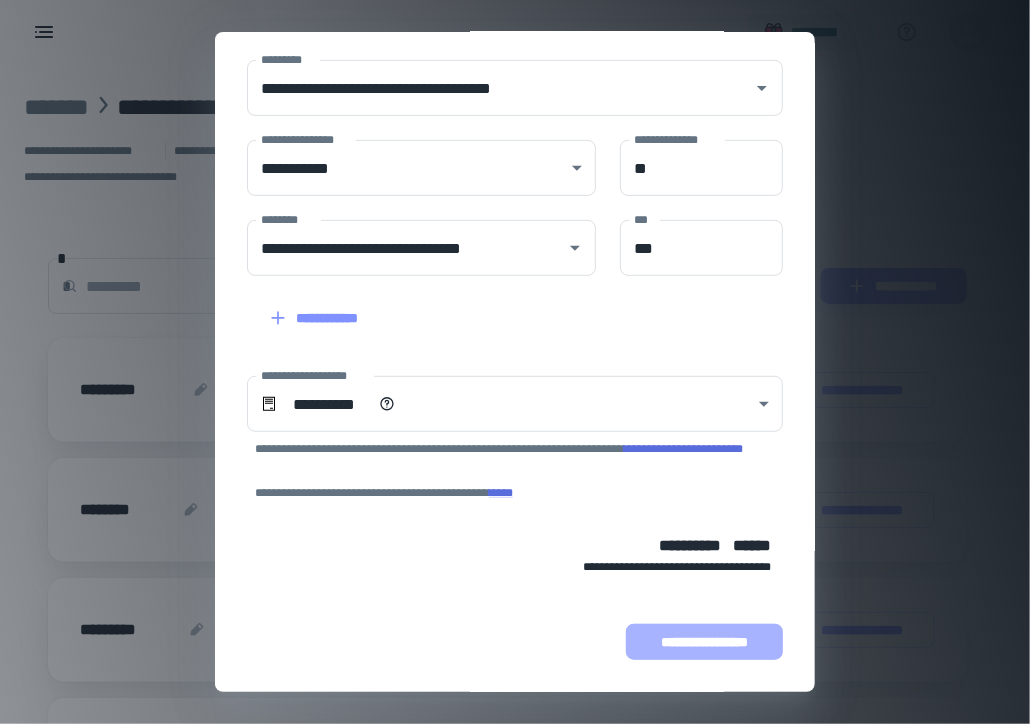 click on "**********" at bounding box center [704, 642] 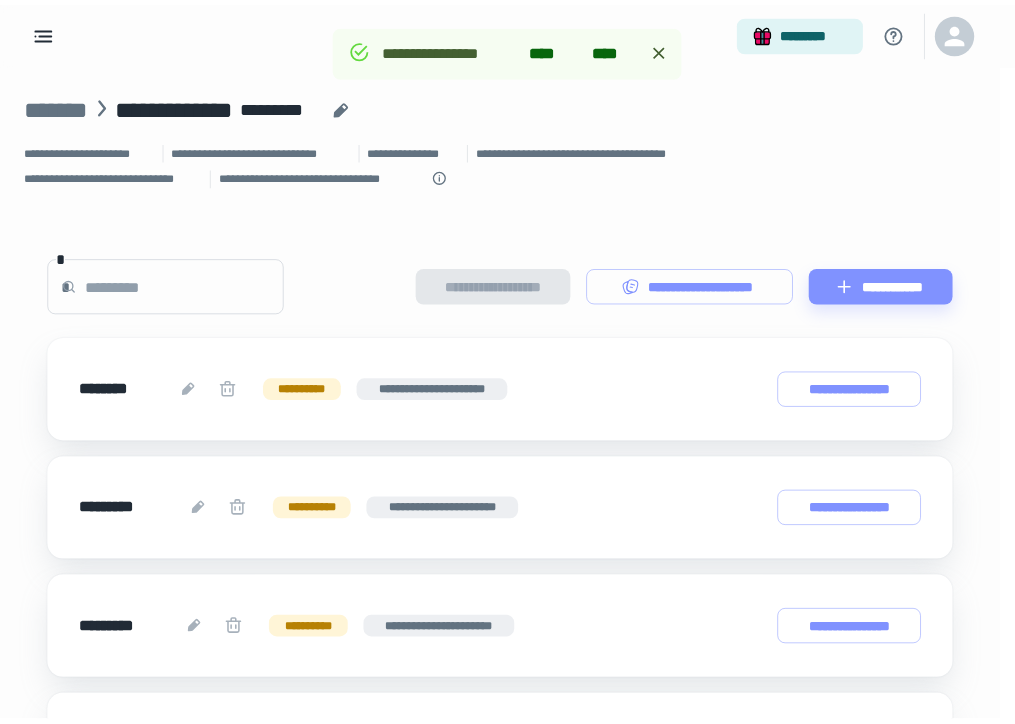 scroll, scrollTop: 458, scrollLeft: 0, axis: vertical 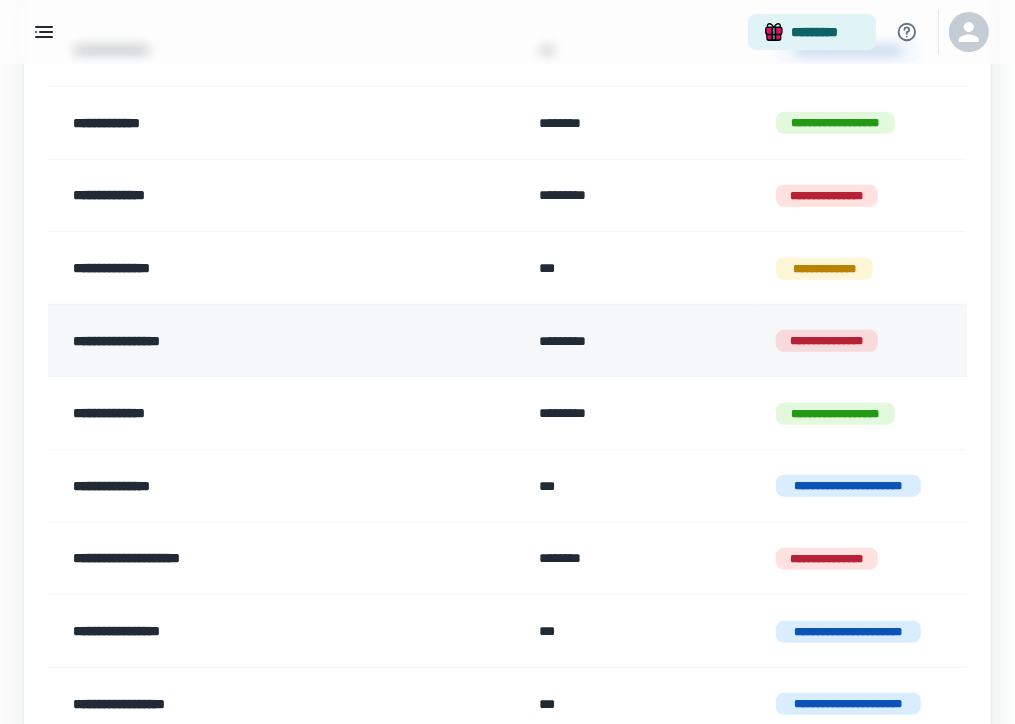 click on "**********" at bounding box center [251, 341] 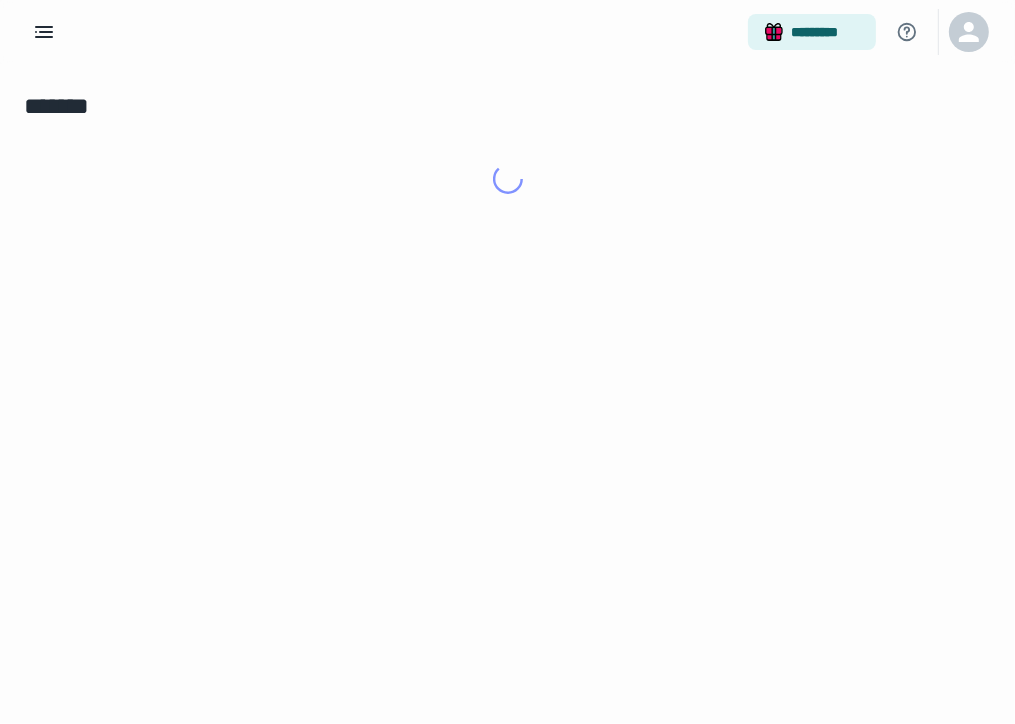 scroll, scrollTop: 0, scrollLeft: 0, axis: both 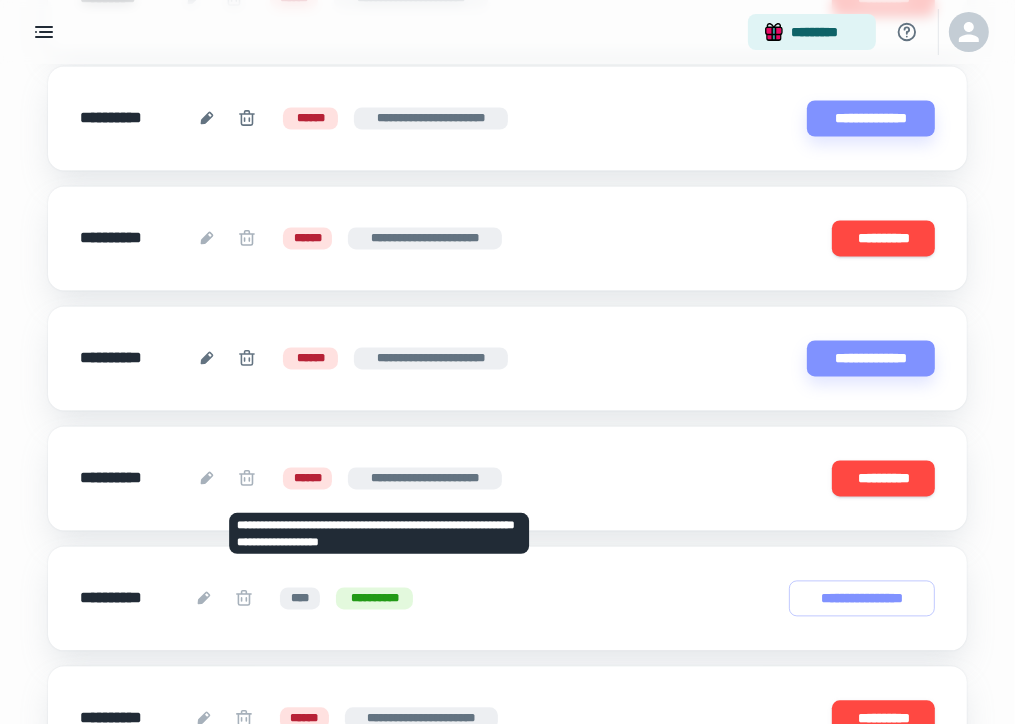click at bounding box center (247, 478) 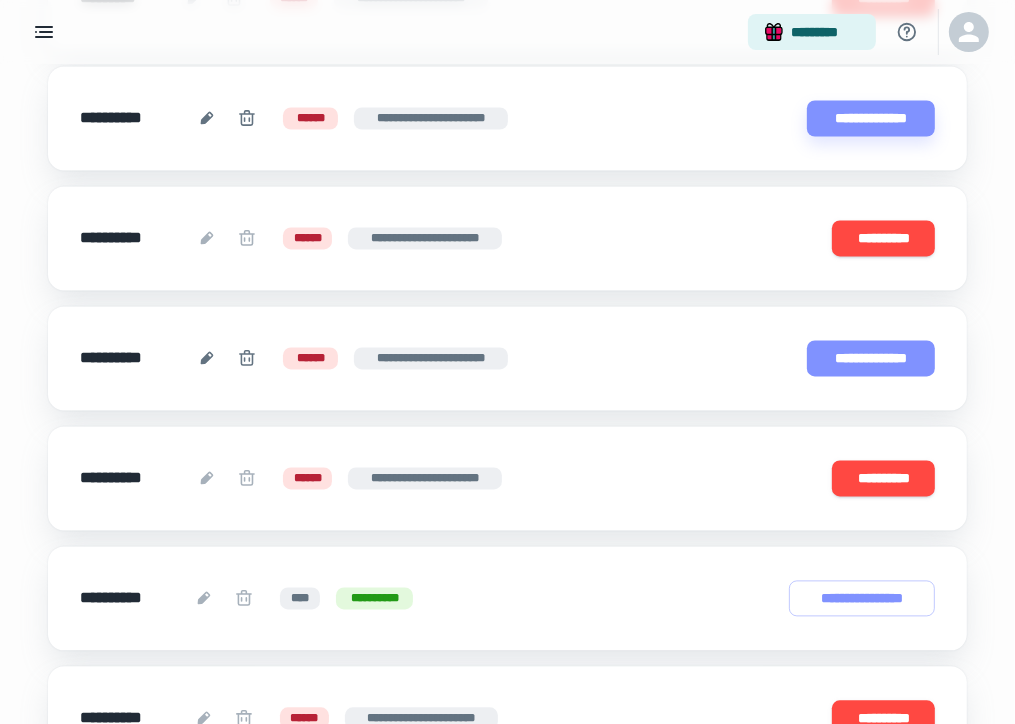 click on "**********" at bounding box center (871, 358) 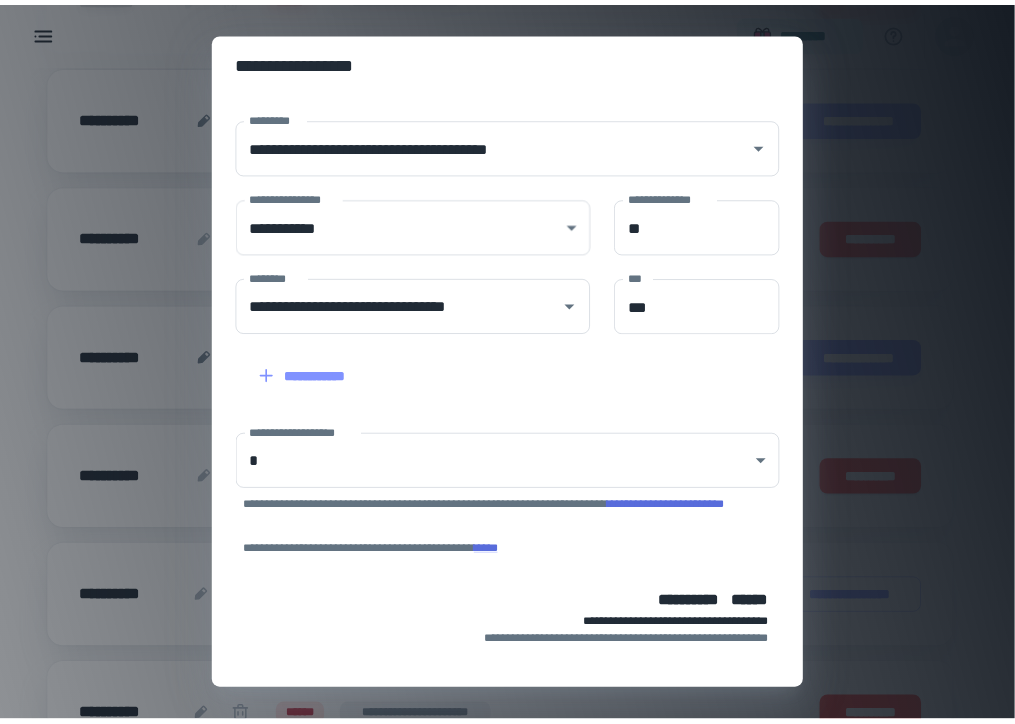scroll, scrollTop: 276, scrollLeft: 0, axis: vertical 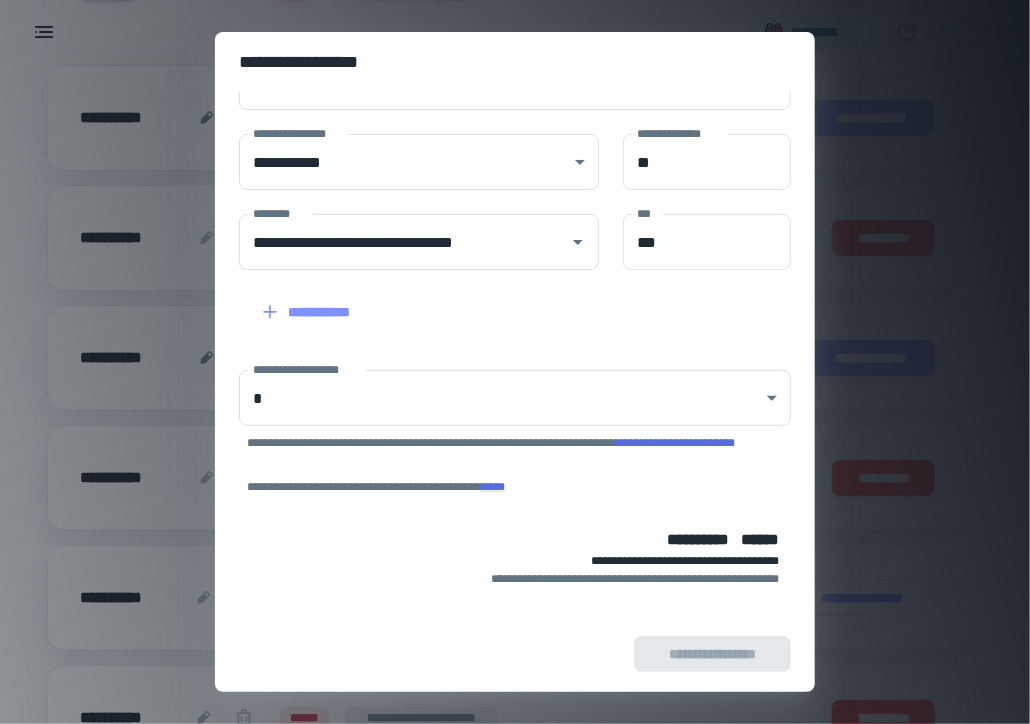 click on "**********" at bounding box center [515, 362] 